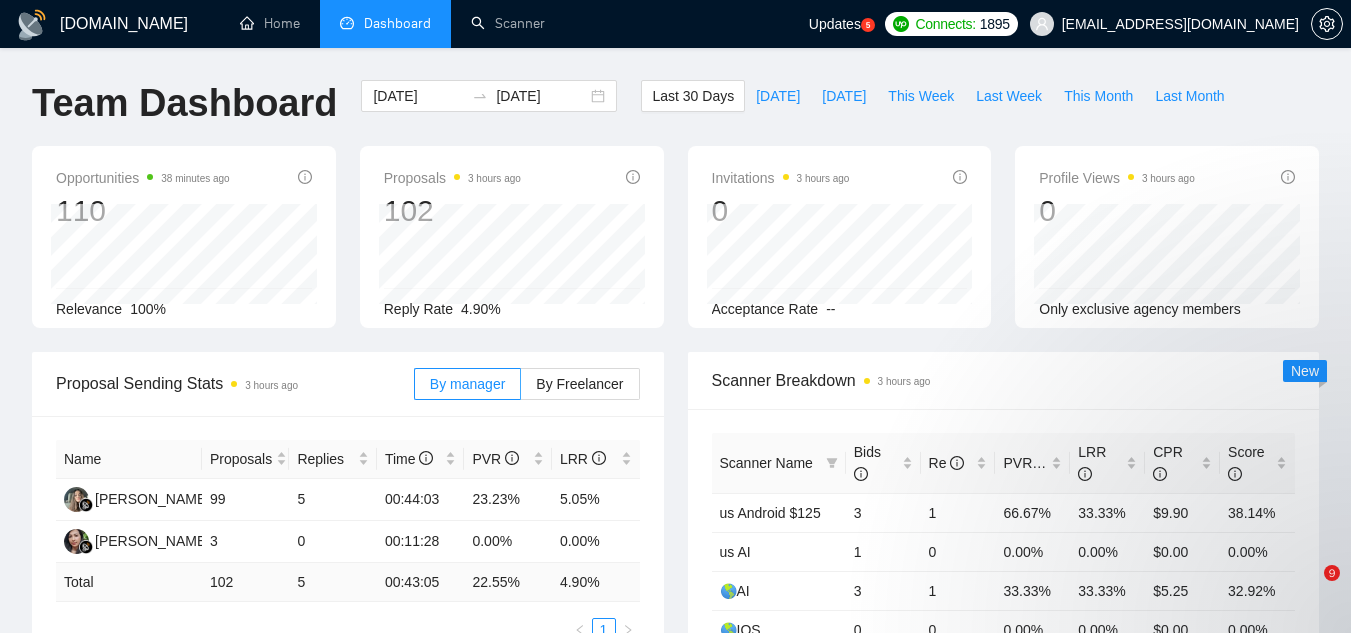 scroll, scrollTop: 0, scrollLeft: 0, axis: both 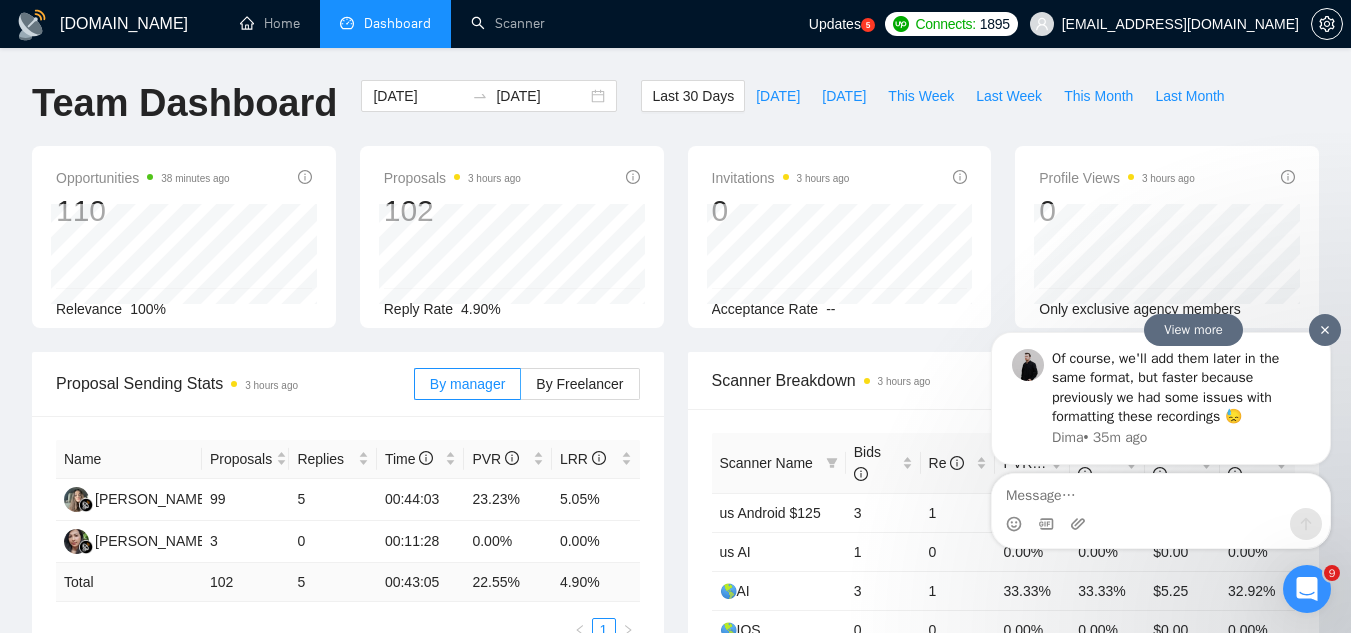 click on "Of course, we'll add them later in the same format, but faster because previously we had some issues with formatting these recordings 😓" at bounding box center (1181, 387) 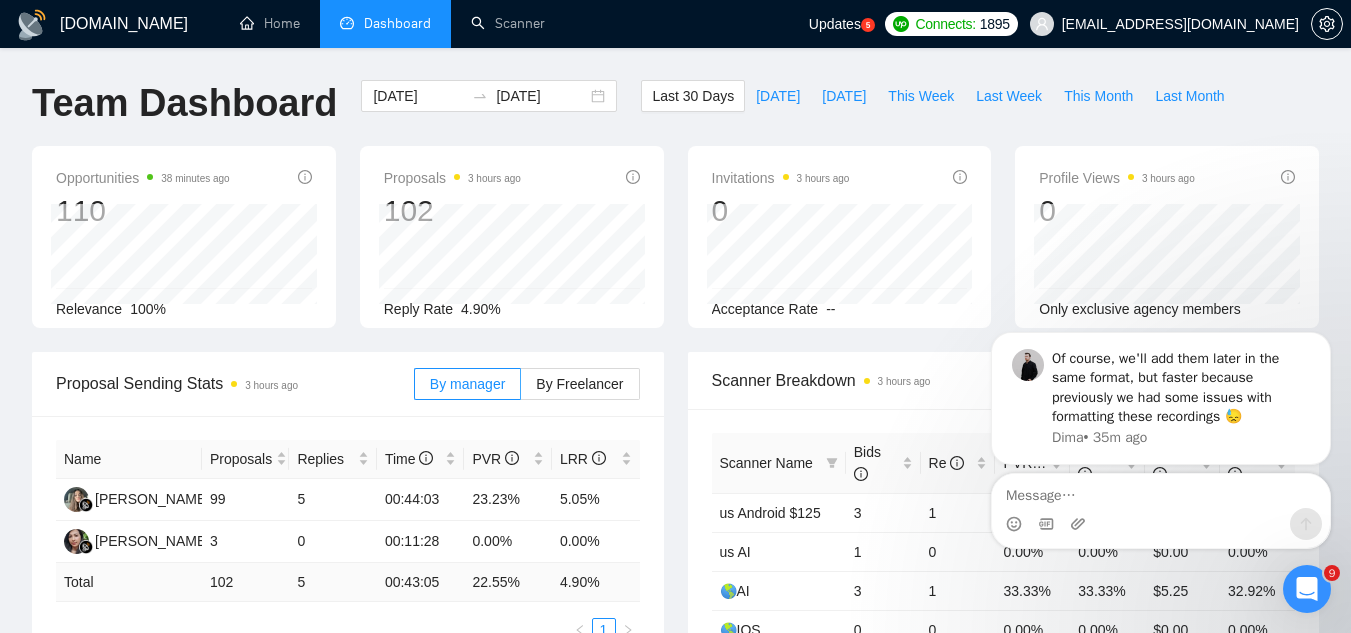 click 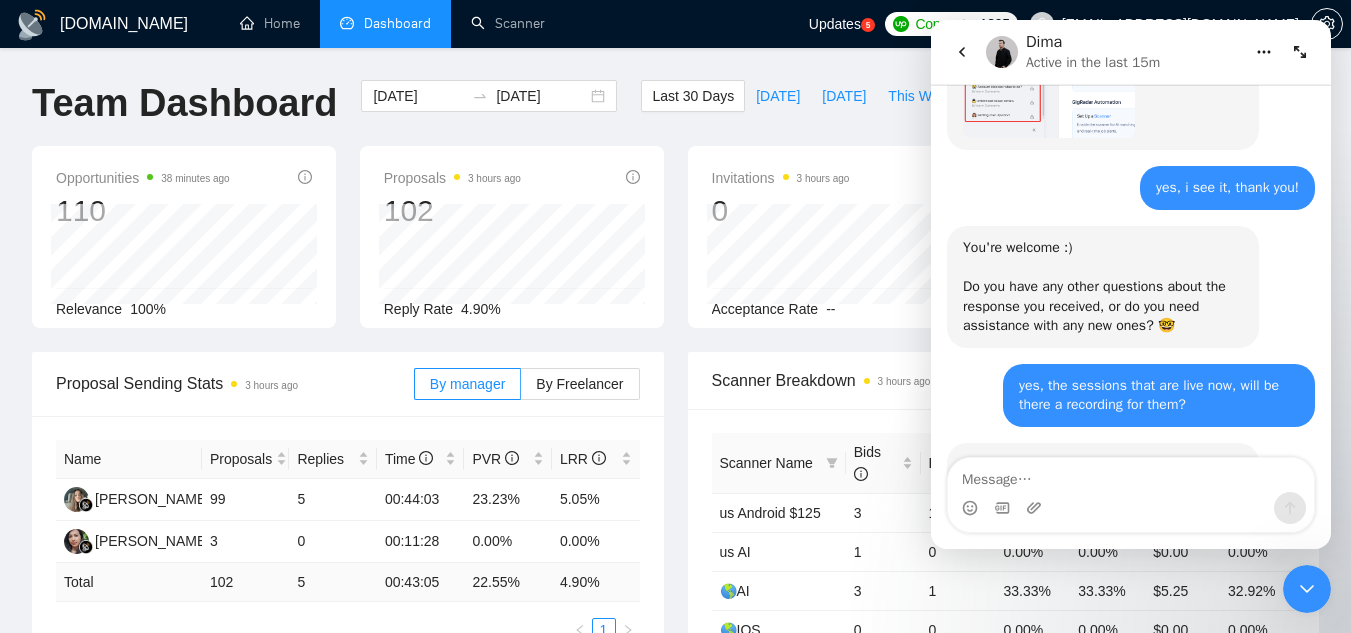 scroll, scrollTop: 3316, scrollLeft: 0, axis: vertical 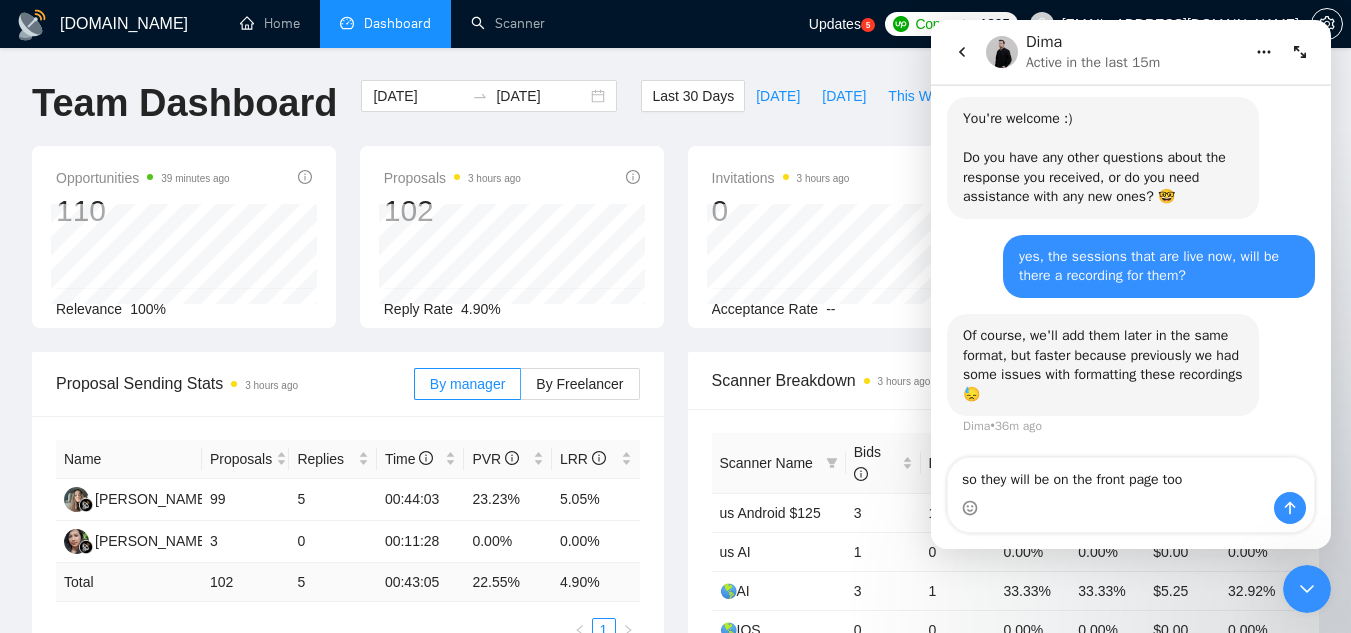 type on "so they will be on the front page too?" 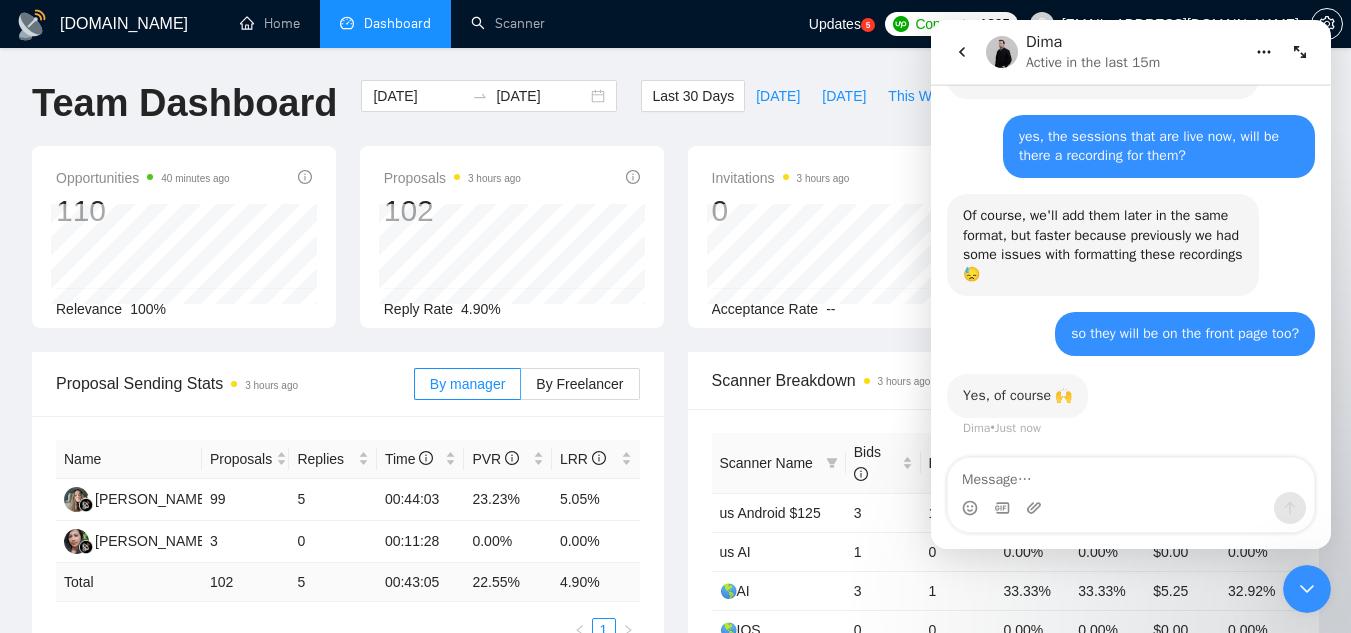 scroll, scrollTop: 3435, scrollLeft: 0, axis: vertical 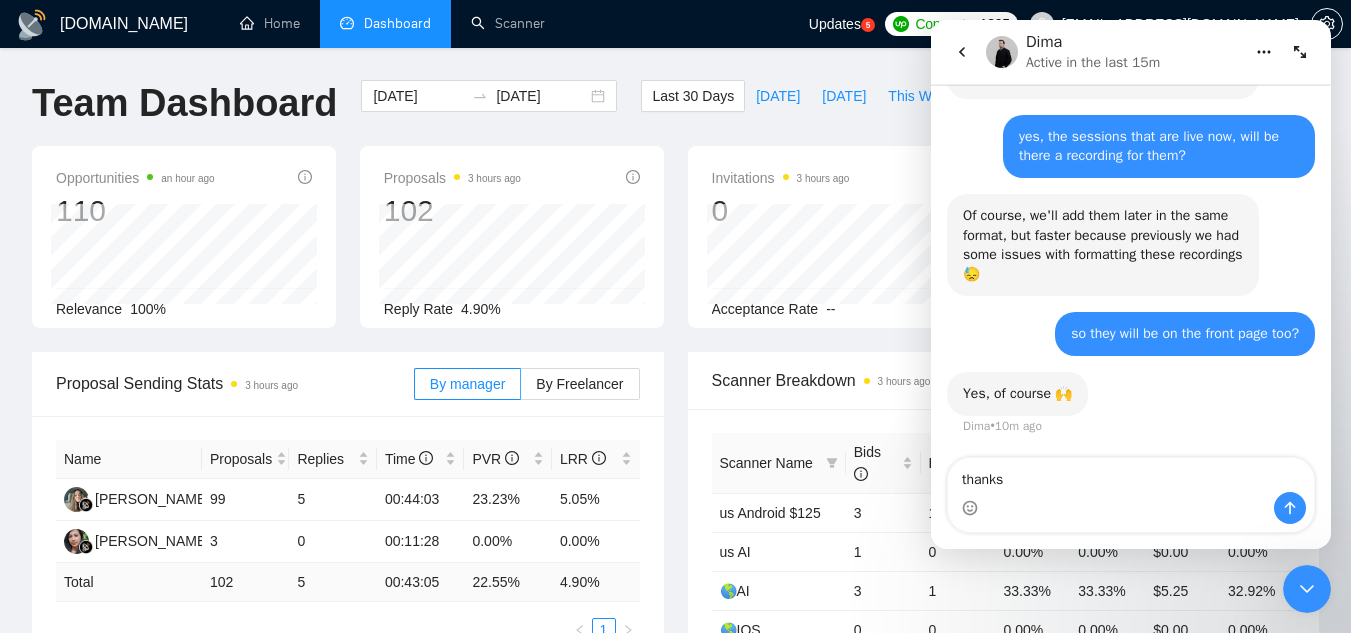 type on "thanks!" 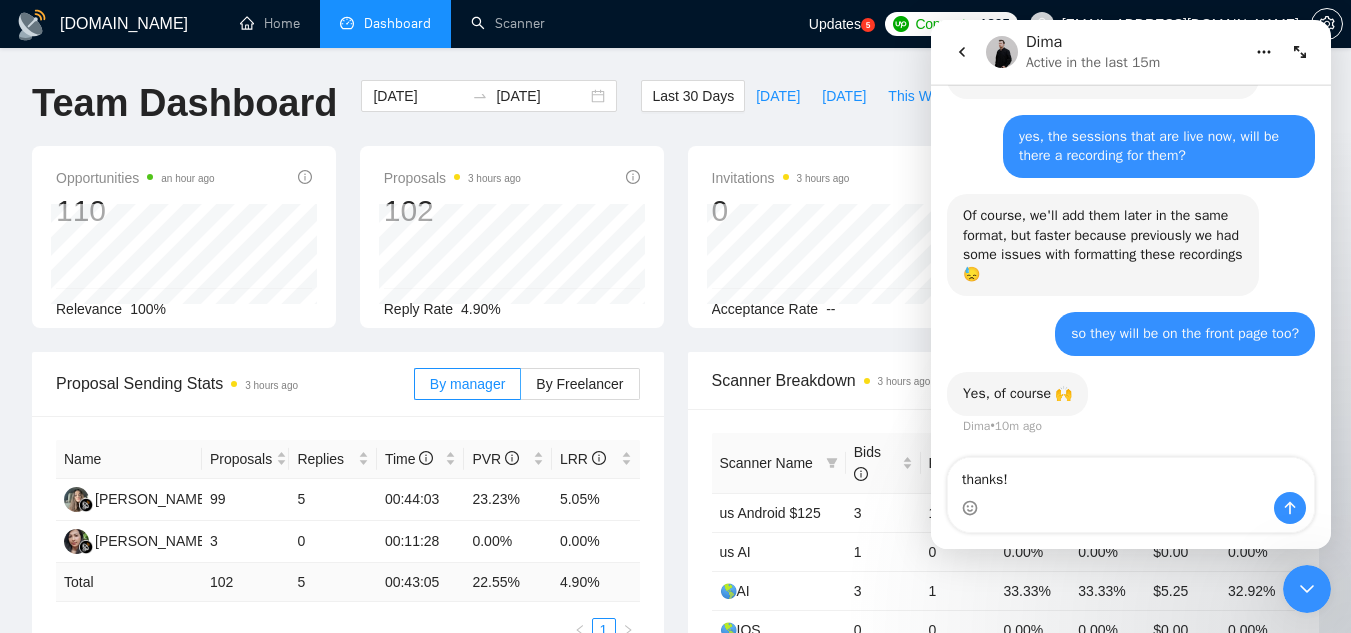 type 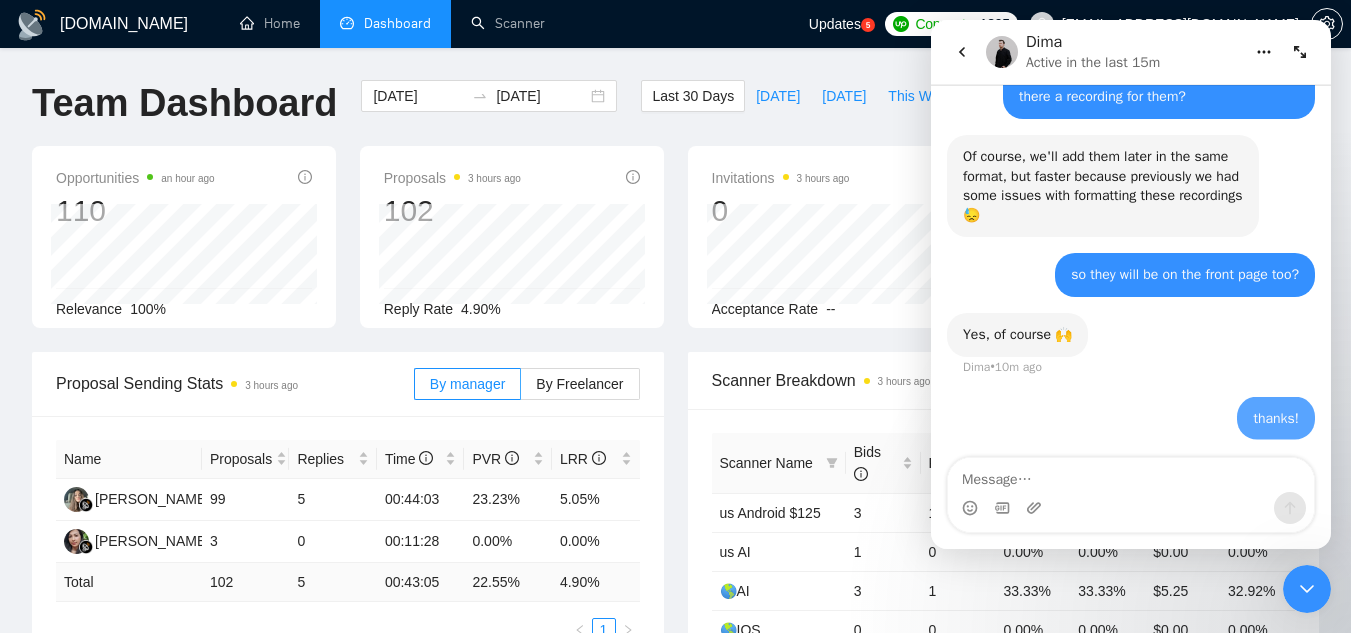 scroll, scrollTop: 3494, scrollLeft: 0, axis: vertical 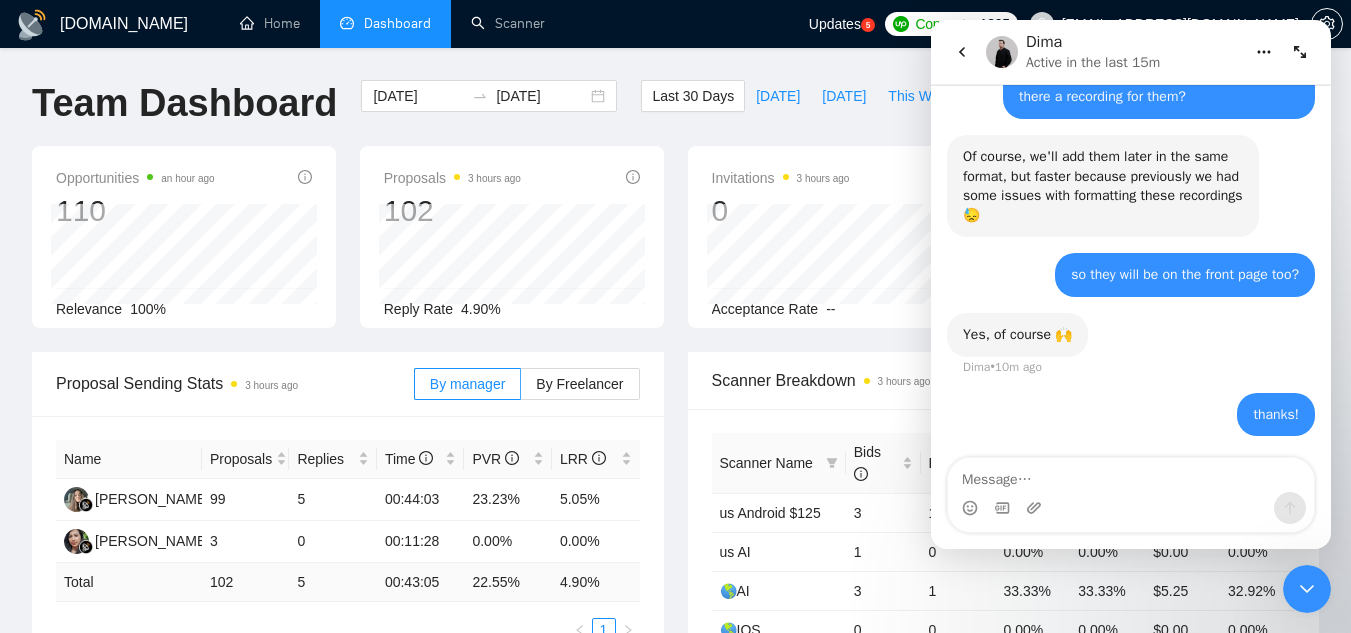 click 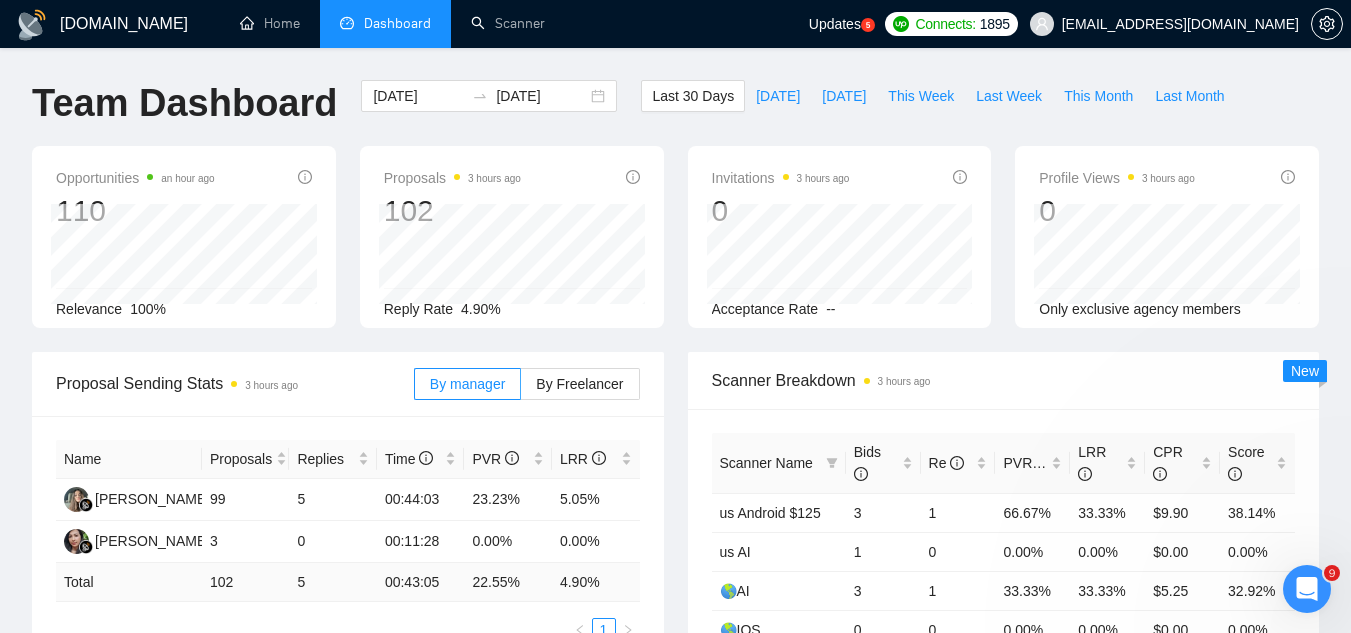 scroll, scrollTop: 447, scrollLeft: 0, axis: vertical 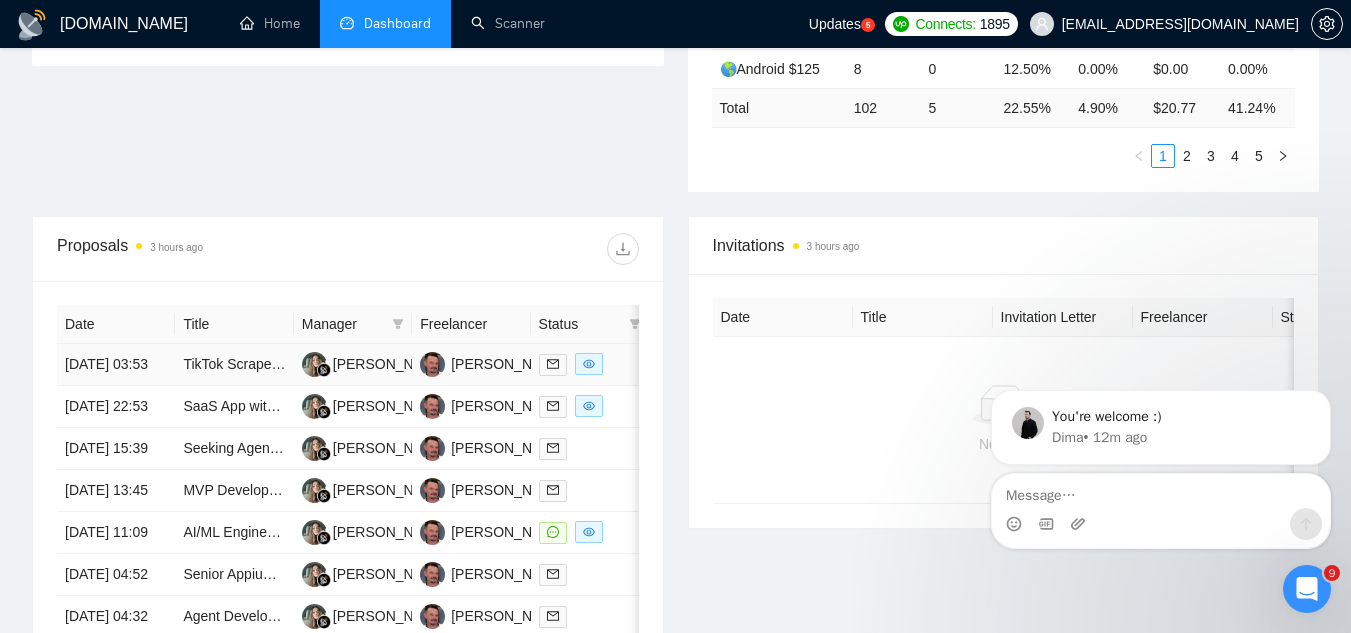 click on "TikTok Scraper Tool Maintenance" at bounding box center (234, 365) 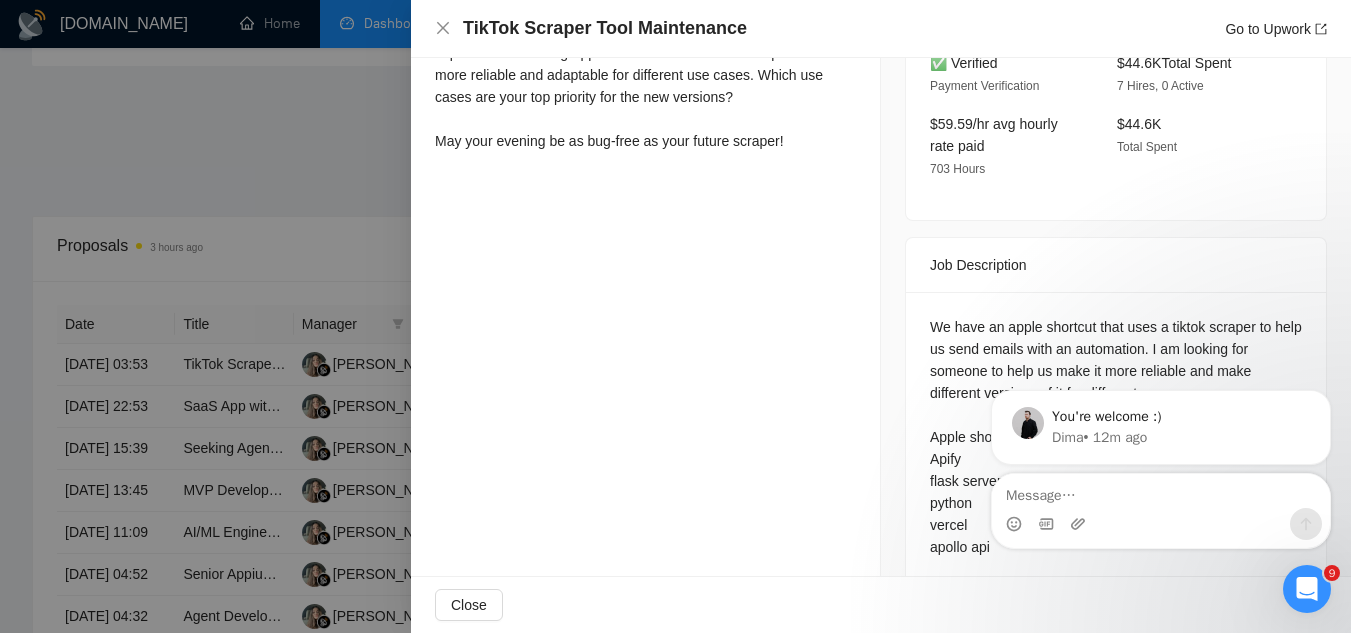 scroll, scrollTop: 644, scrollLeft: 0, axis: vertical 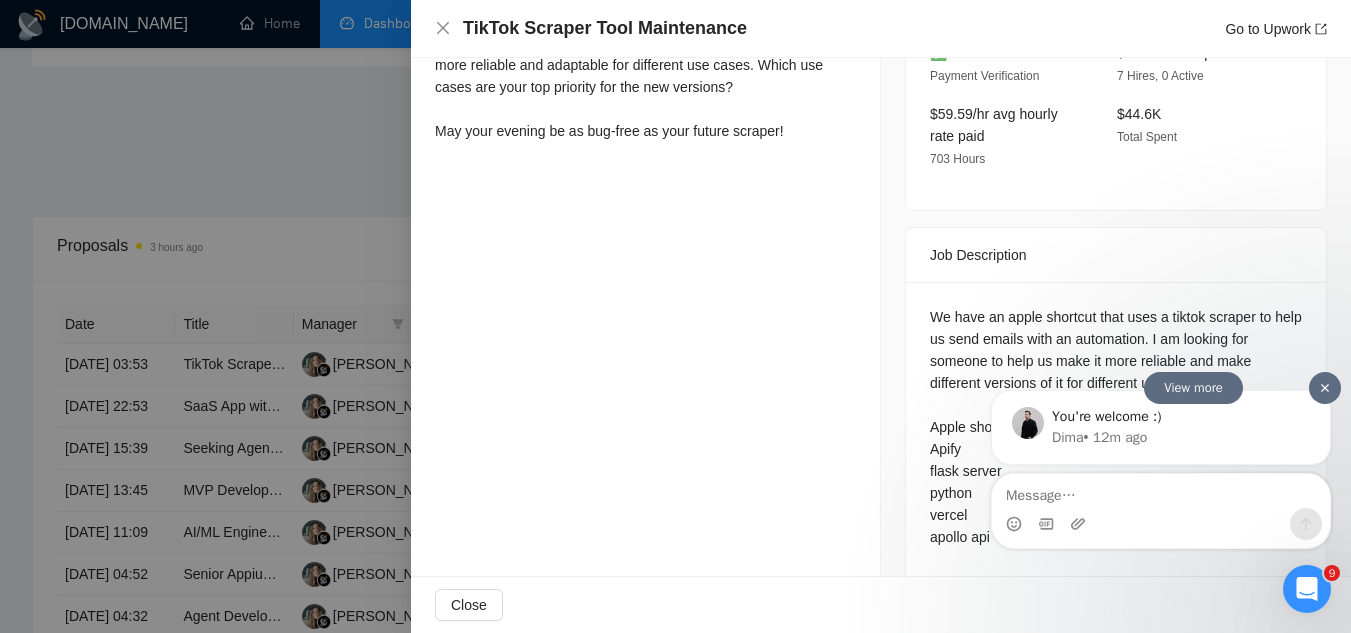 click at bounding box center (1325, 388) 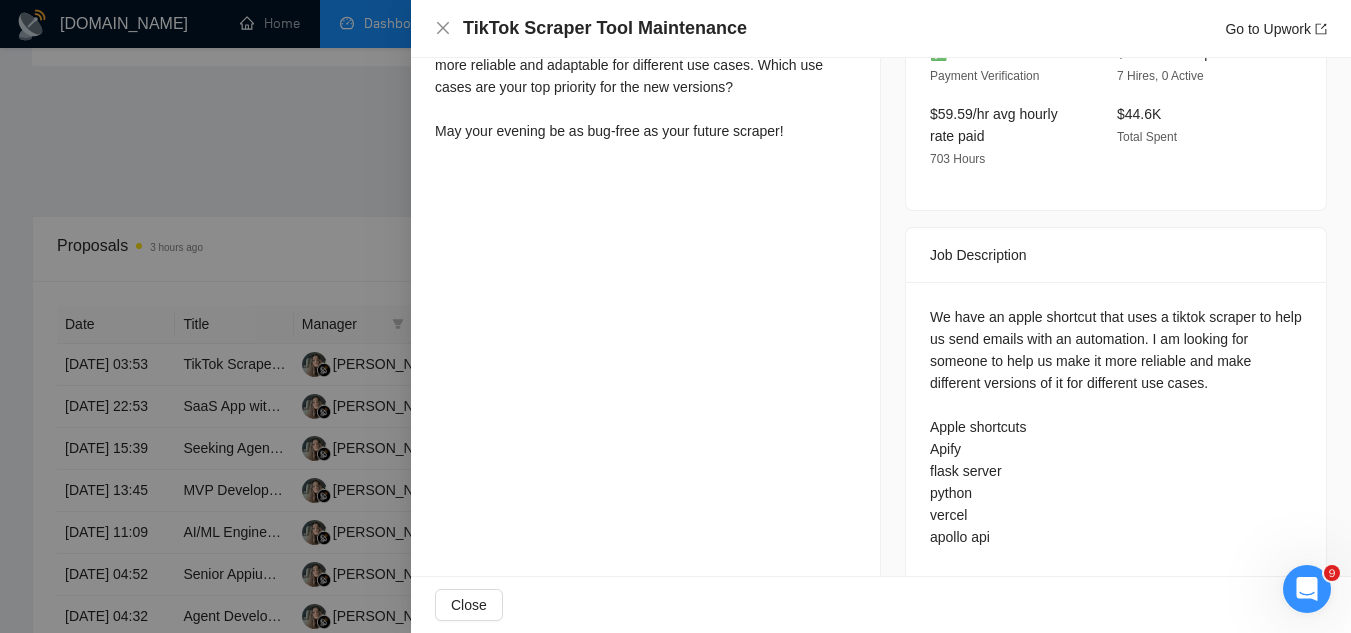click at bounding box center [675, 316] 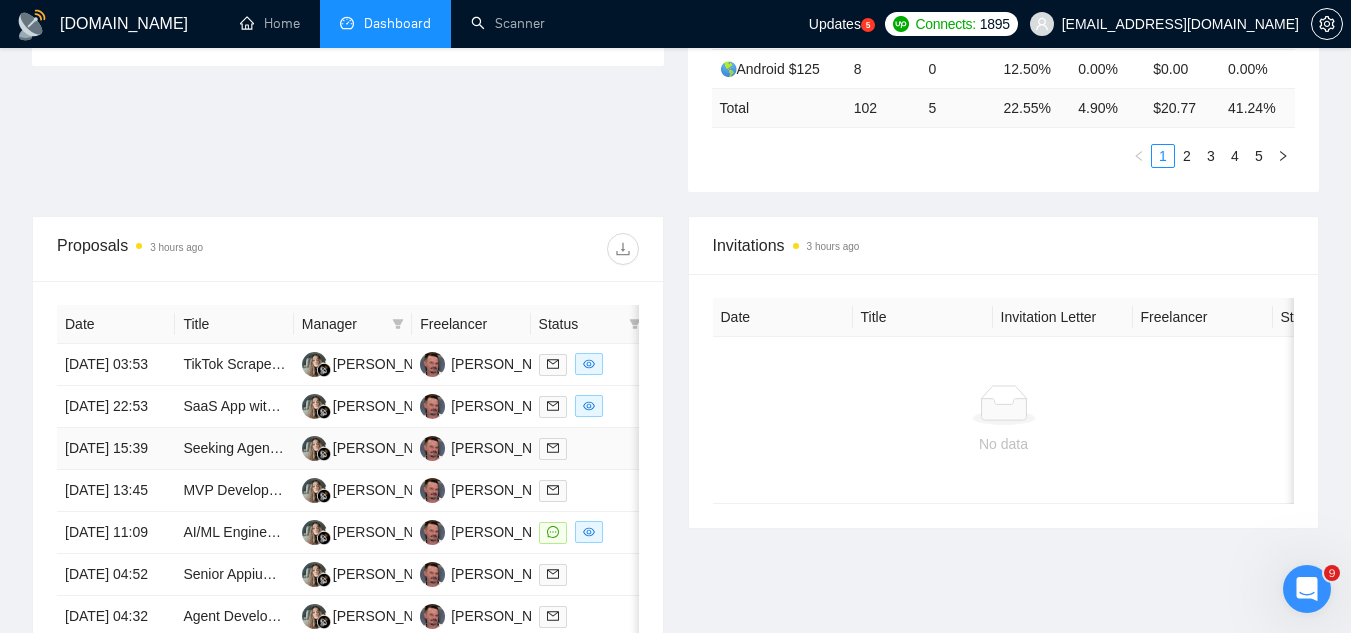 click on "Seeking Agentic AI Engineer – Sales-Focused LLM Model & Bot Development" at bounding box center [234, 449] 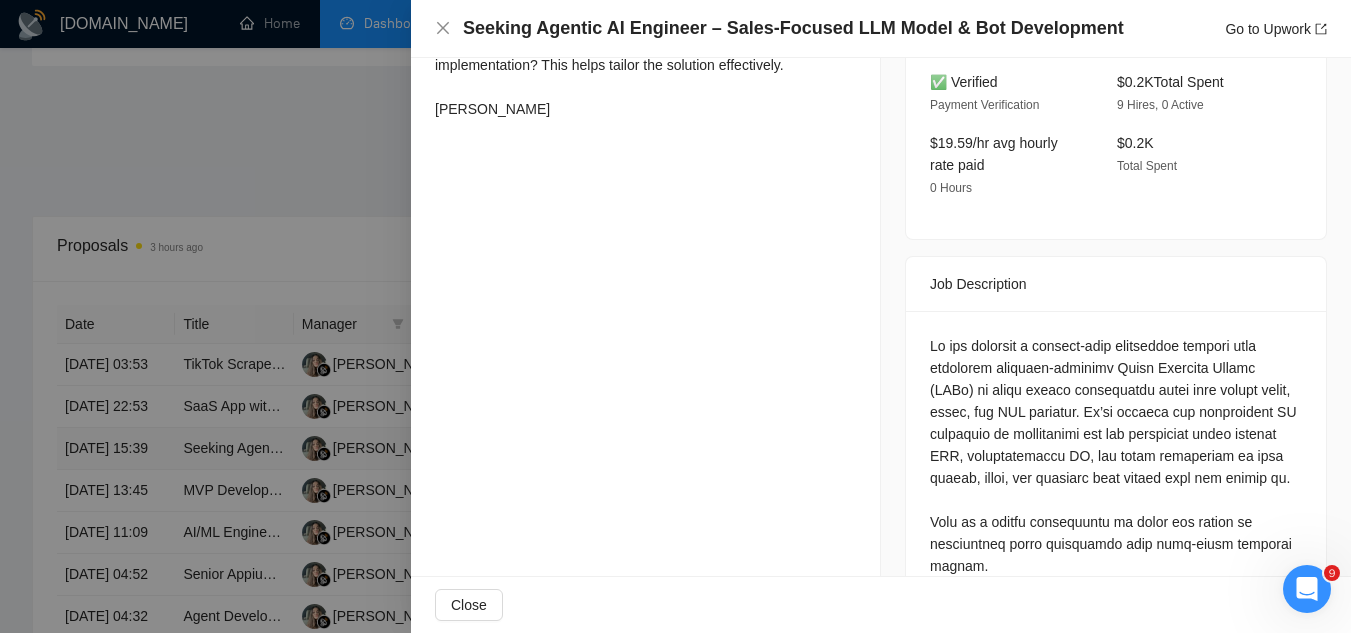 click at bounding box center (675, 316) 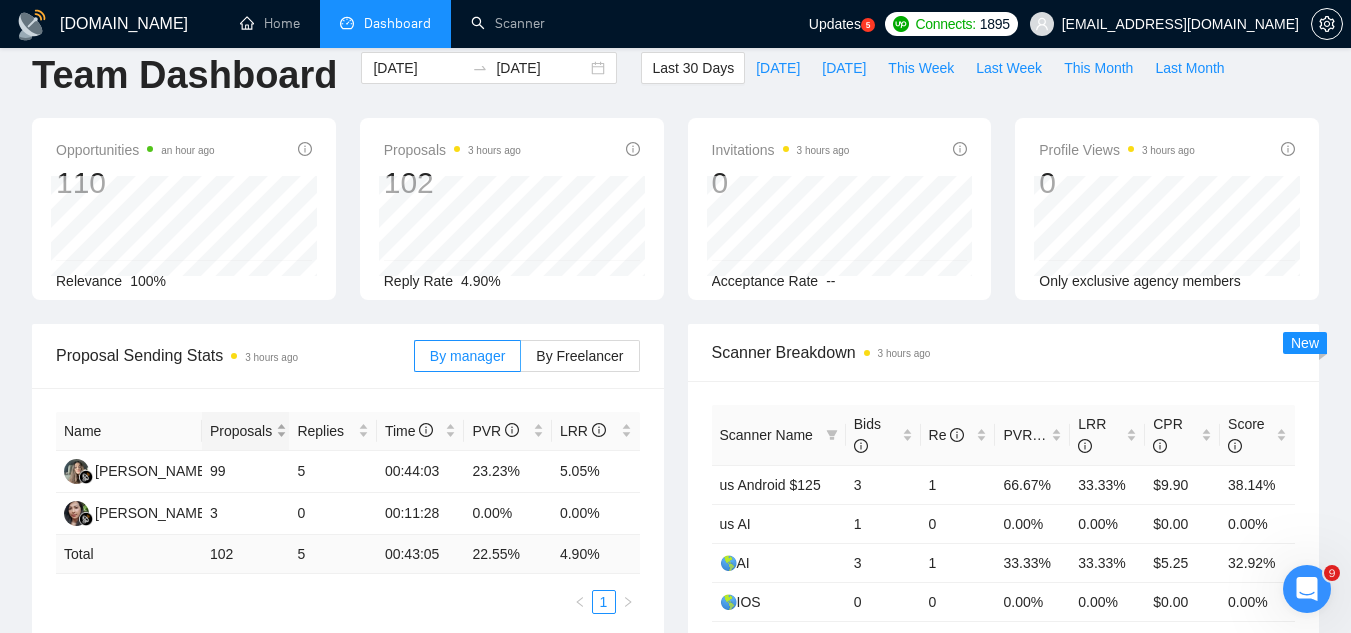 scroll, scrollTop: 0, scrollLeft: 0, axis: both 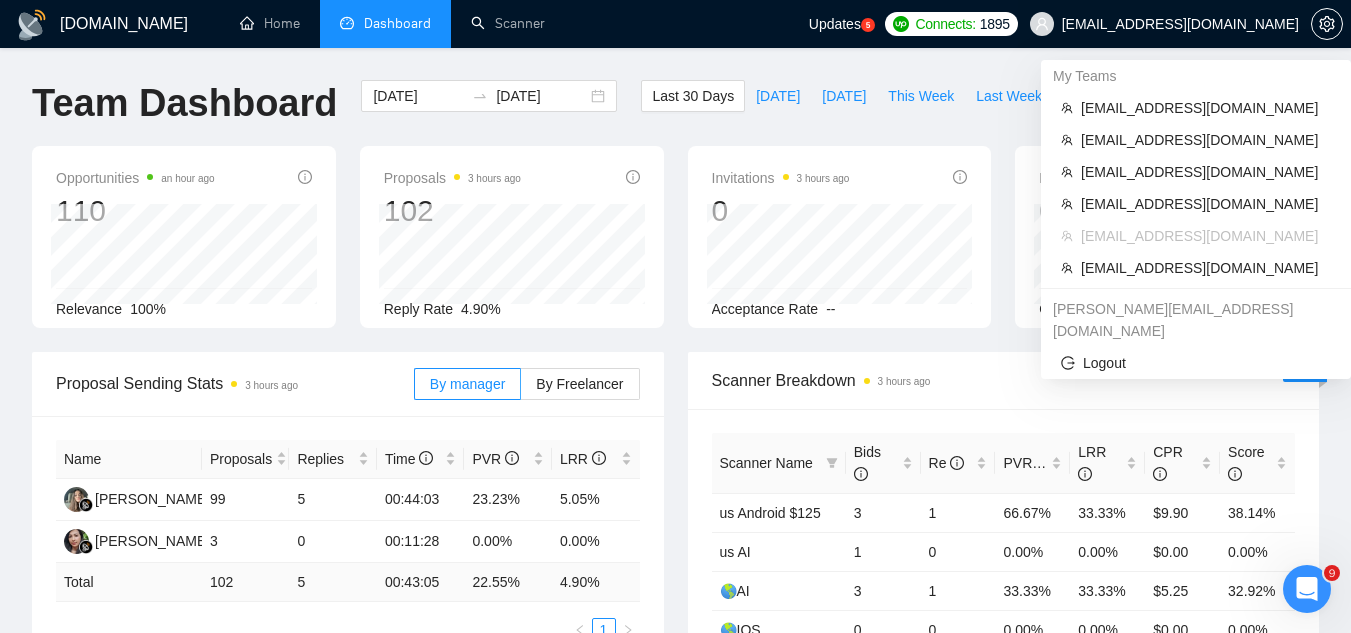 click on "[EMAIL_ADDRESS][DOMAIN_NAME]" at bounding box center [1164, 24] 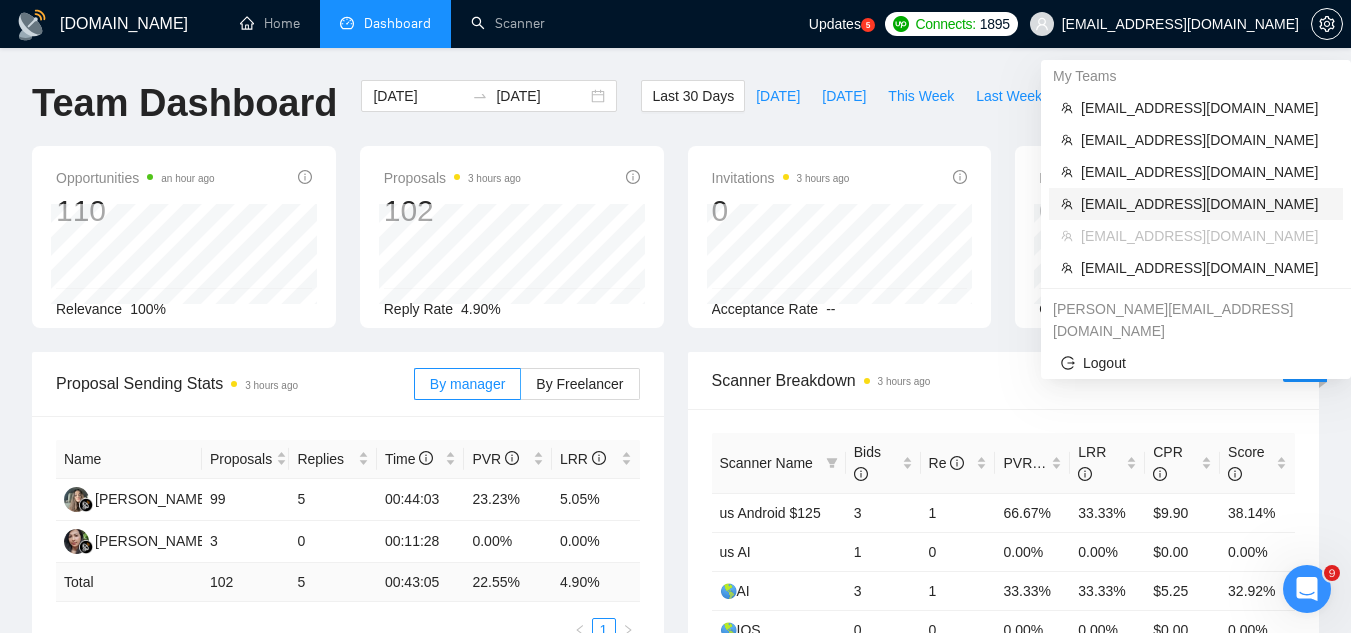click on "[EMAIL_ADDRESS][DOMAIN_NAME]" at bounding box center [1206, 204] 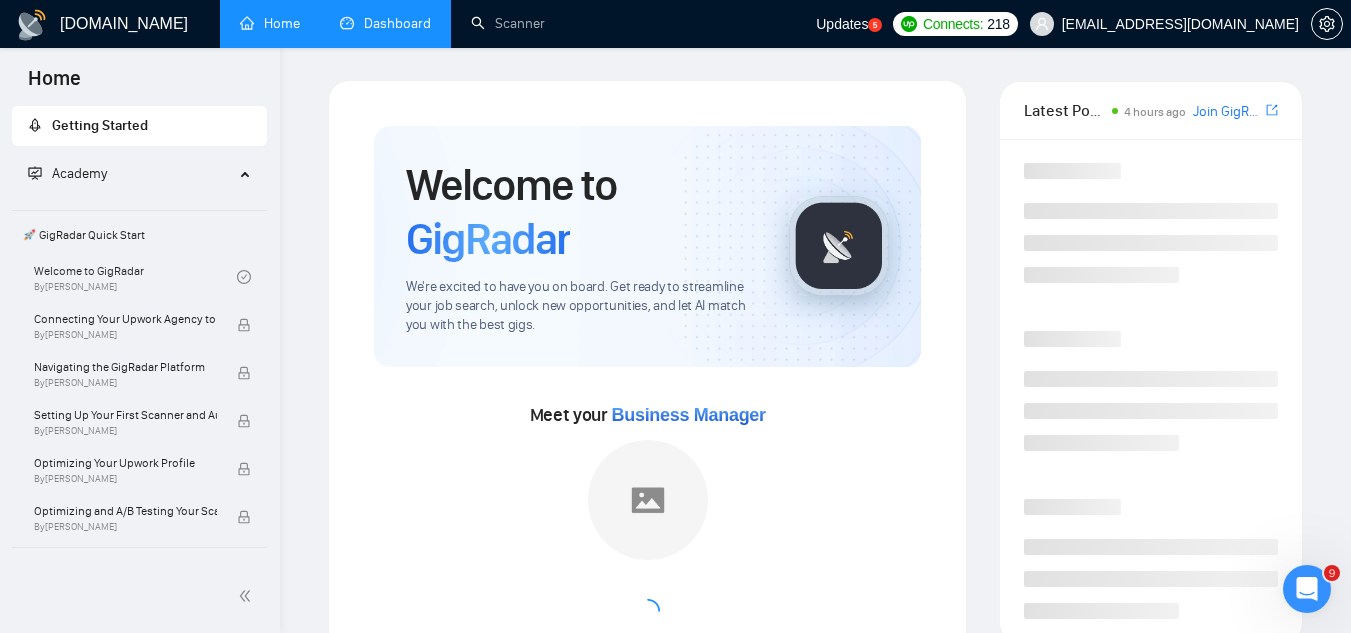 click on "Dashboard" at bounding box center (385, 23) 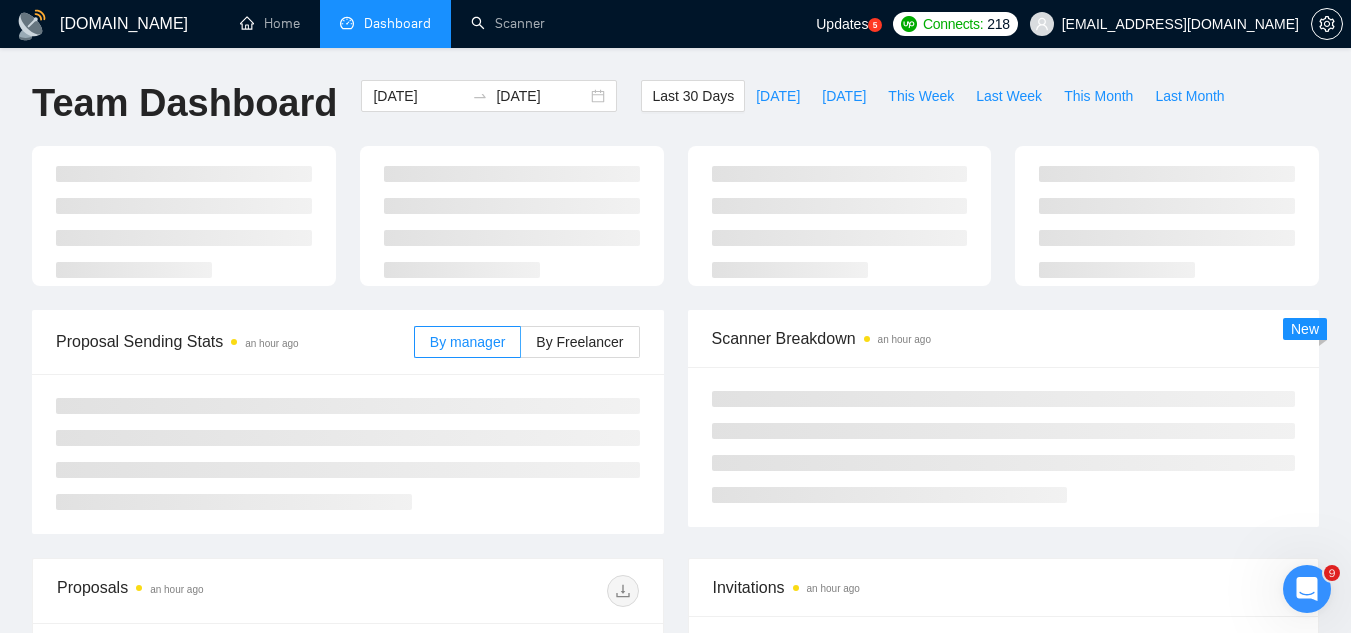 scroll, scrollTop: 3963, scrollLeft: 0, axis: vertical 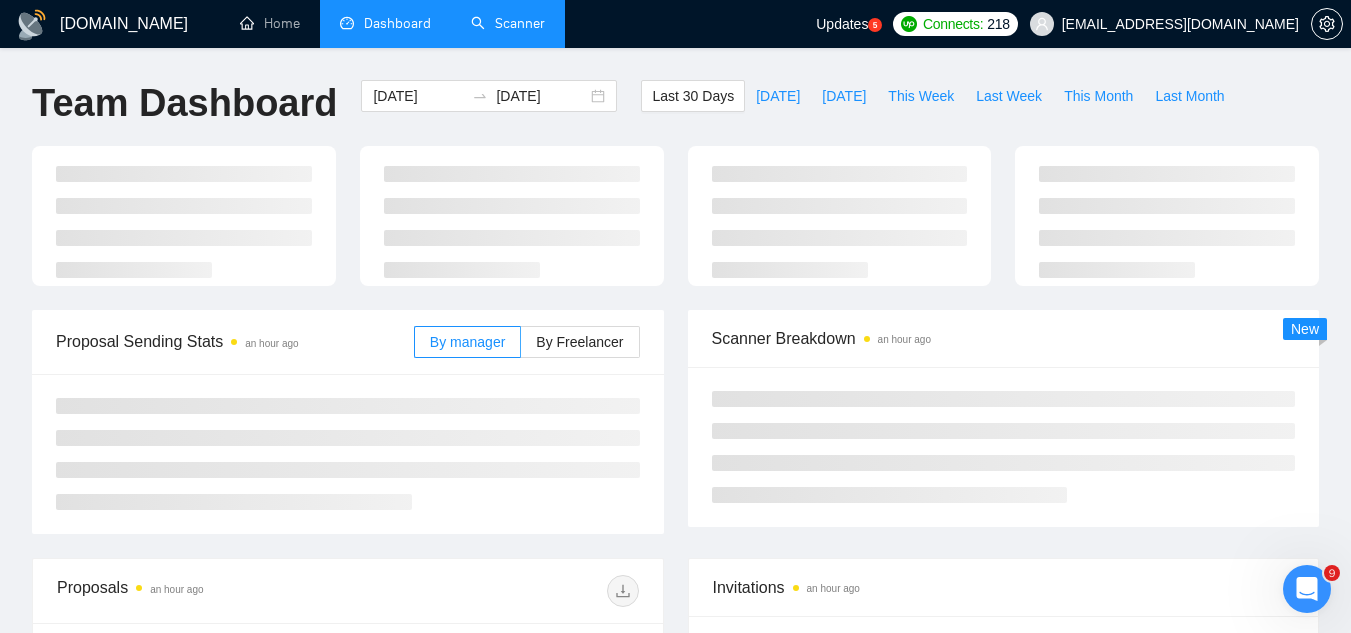click on "Scanner" at bounding box center [508, 23] 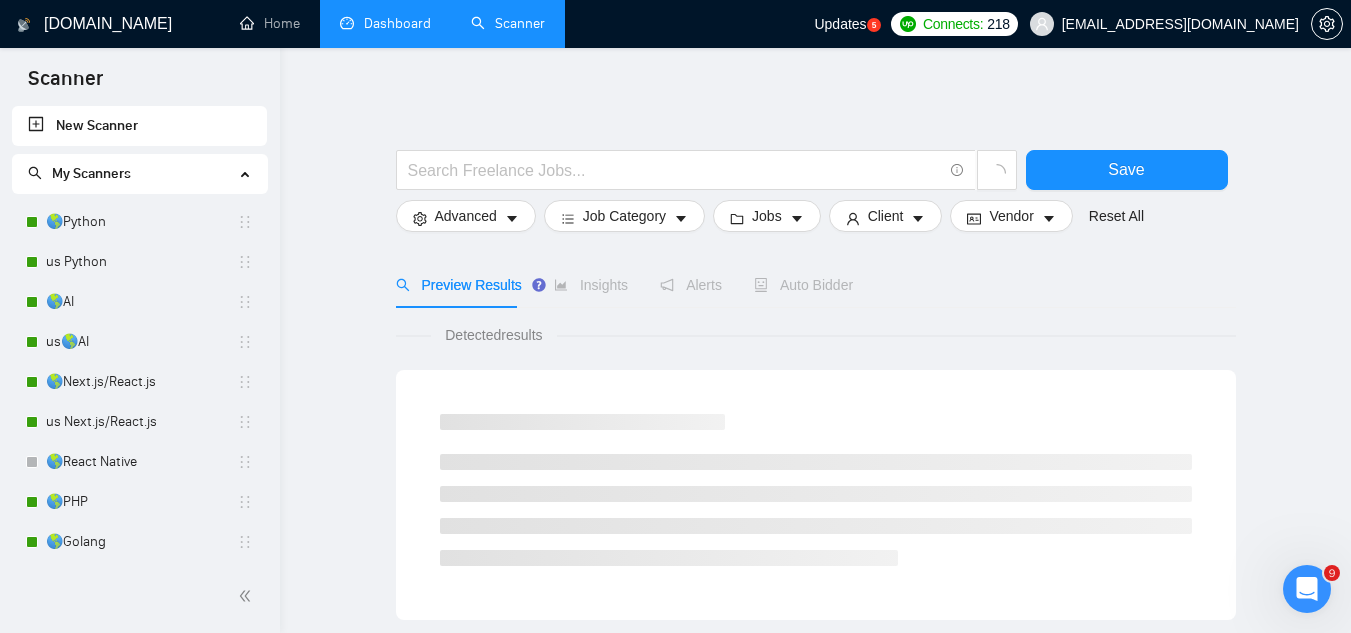 scroll, scrollTop: 322, scrollLeft: 0, axis: vertical 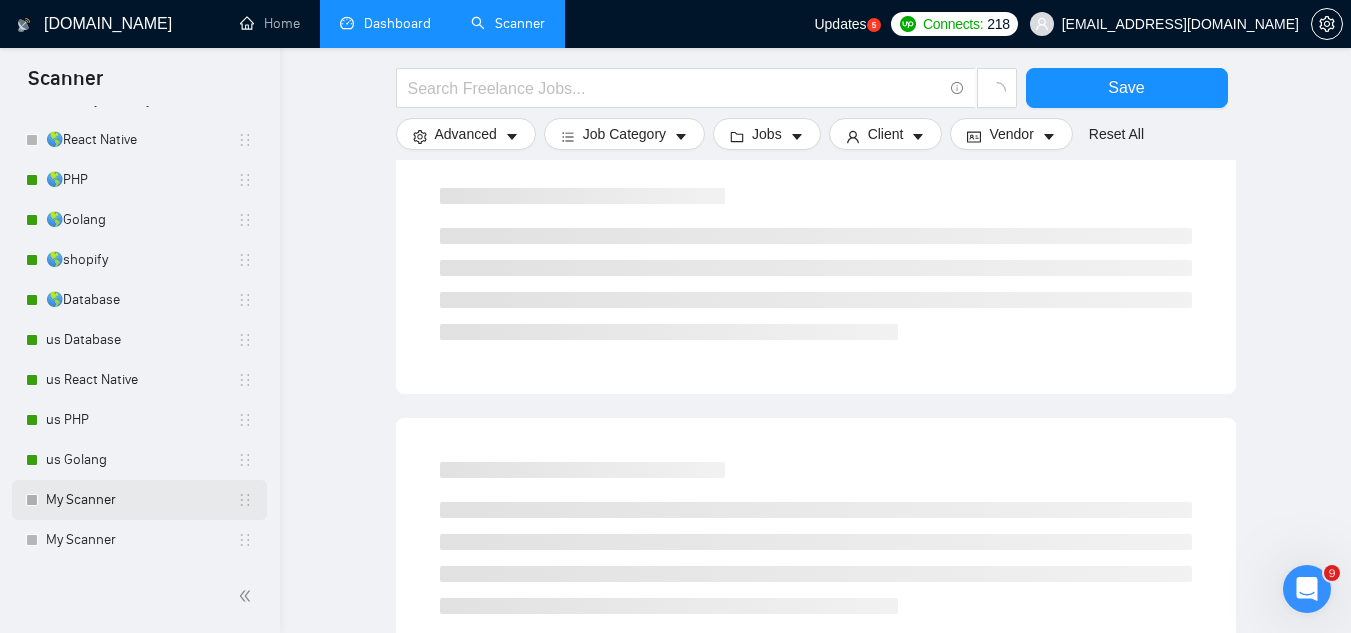 click on "My Scanner" at bounding box center (141, 500) 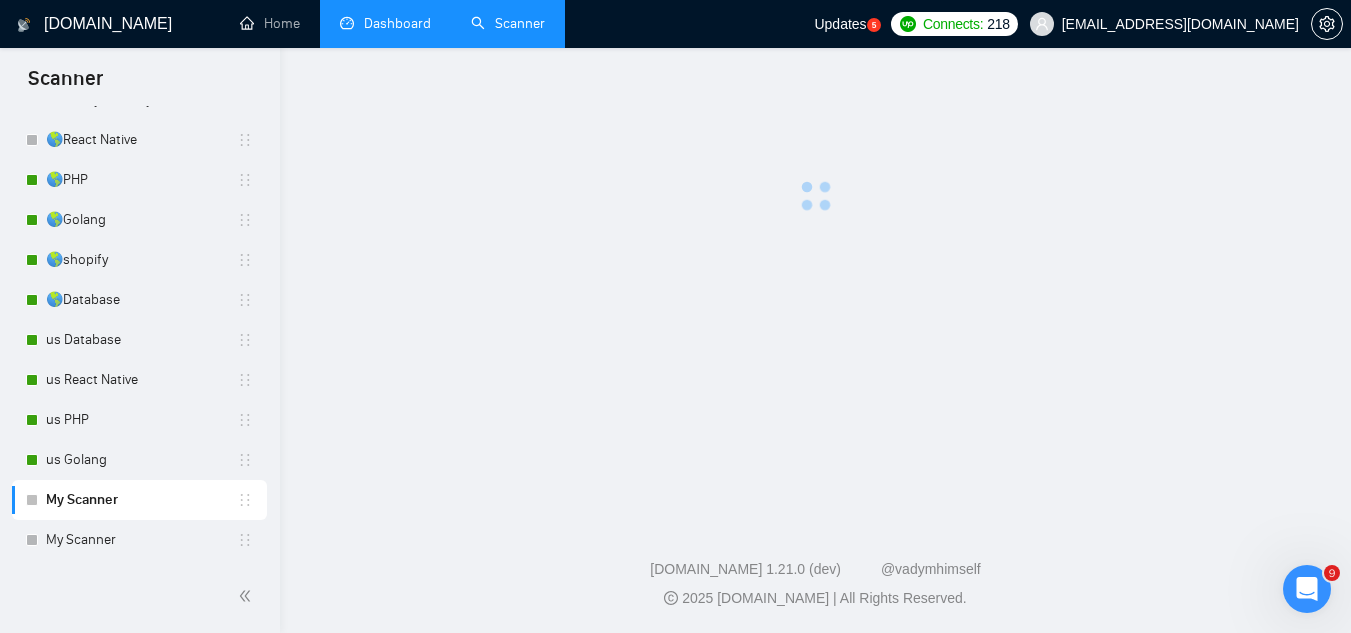 scroll, scrollTop: 0, scrollLeft: 0, axis: both 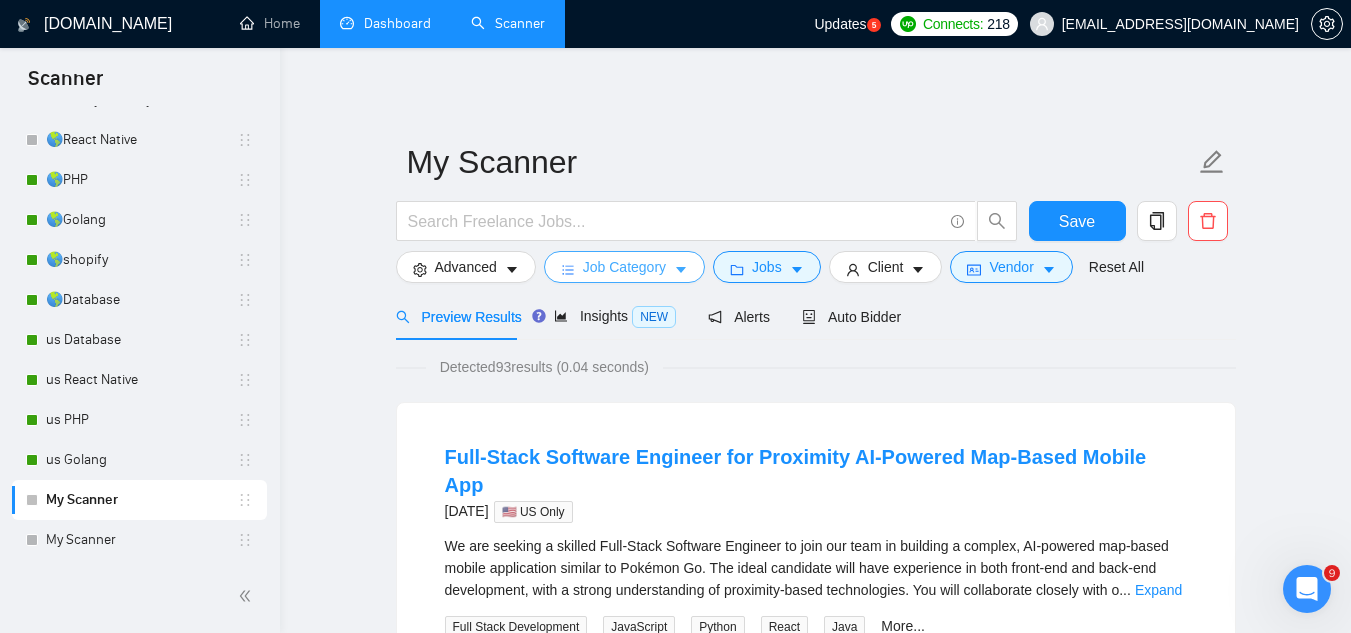 click on "Job Category" at bounding box center [624, 267] 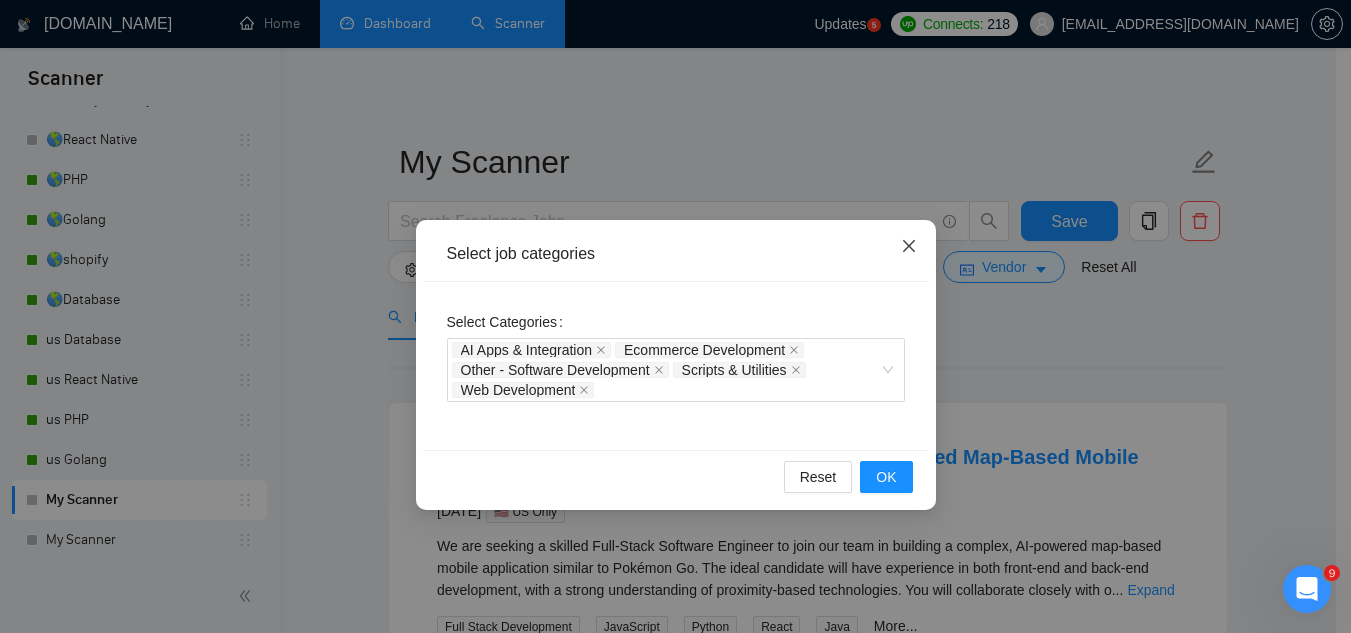 click 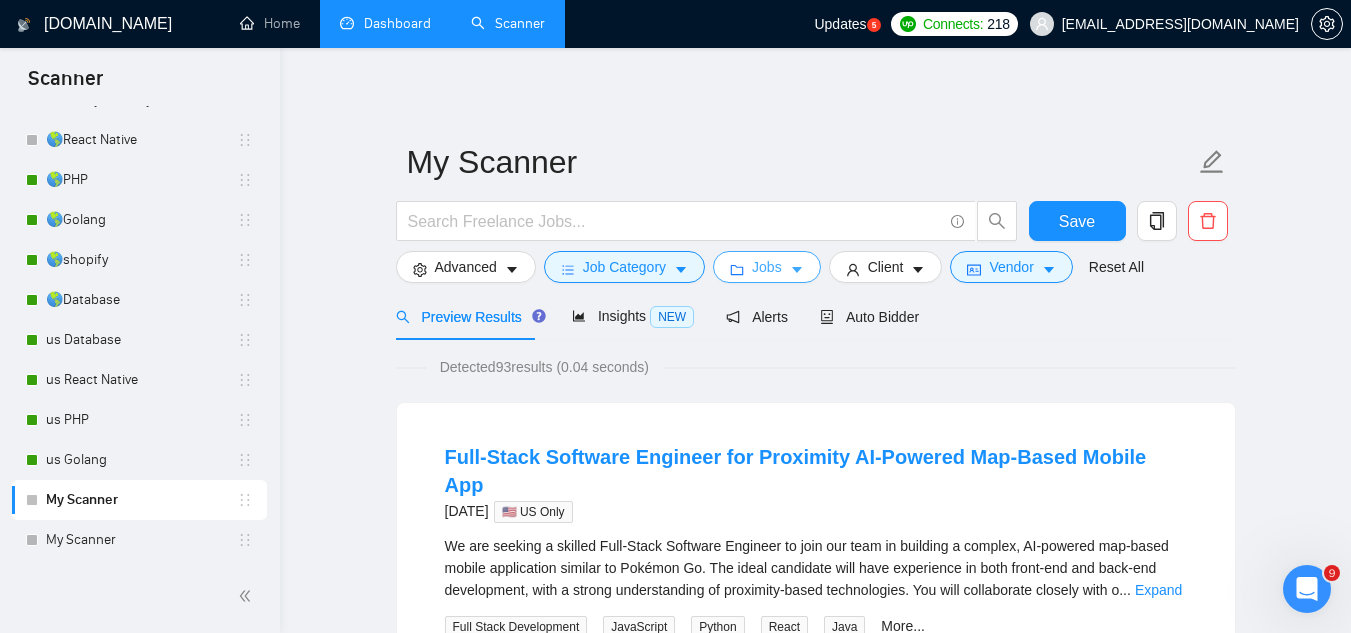 click on "Jobs" at bounding box center [767, 267] 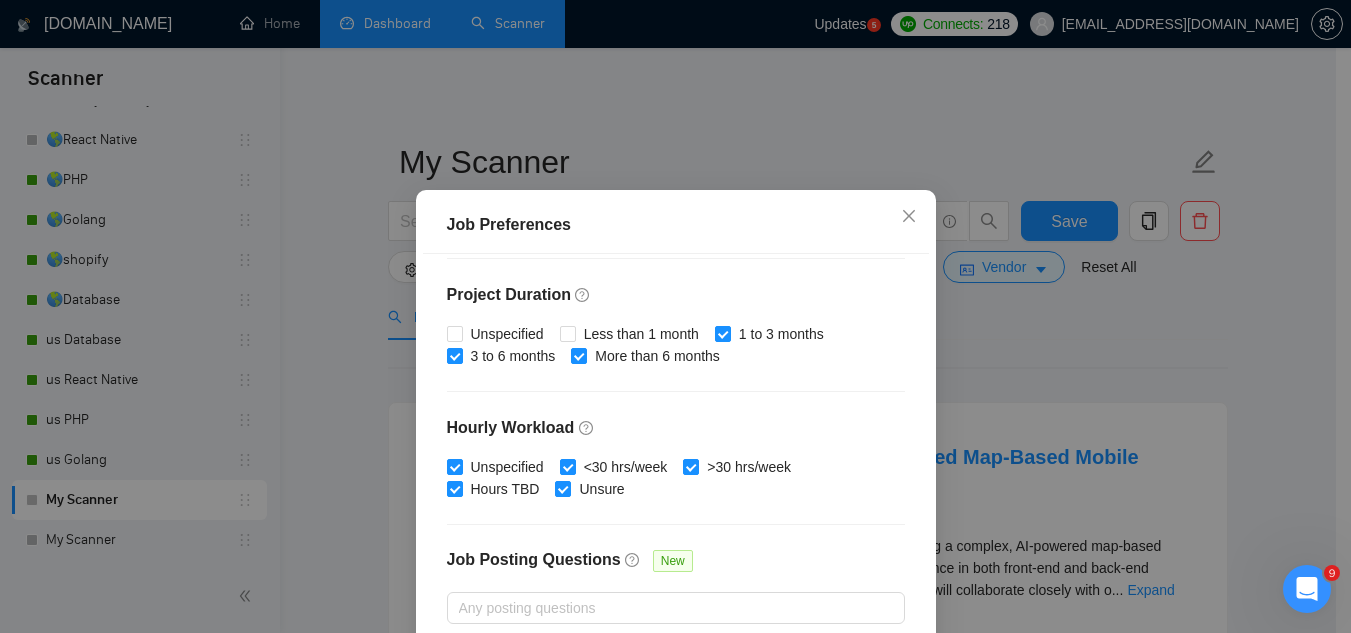 scroll, scrollTop: 683, scrollLeft: 0, axis: vertical 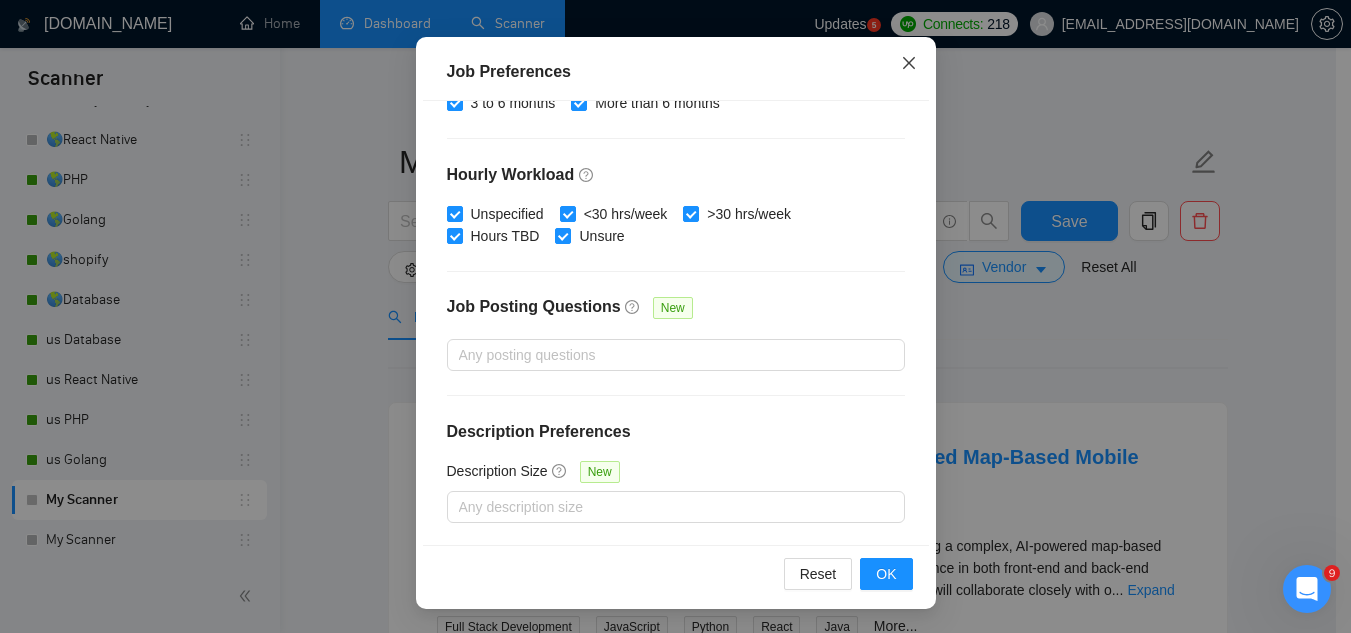 click 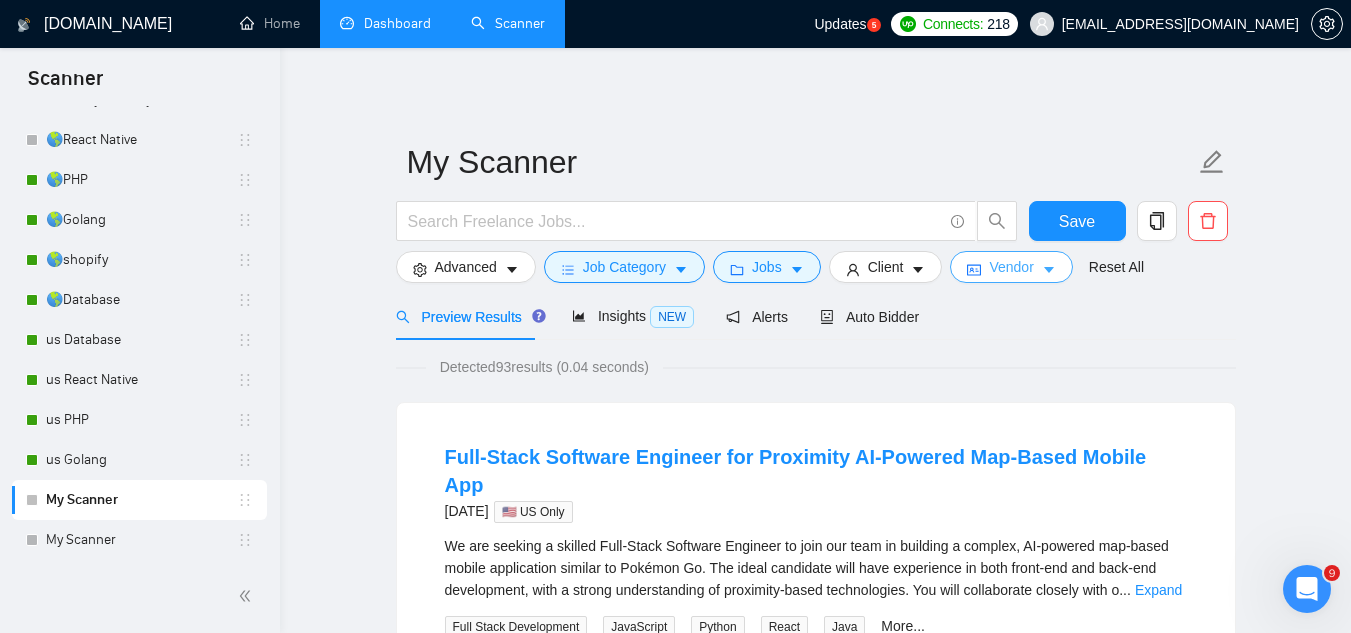 click on "Vendor" at bounding box center (1011, 267) 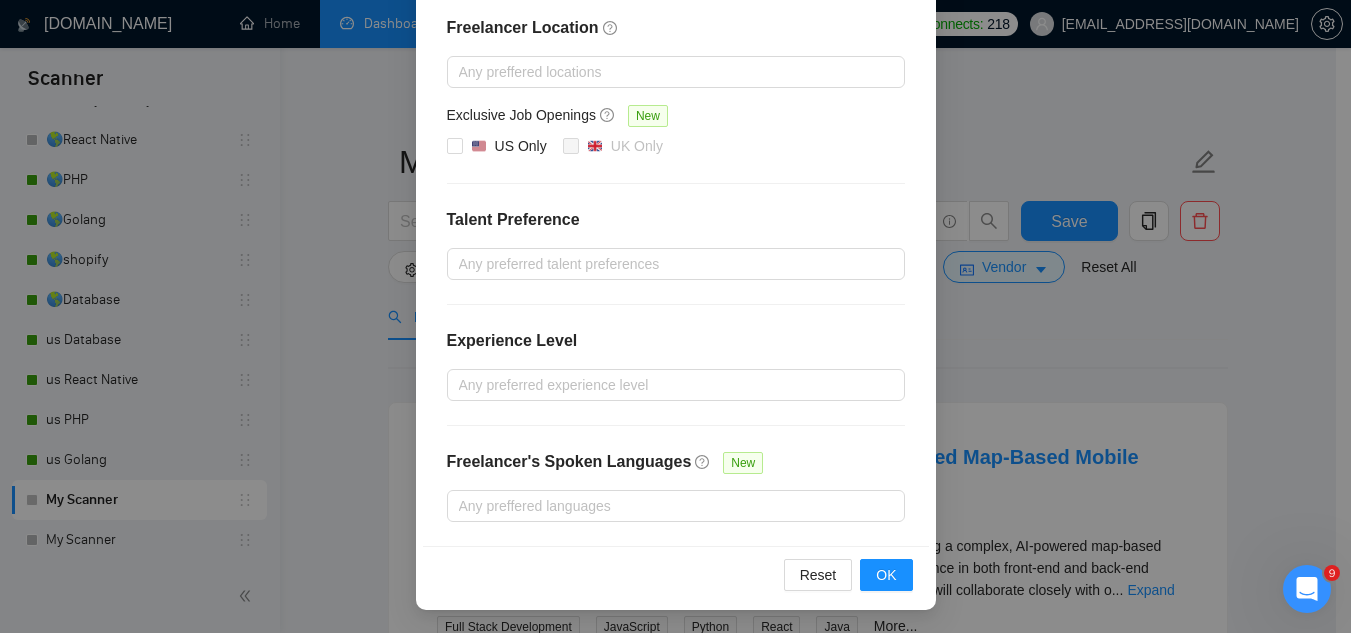 scroll, scrollTop: 0, scrollLeft: 0, axis: both 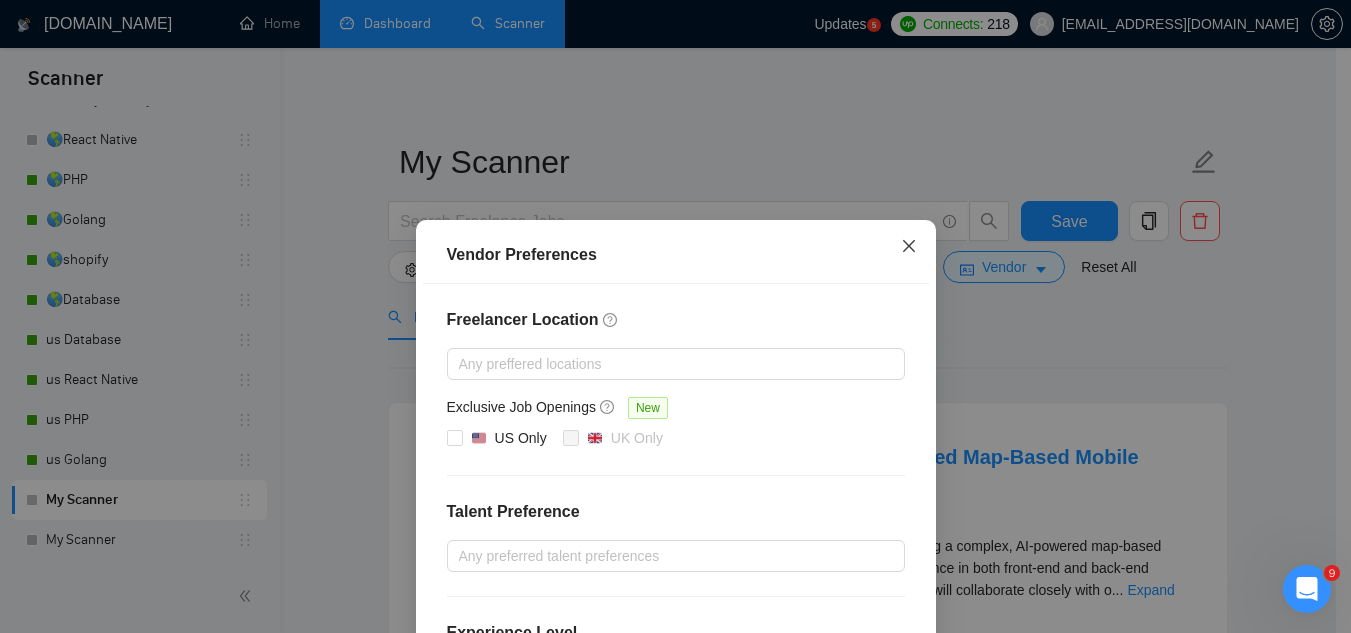 click at bounding box center [909, 247] 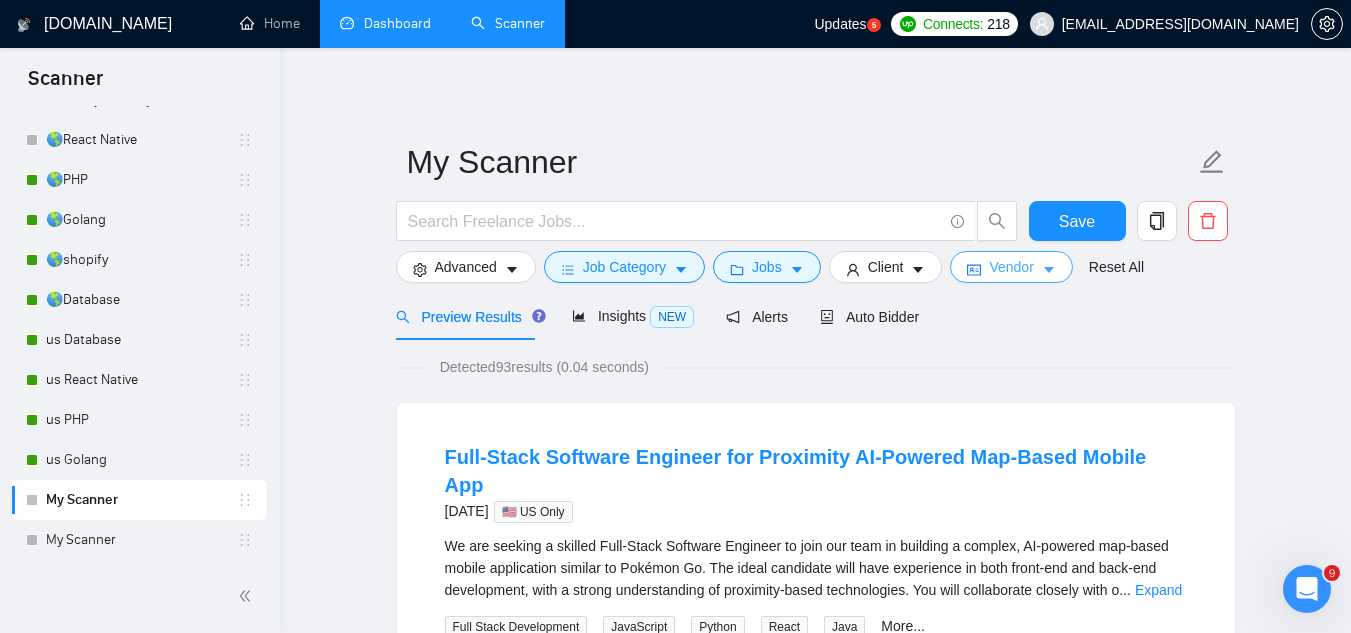 click on "Vendor" at bounding box center (1011, 267) 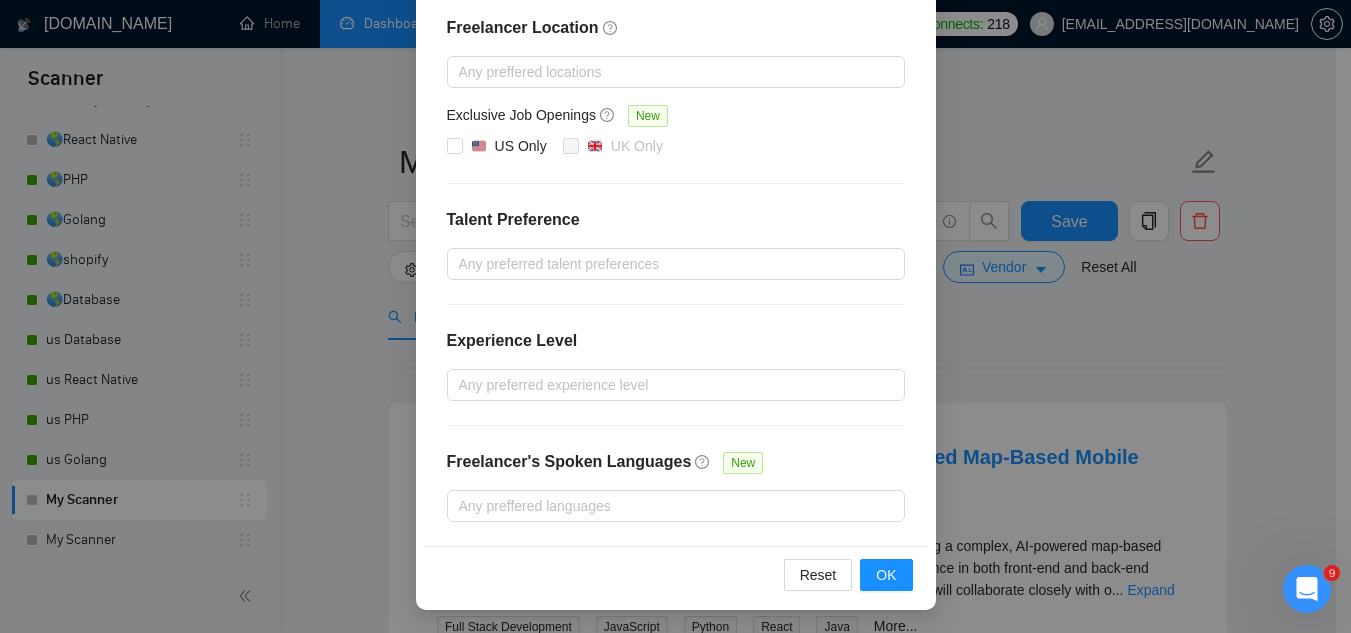 scroll, scrollTop: 0, scrollLeft: 0, axis: both 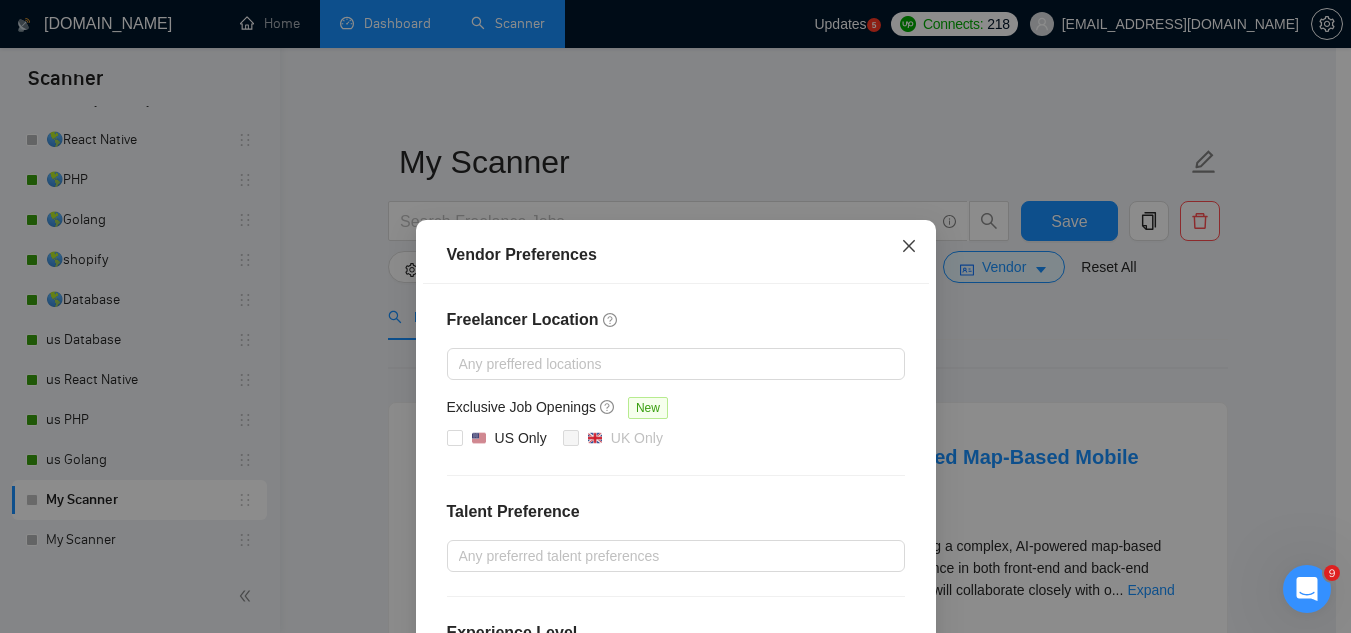 click 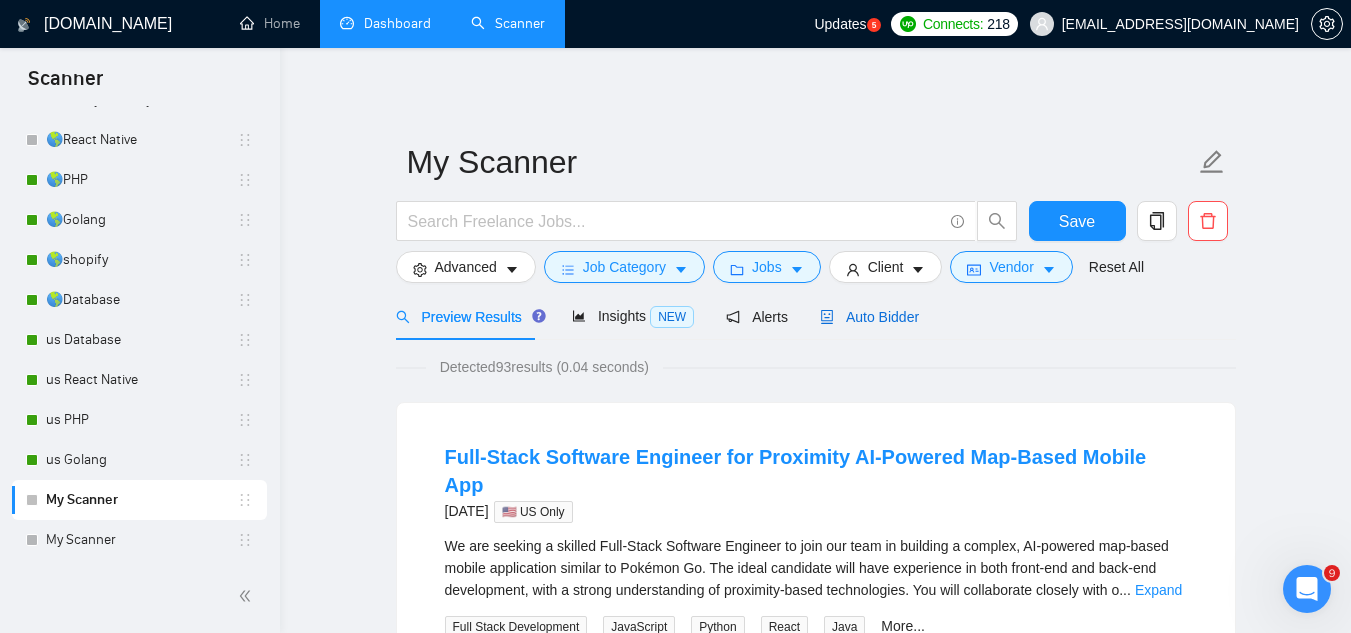 click on "Auto Bidder" at bounding box center (869, 317) 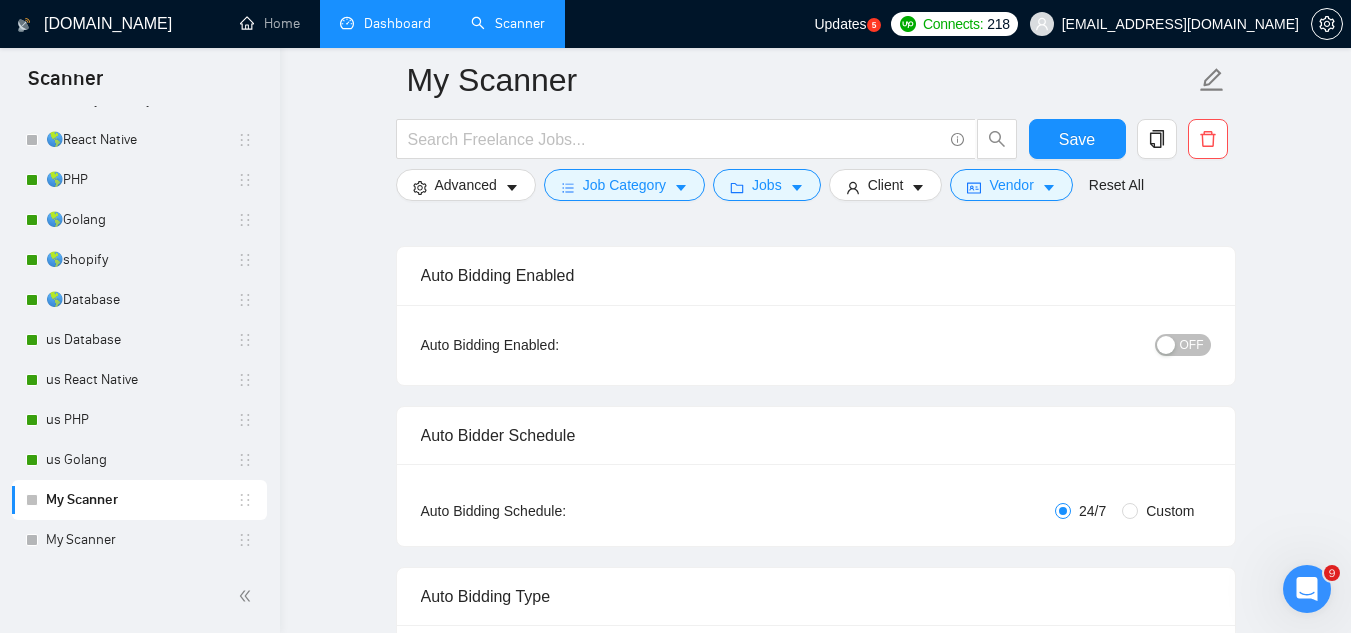 scroll, scrollTop: 0, scrollLeft: 0, axis: both 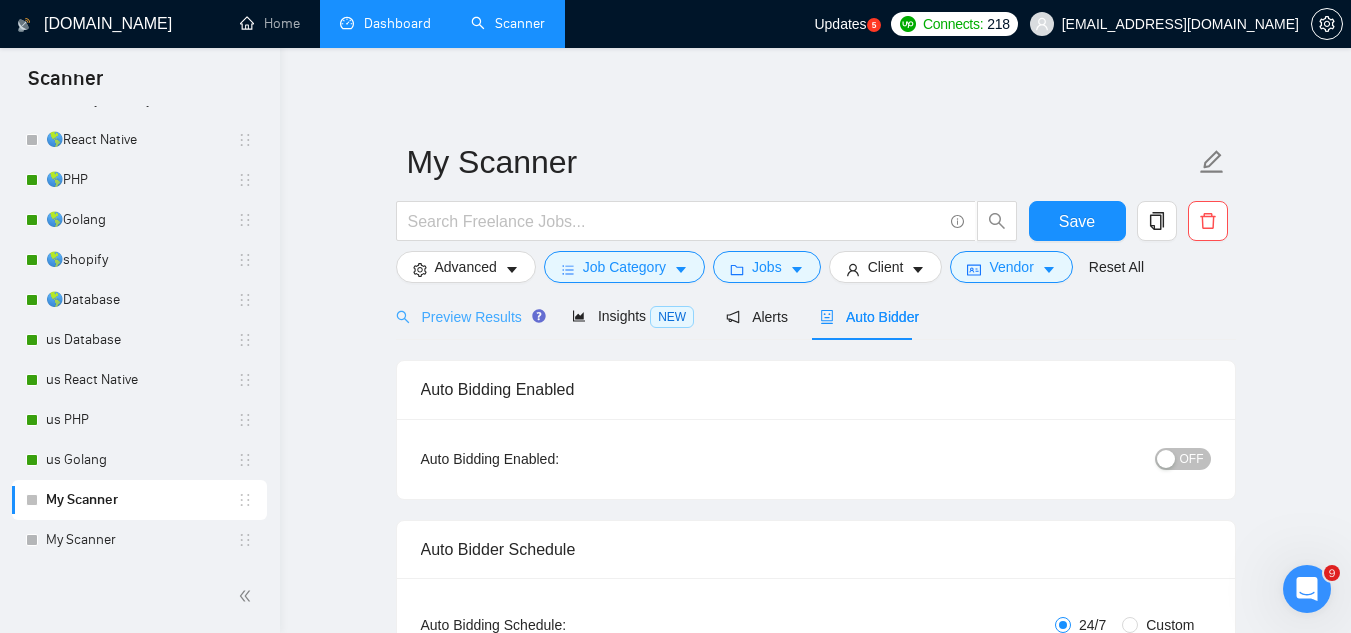click on "Preview Results" at bounding box center [468, 316] 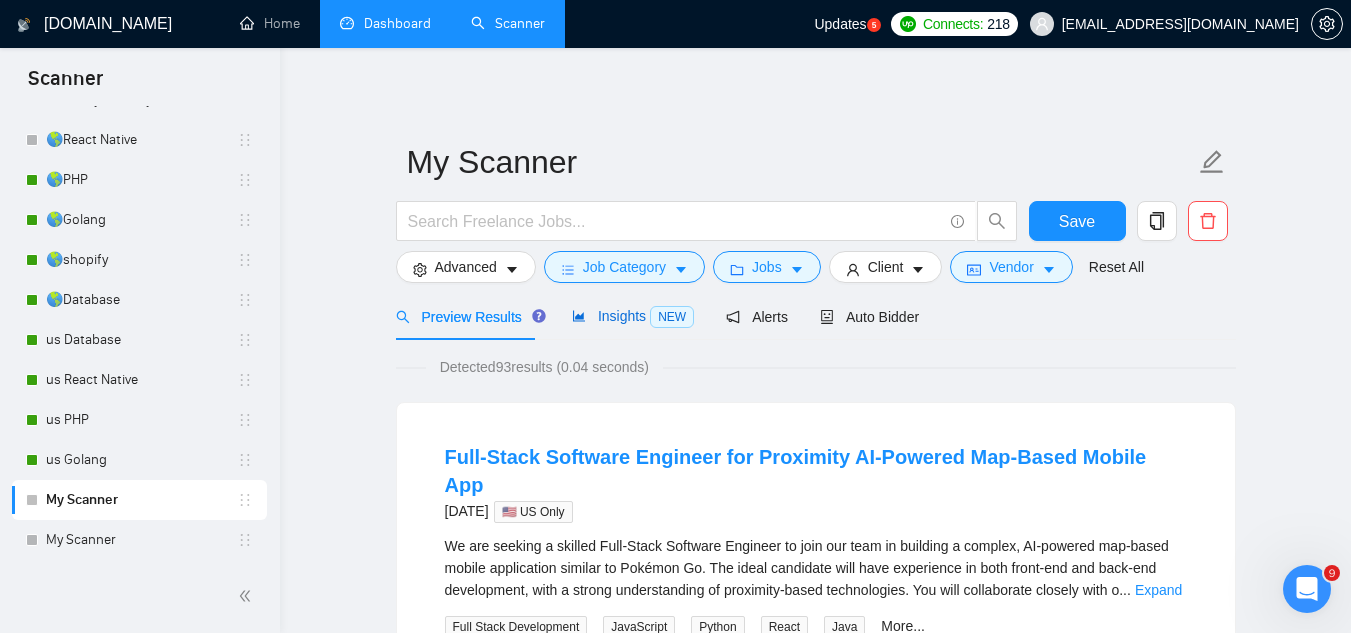 click on "Insights NEW" at bounding box center [633, 316] 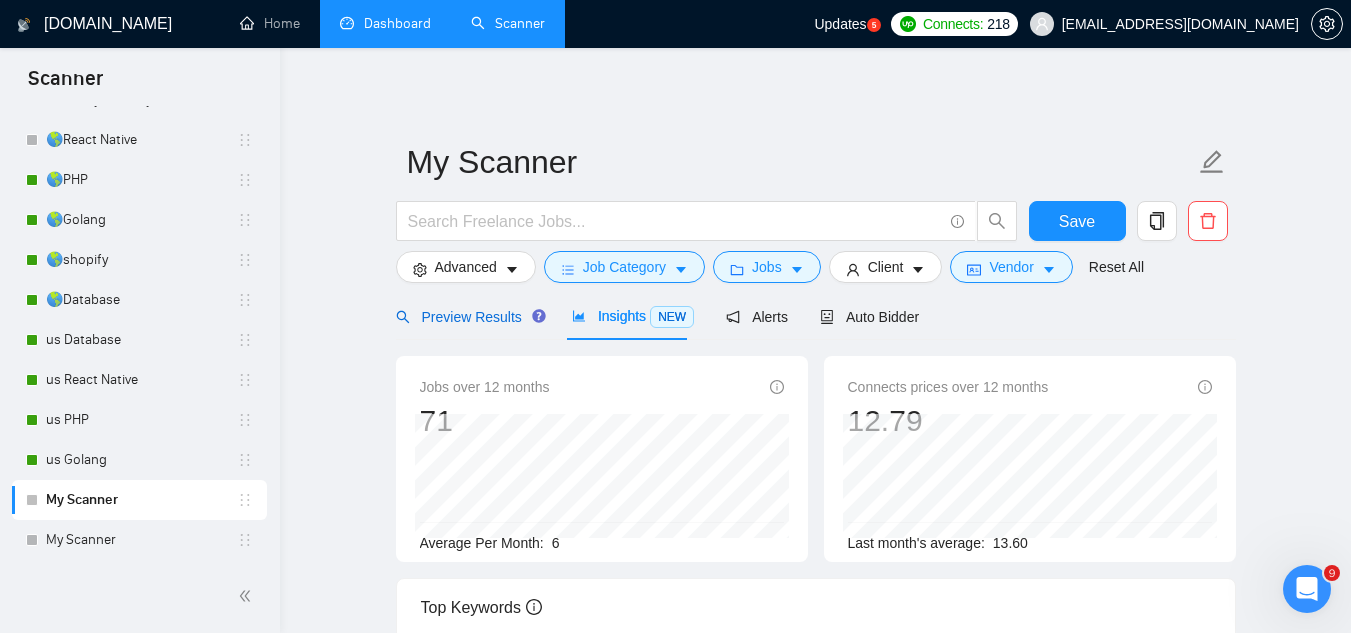 click on "Preview Results" at bounding box center (468, 317) 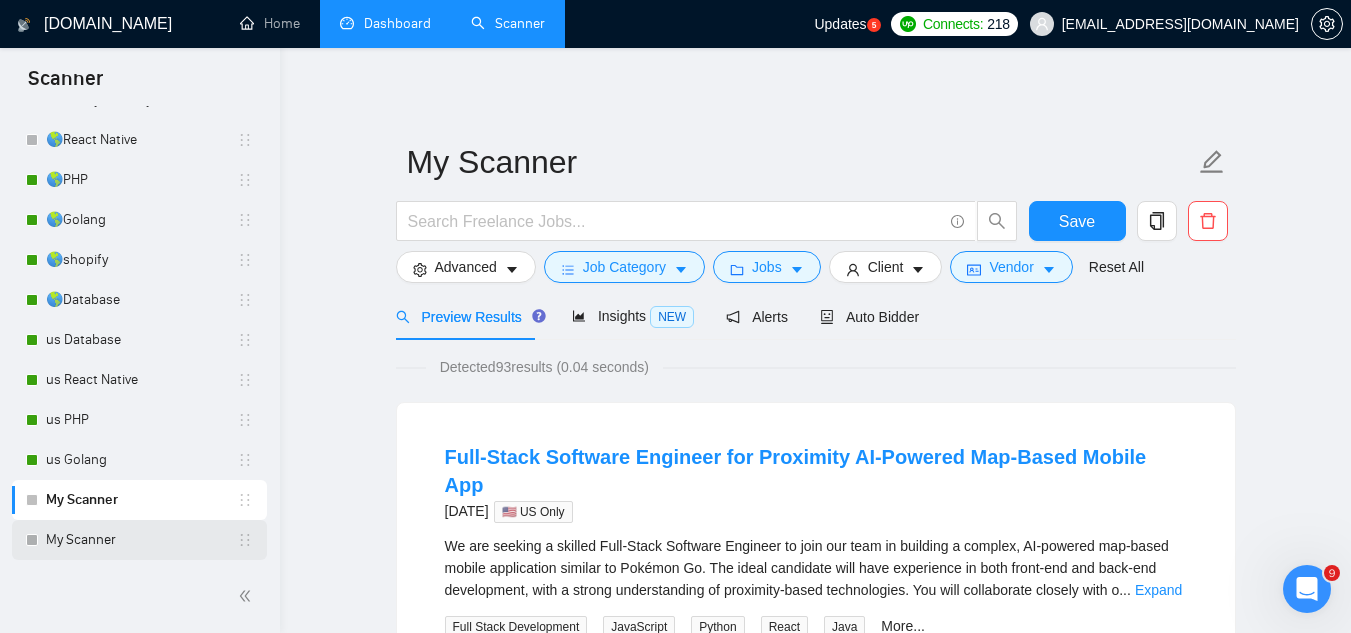 click on "My Scanner" at bounding box center [141, 540] 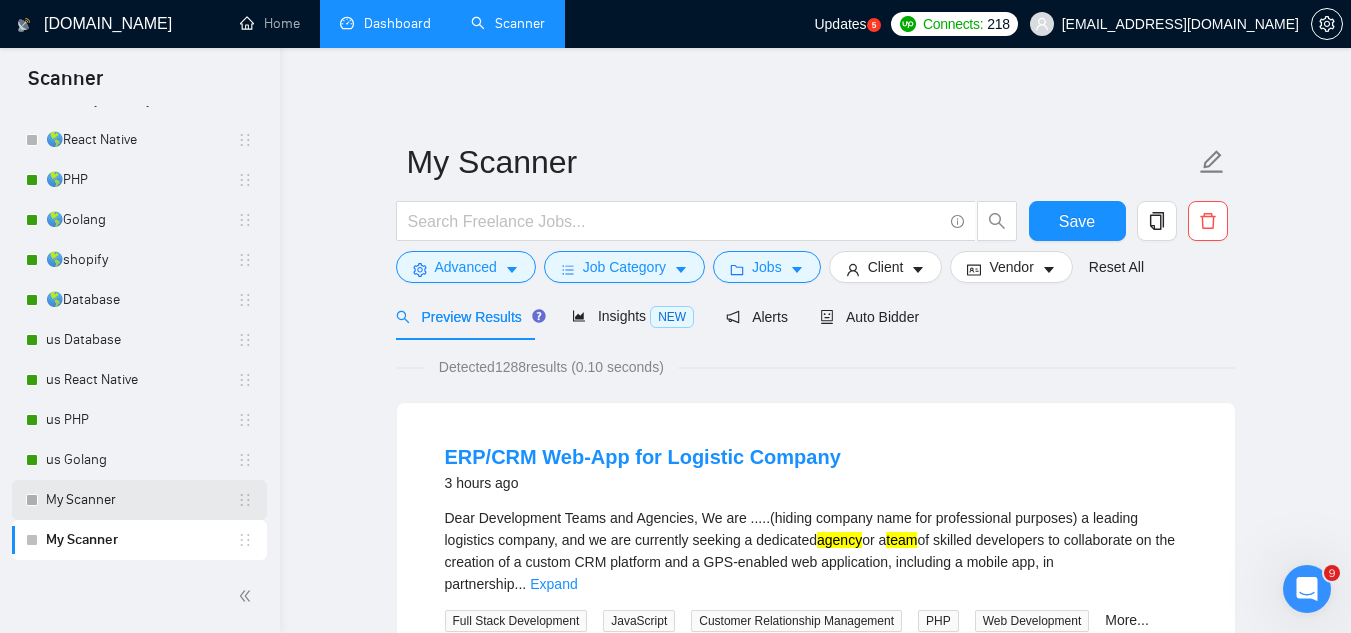 click on "My Scanner" at bounding box center (141, 500) 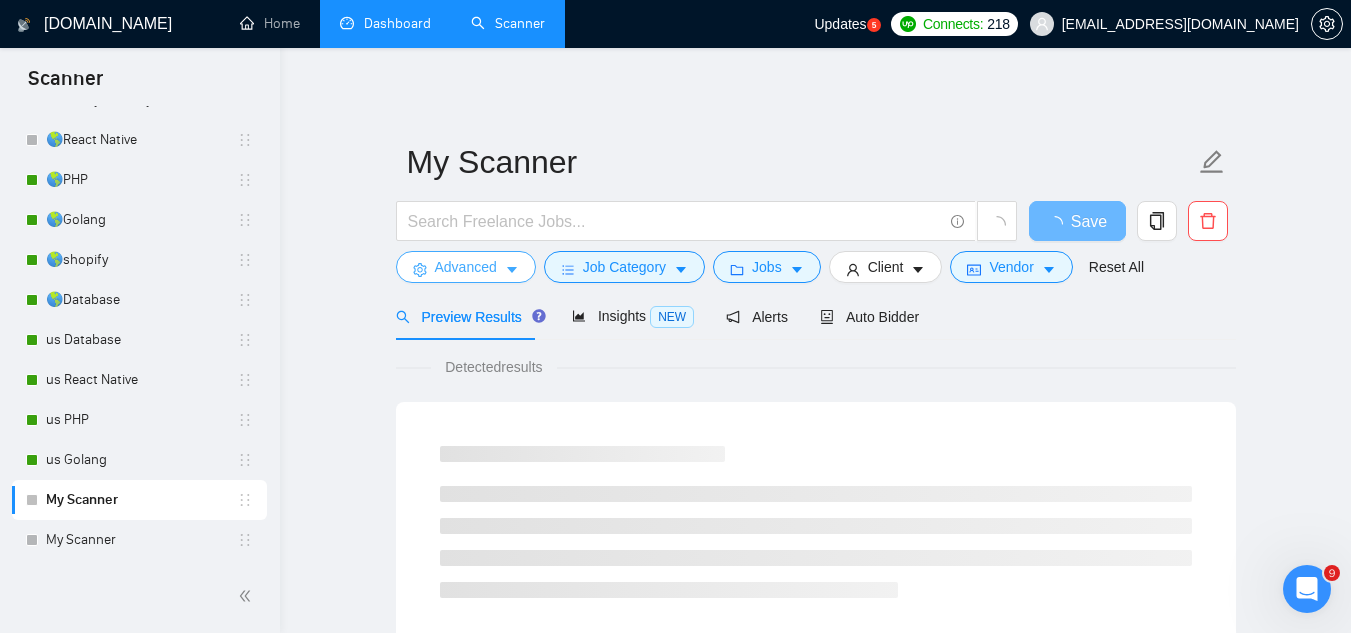 click on "Advanced" at bounding box center [466, 267] 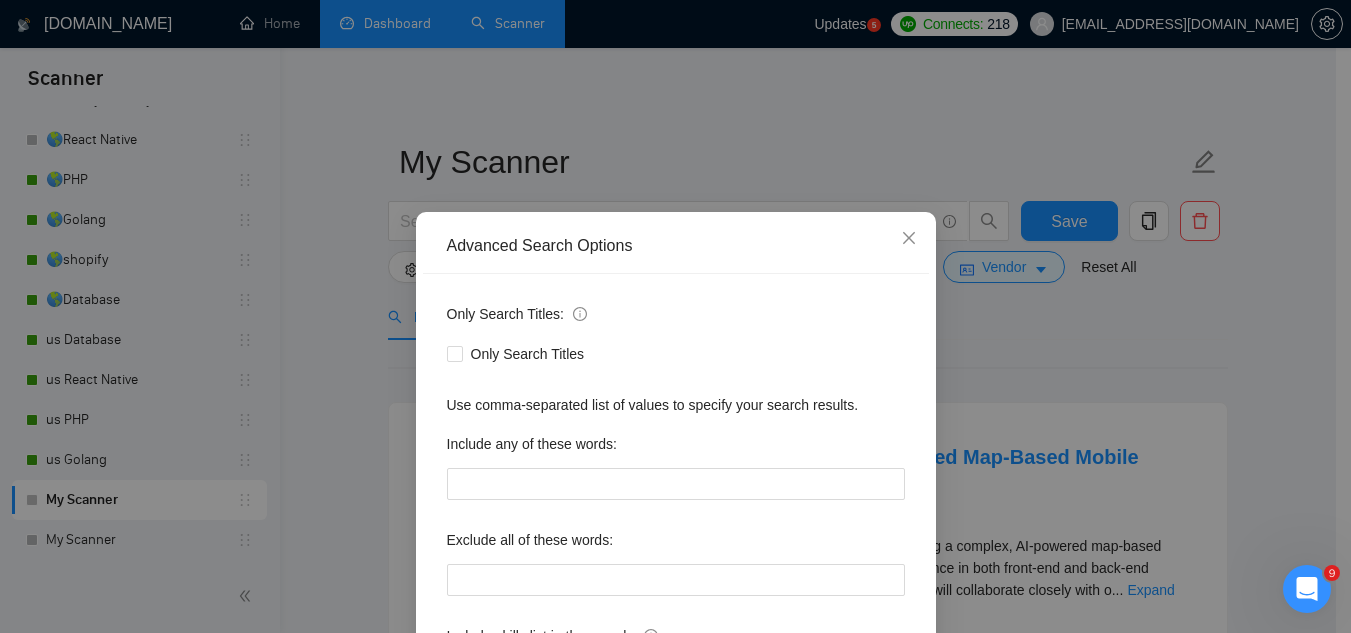 scroll, scrollTop: 0, scrollLeft: 0, axis: both 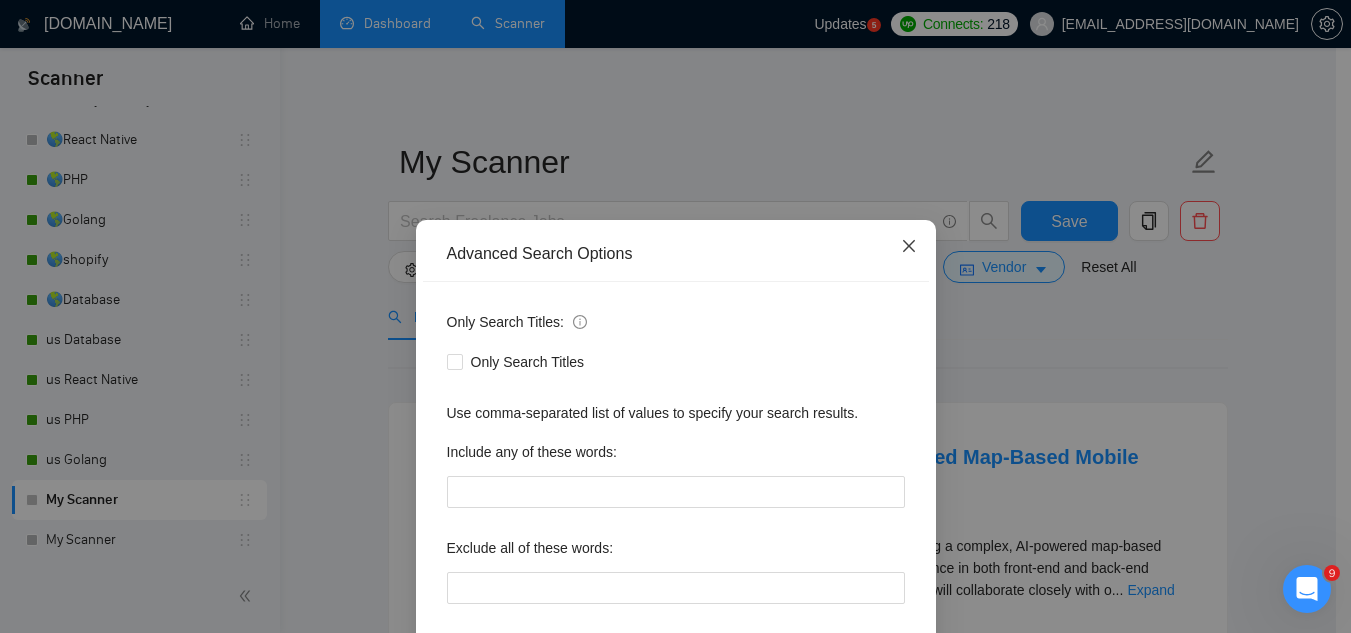 click at bounding box center (909, 247) 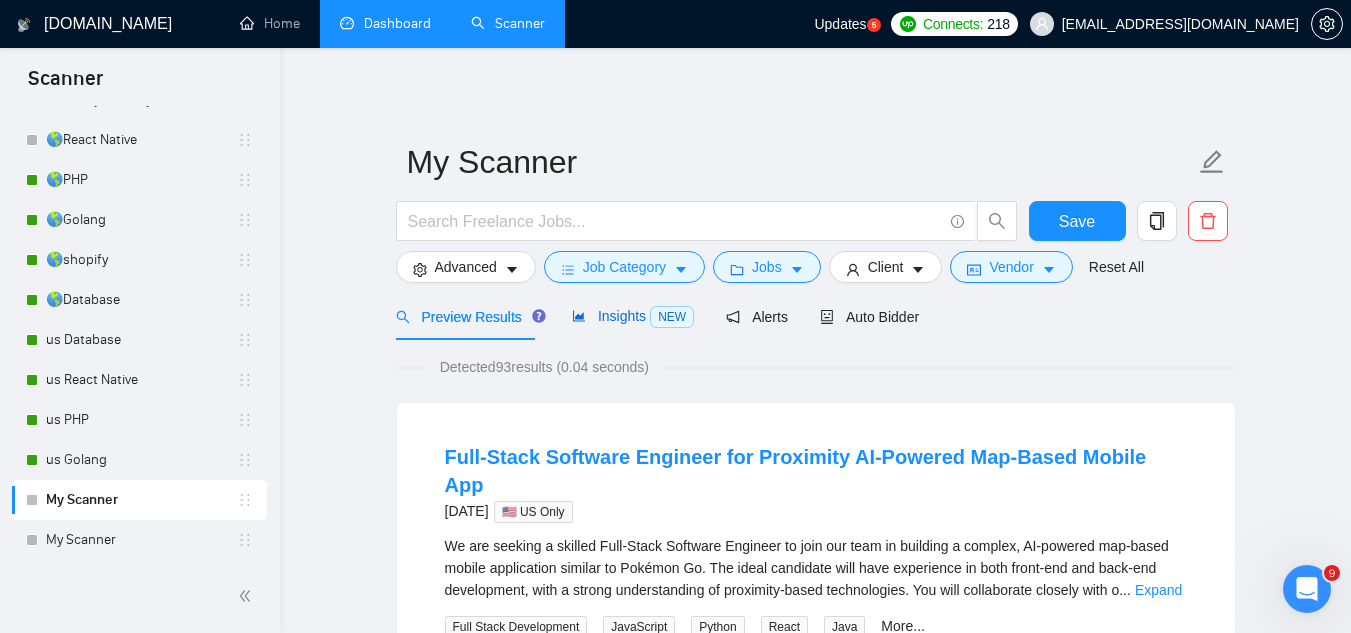 click on "Insights NEW" at bounding box center [633, 316] 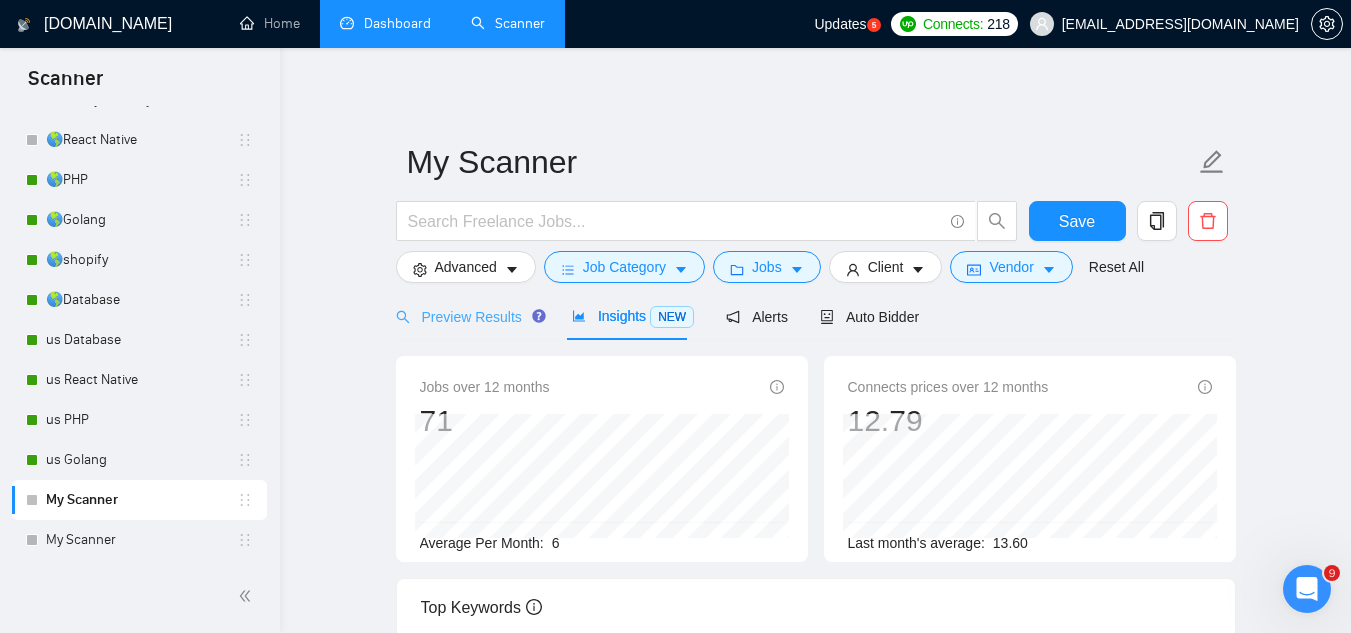 click on "Preview Results" at bounding box center [468, 316] 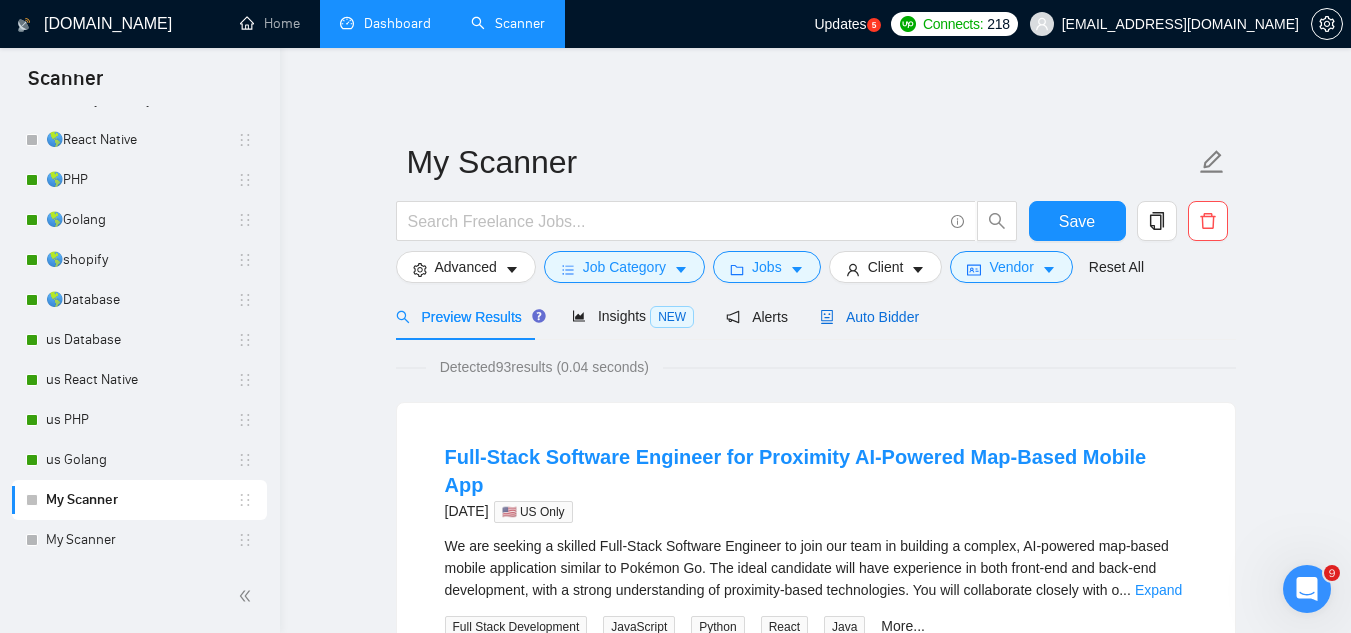 click on "Auto Bidder" at bounding box center (869, 317) 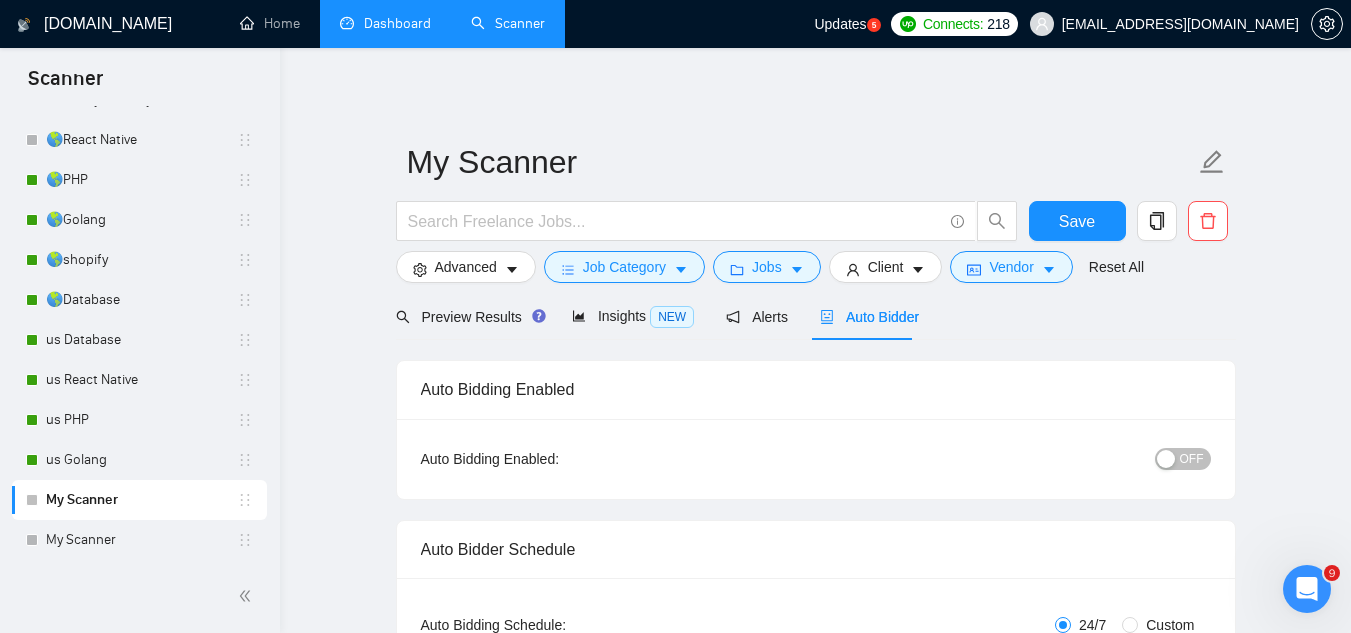 type 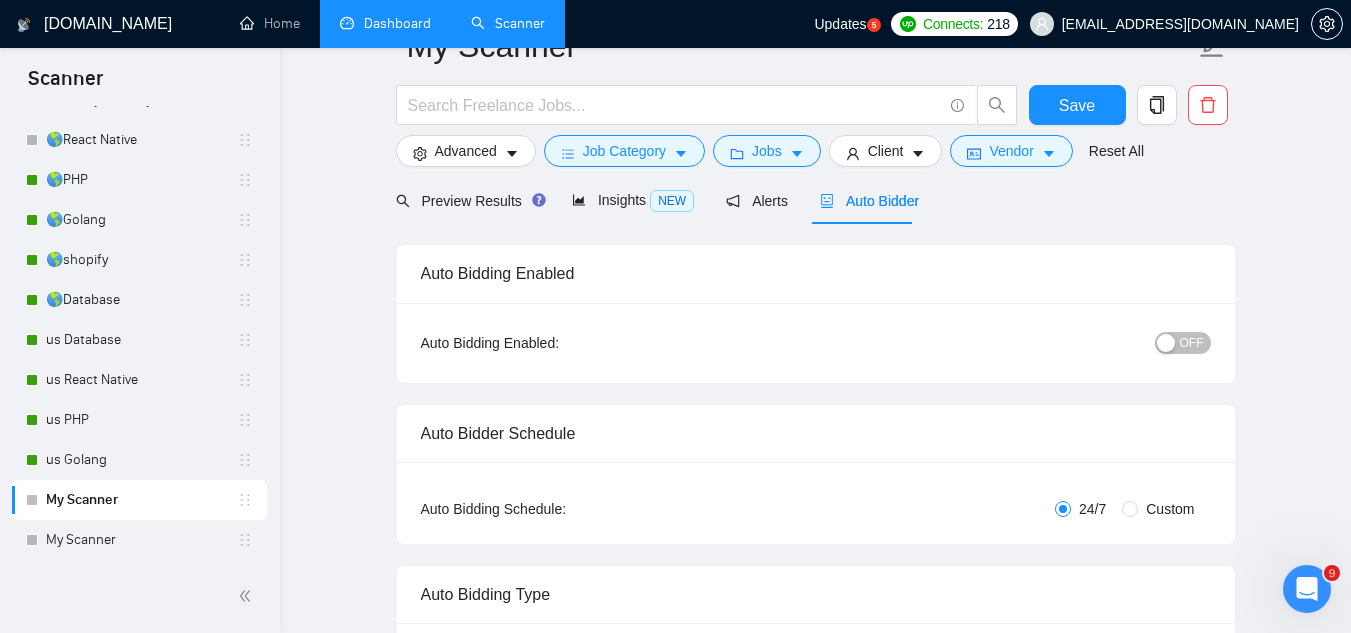 scroll, scrollTop: 0, scrollLeft: 0, axis: both 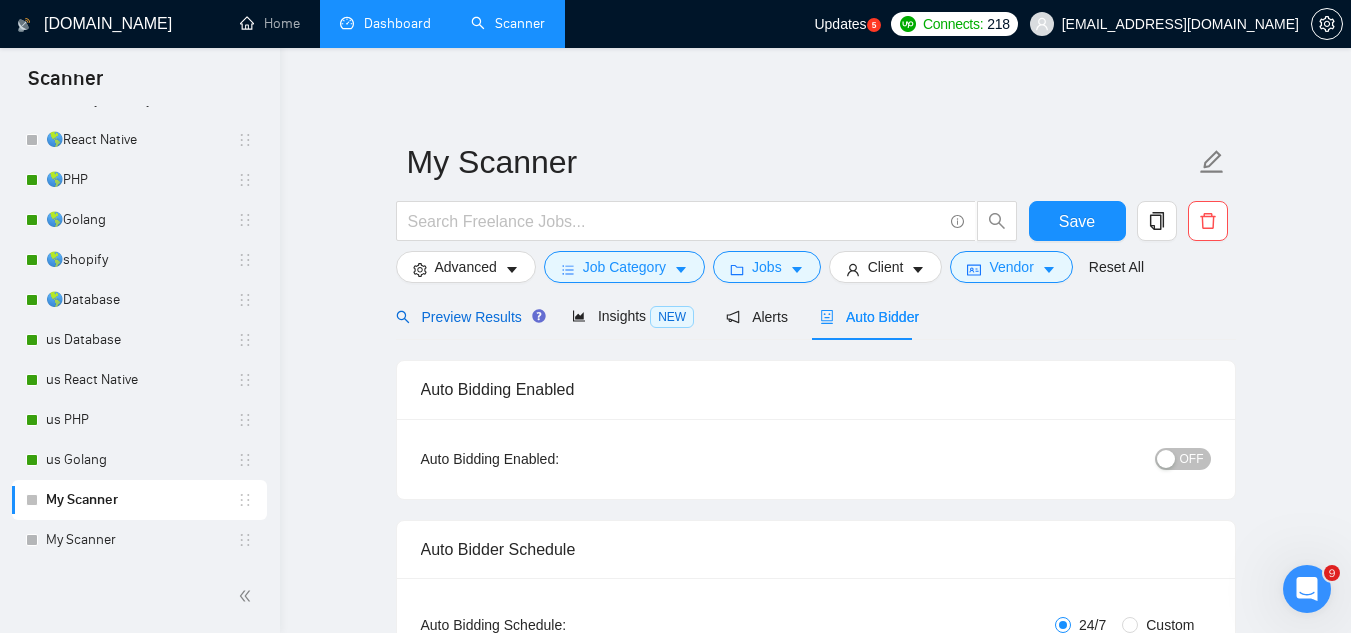 click on "Preview Results" at bounding box center (468, 317) 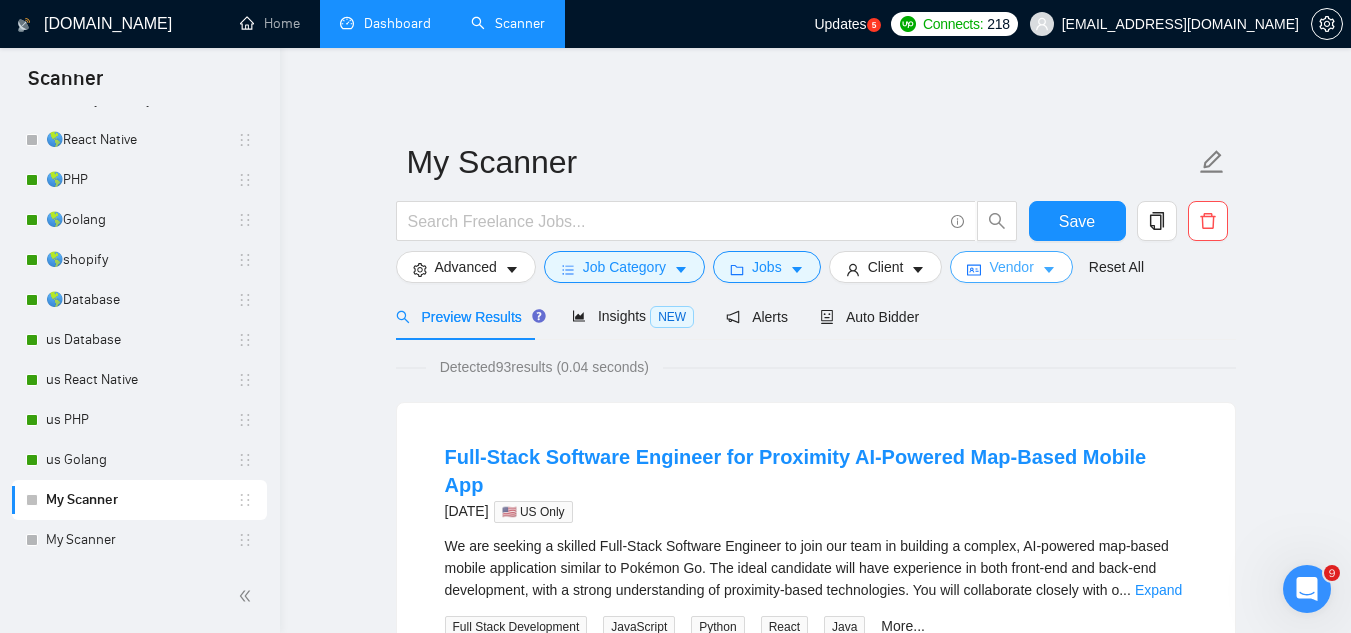 click on "Vendor" at bounding box center [1011, 267] 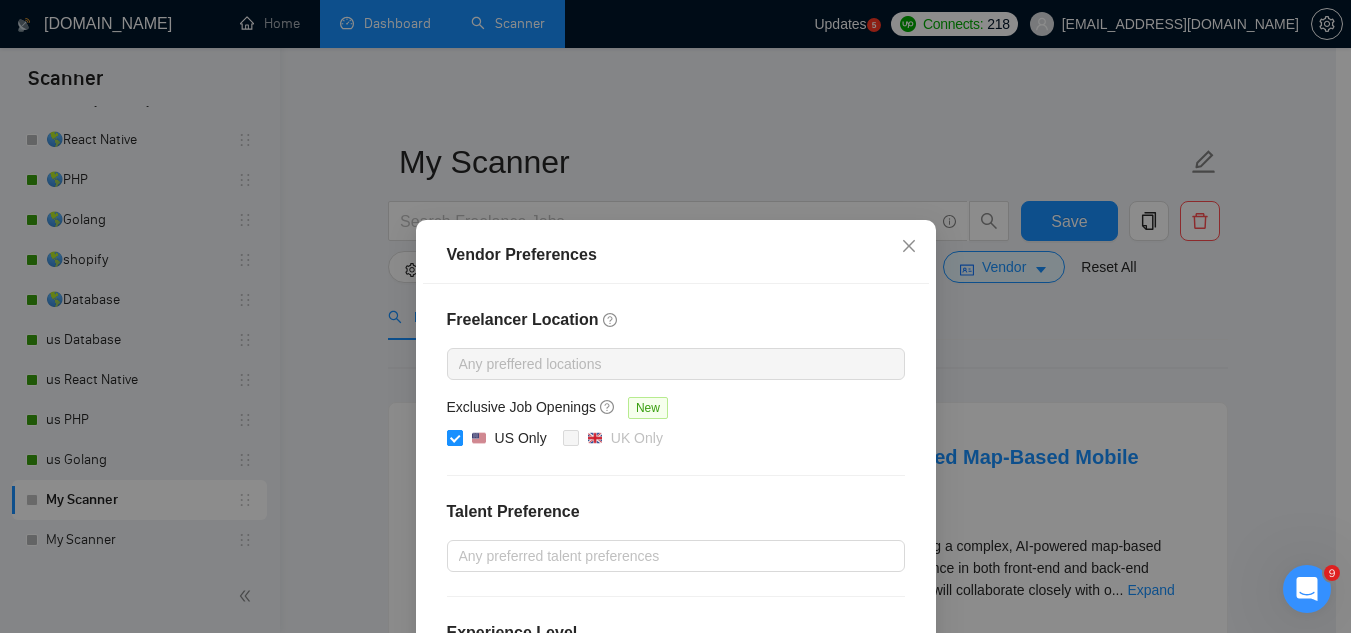 click on "US Only" at bounding box center (454, 437) 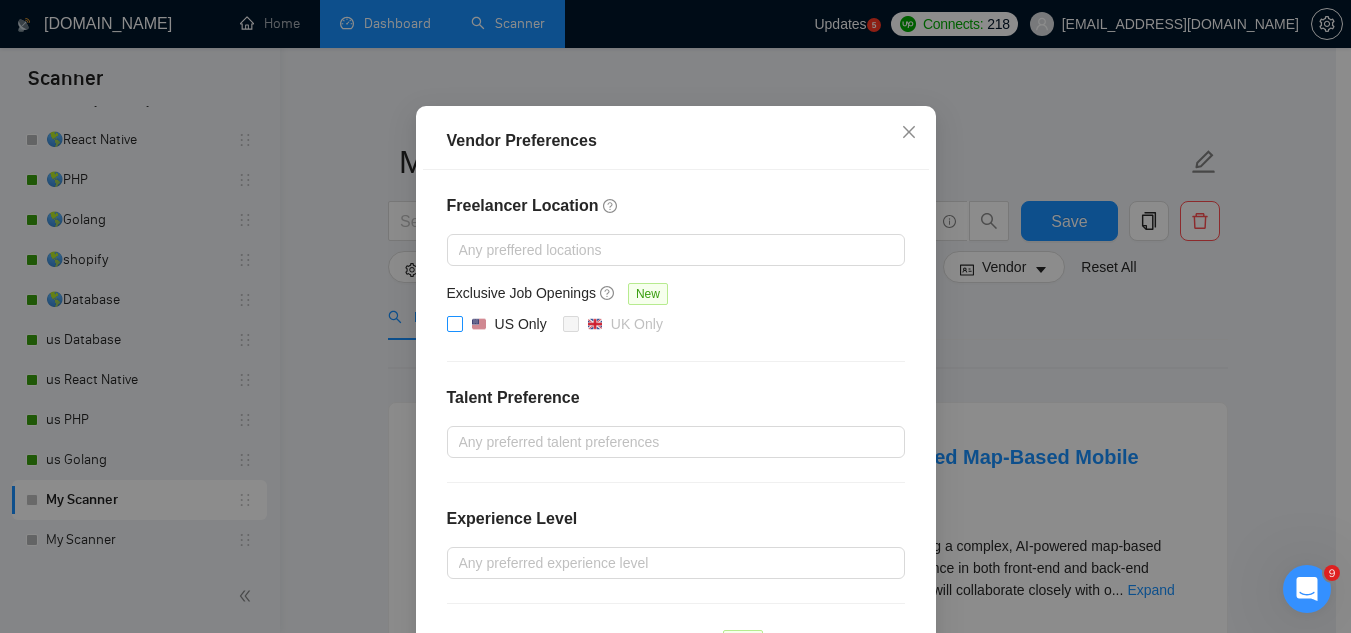 scroll, scrollTop: 292, scrollLeft: 0, axis: vertical 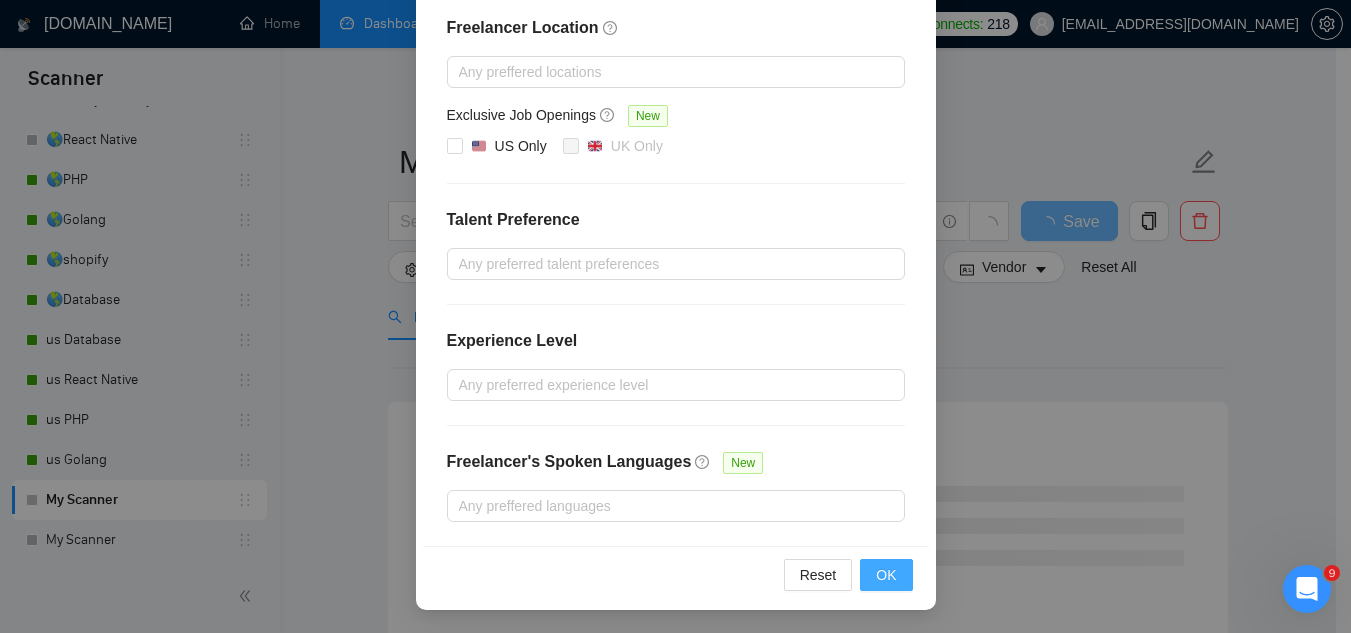 click on "OK" at bounding box center [886, 575] 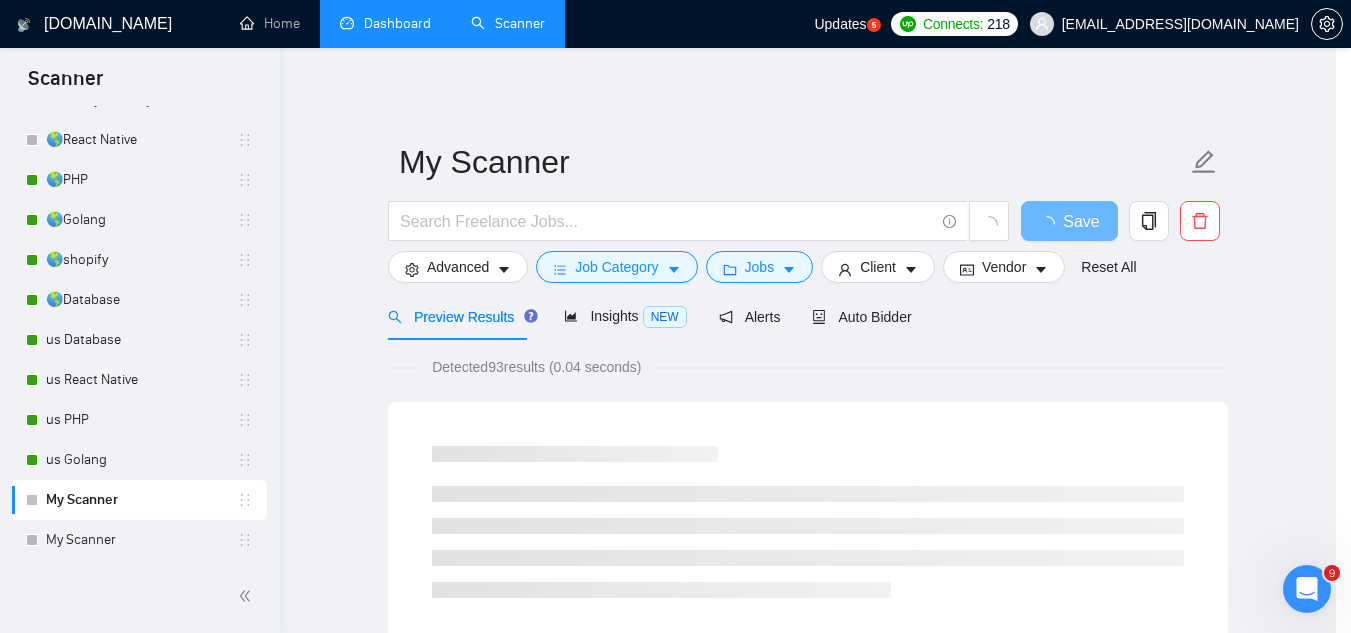 scroll, scrollTop: 192, scrollLeft: 0, axis: vertical 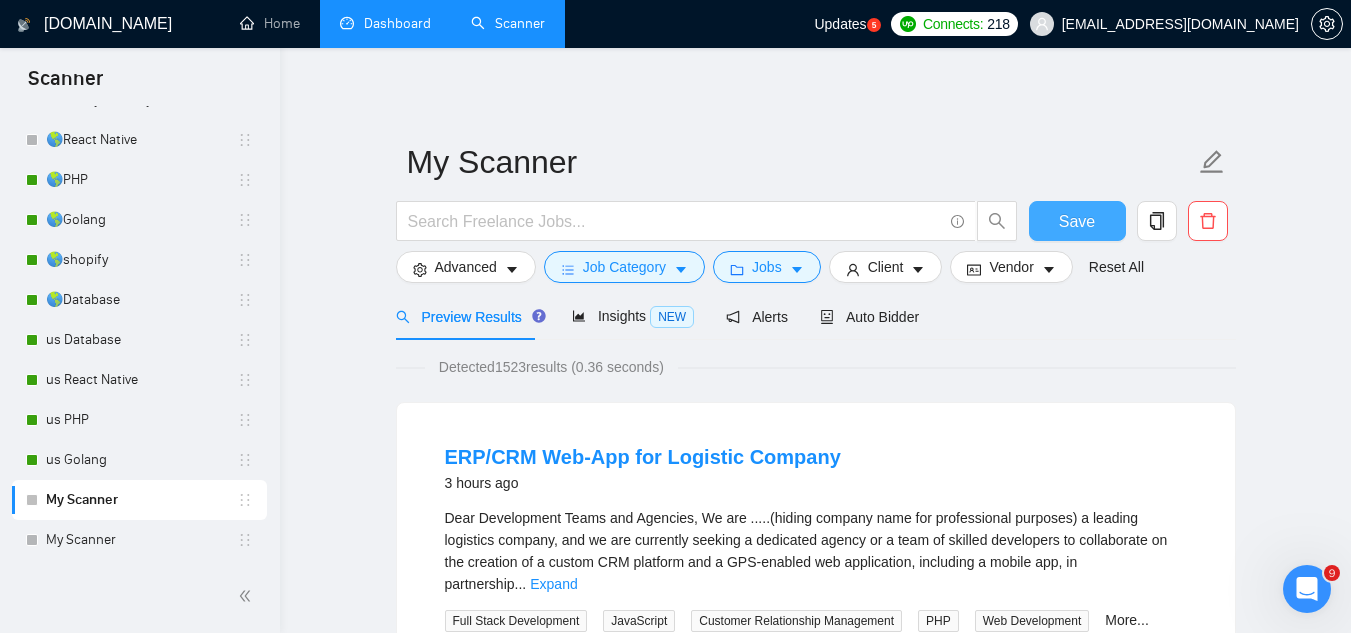 click on "Save" at bounding box center (1077, 221) 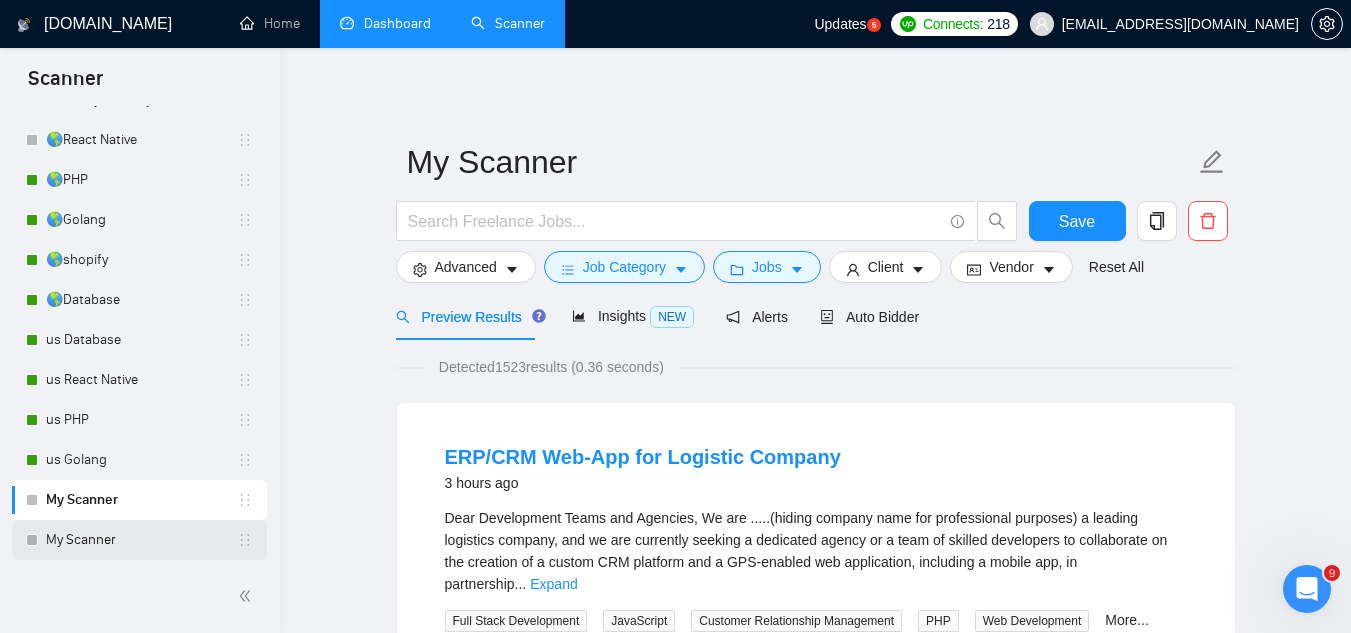 click on "My Scanner" at bounding box center (141, 540) 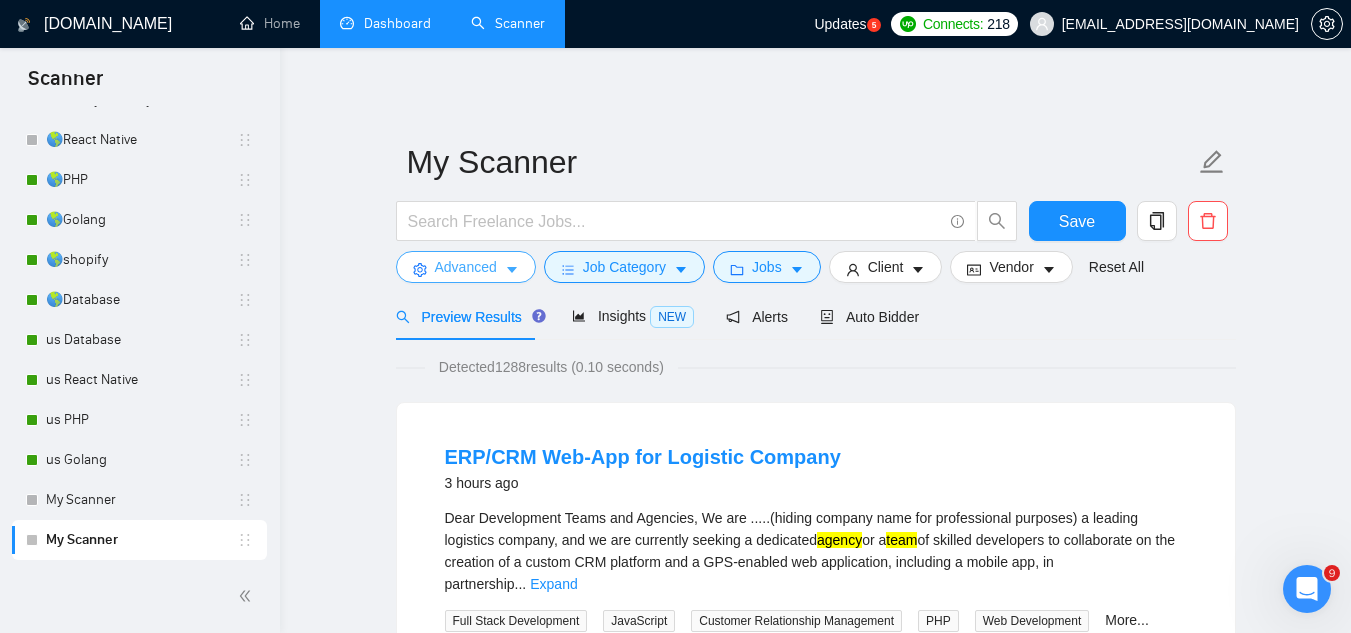 click on "Advanced" at bounding box center [466, 267] 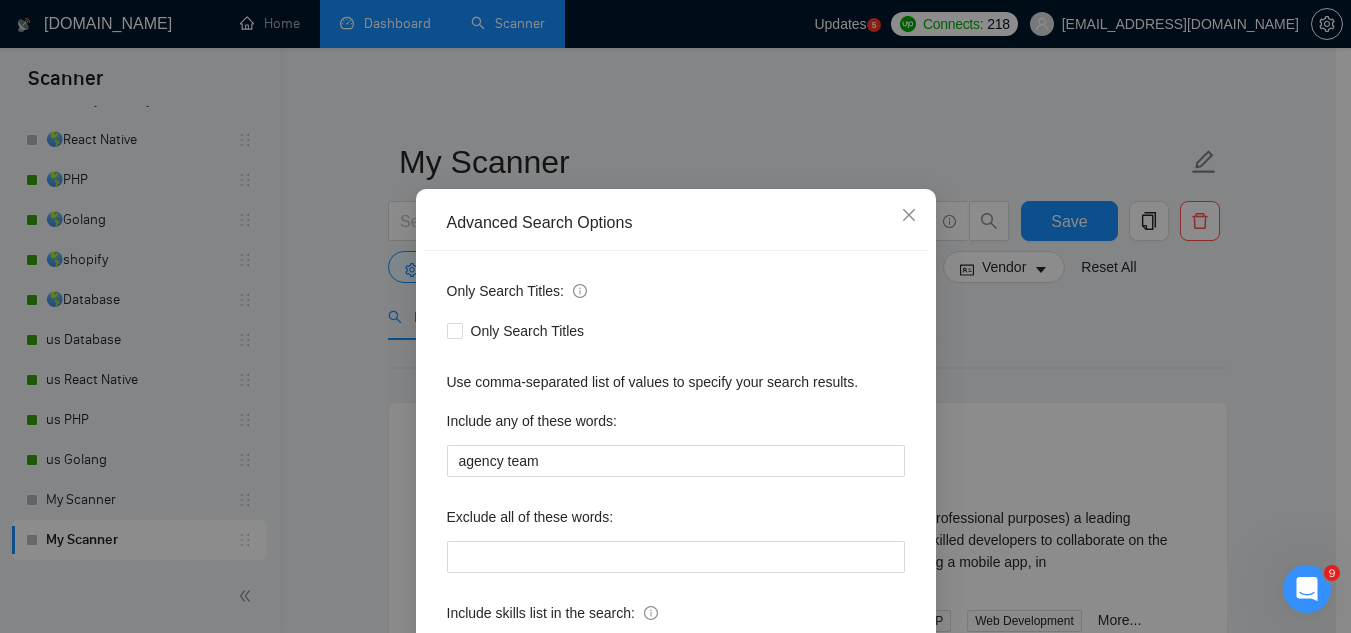 scroll, scrollTop: 0, scrollLeft: 0, axis: both 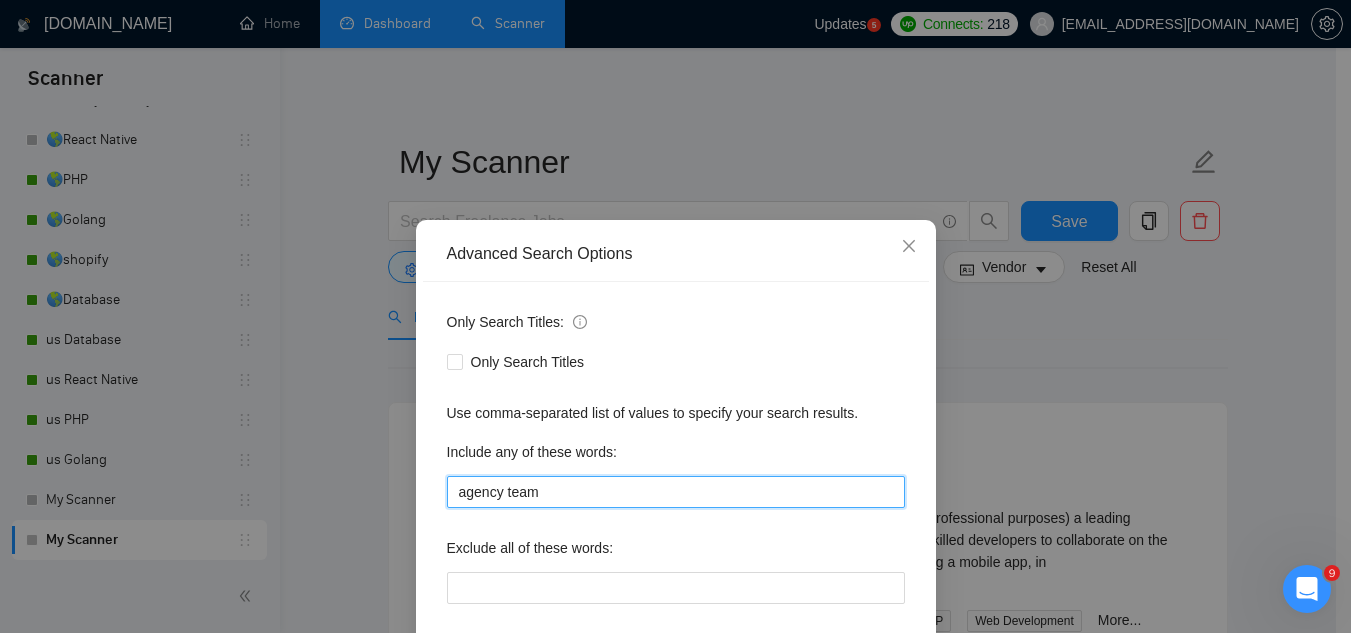 click on "agency team" at bounding box center [676, 492] 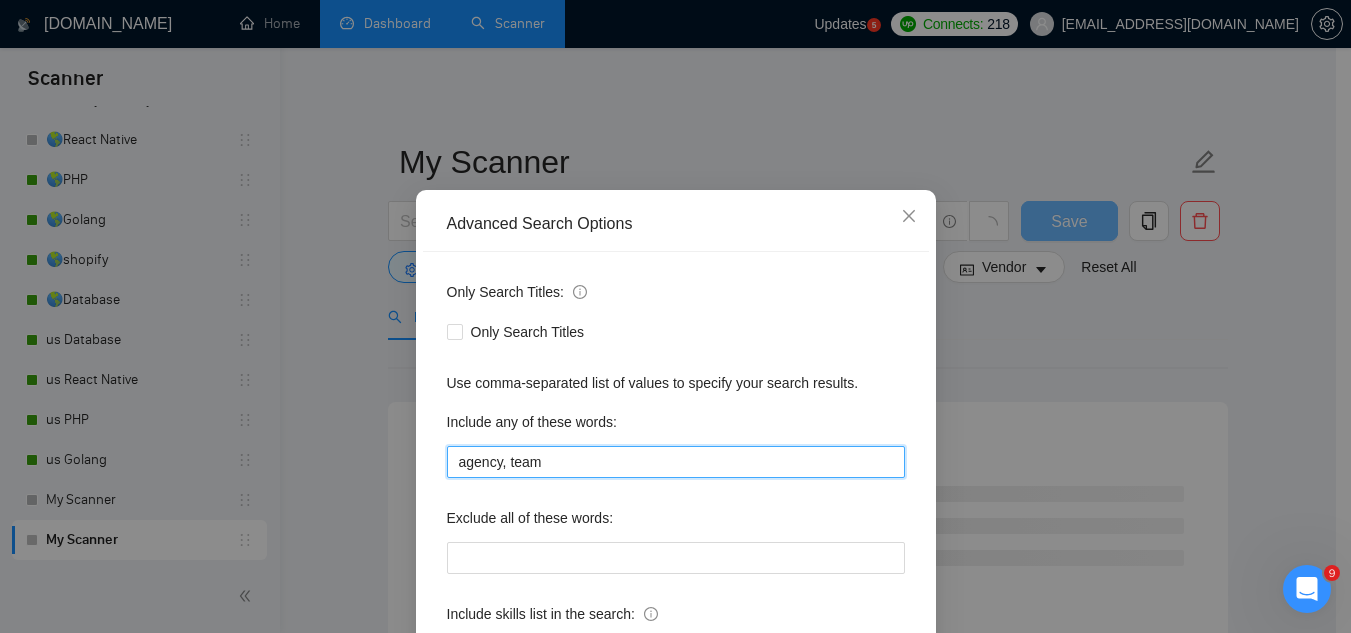 scroll, scrollTop: 199, scrollLeft: 0, axis: vertical 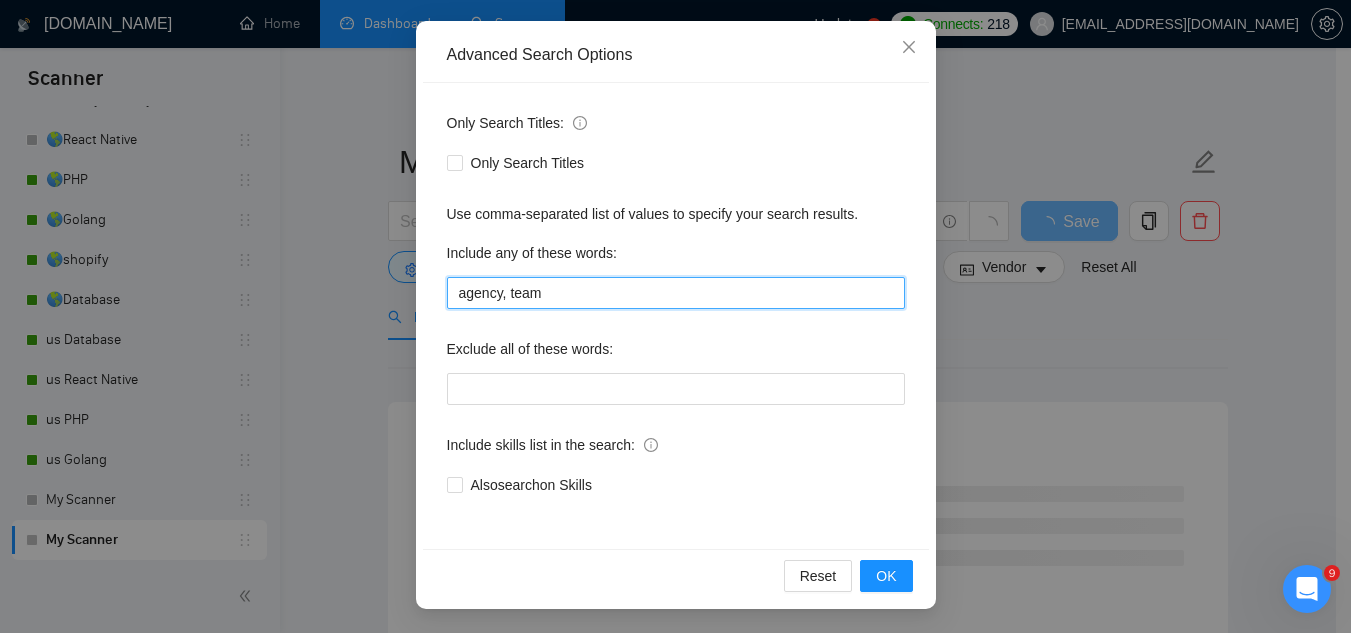 type on "agency, team" 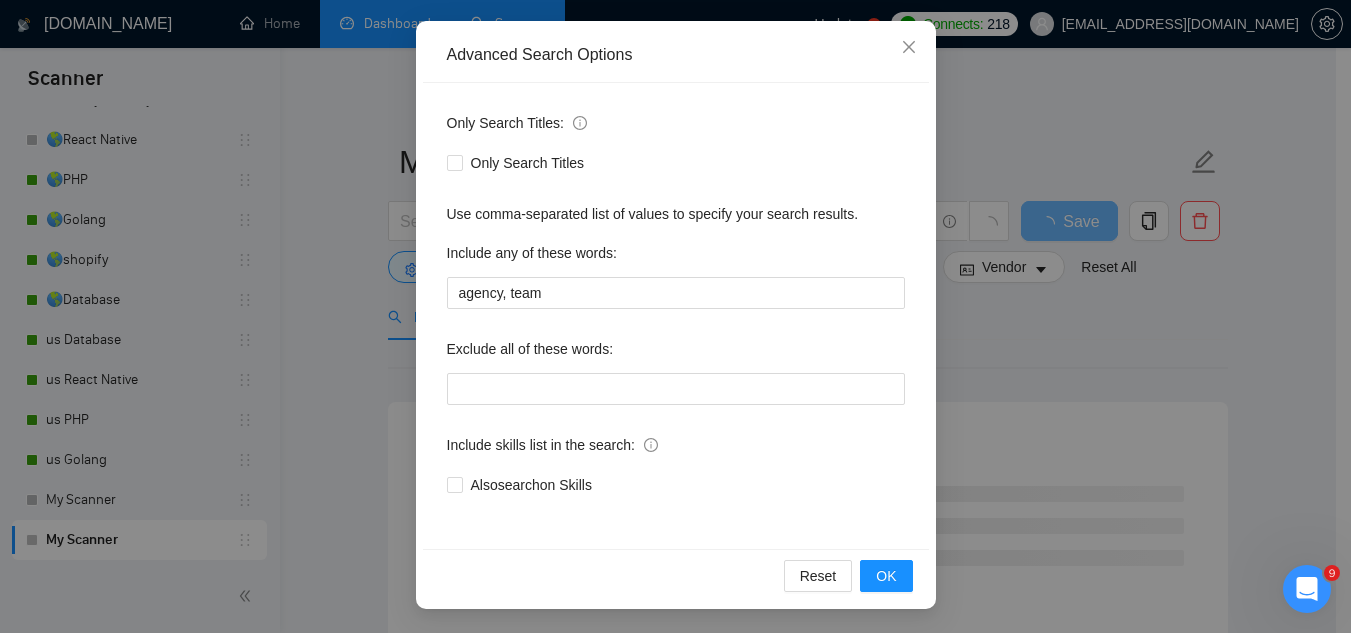 click on "Reset OK" at bounding box center [676, 575] 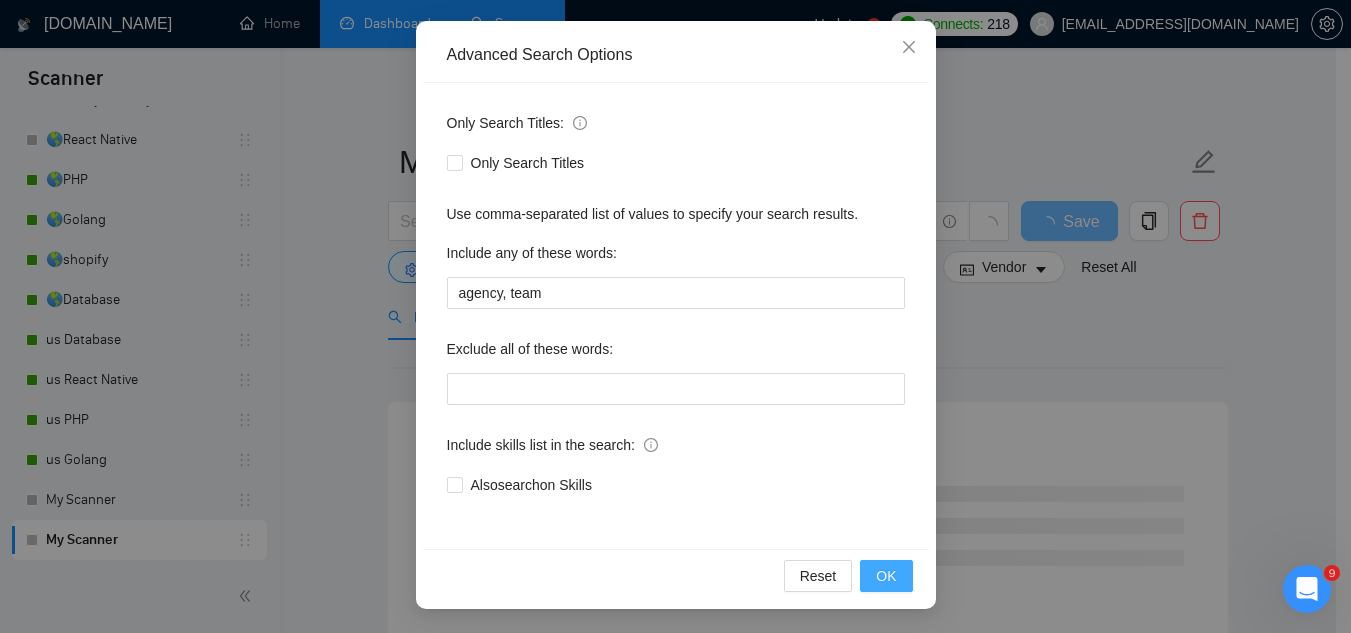 click on "OK" at bounding box center [886, 576] 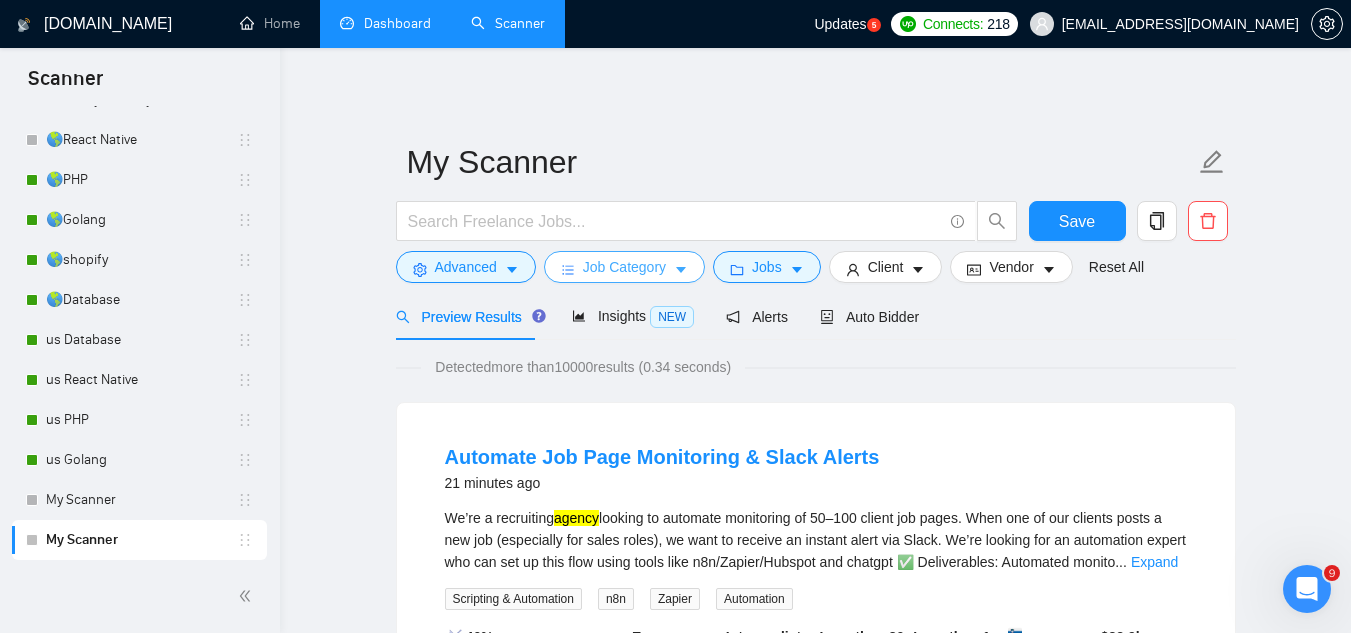 click on "Job Category" at bounding box center (624, 267) 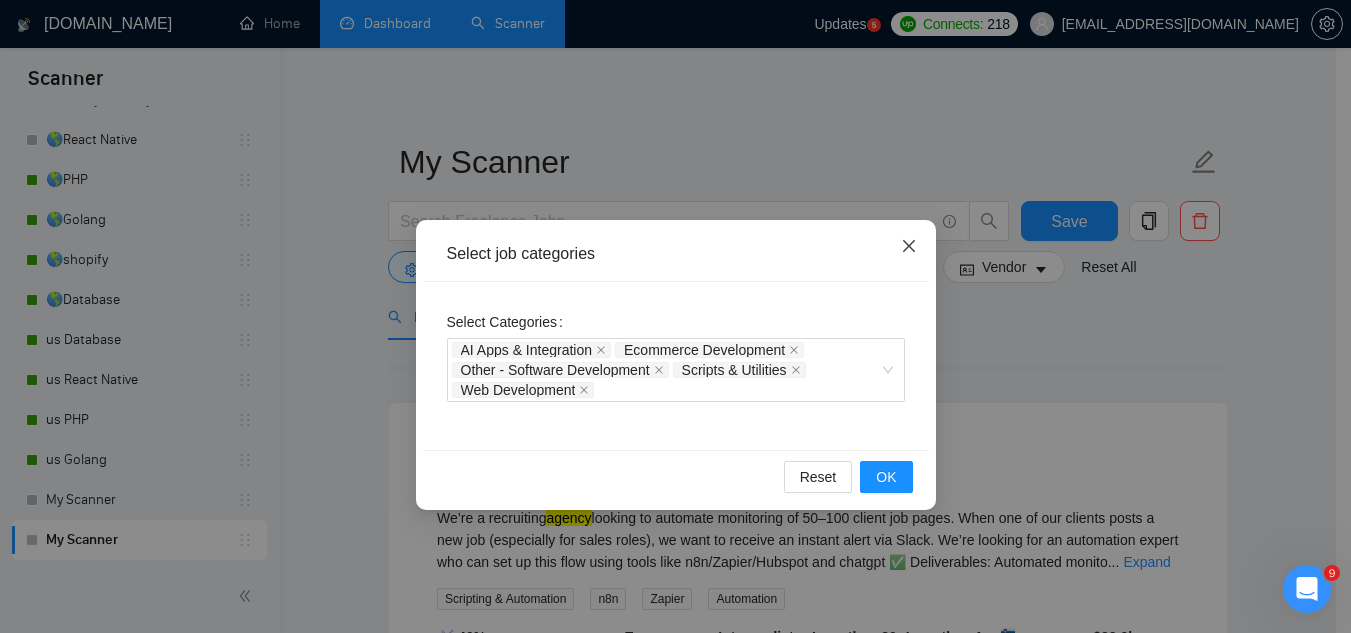 click at bounding box center (909, 247) 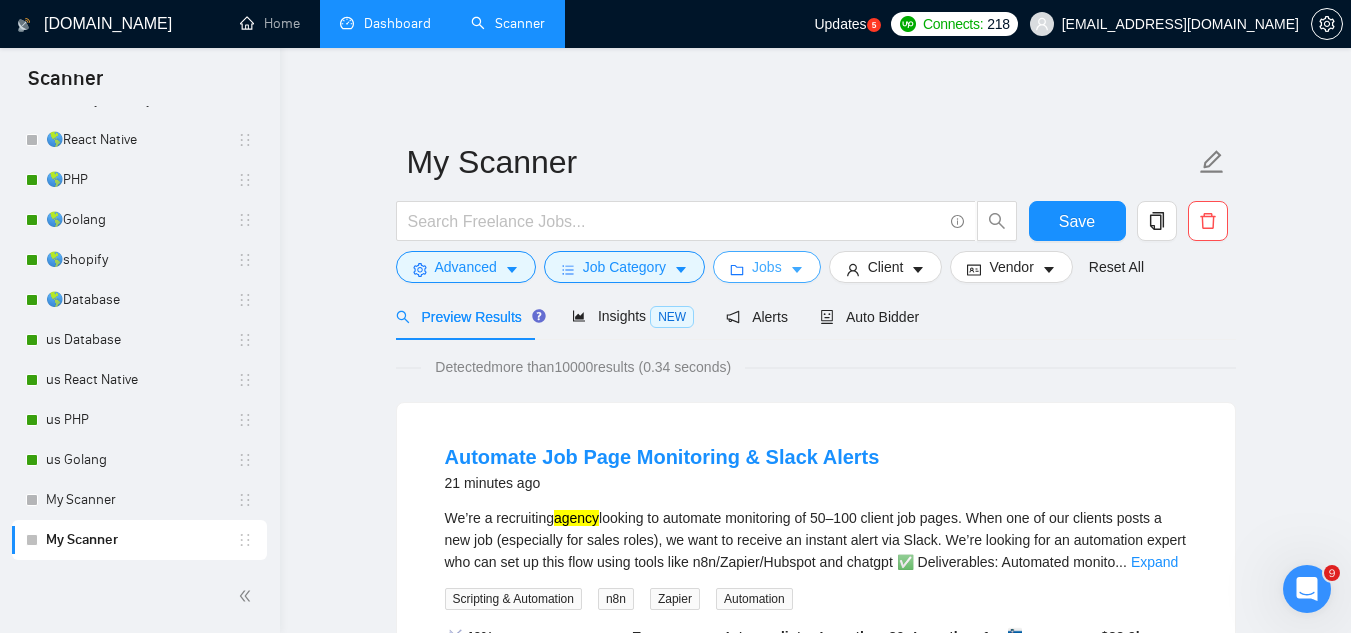 click on "Jobs" at bounding box center (767, 267) 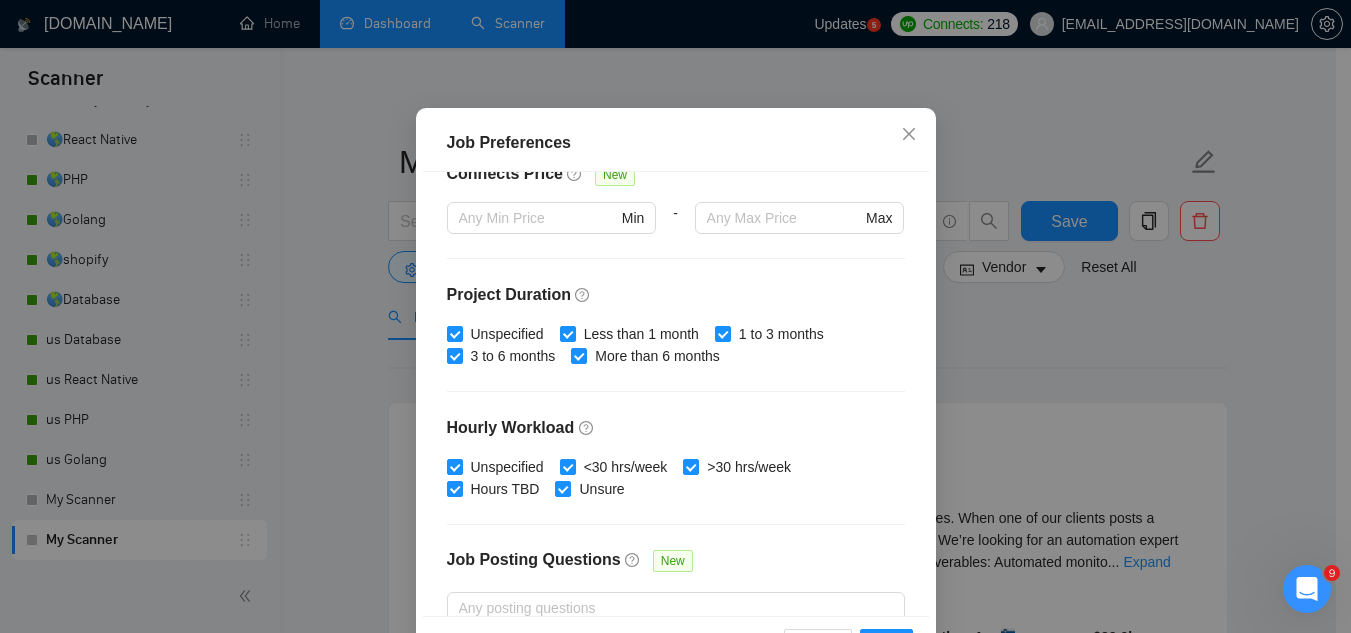 scroll, scrollTop: 600, scrollLeft: 0, axis: vertical 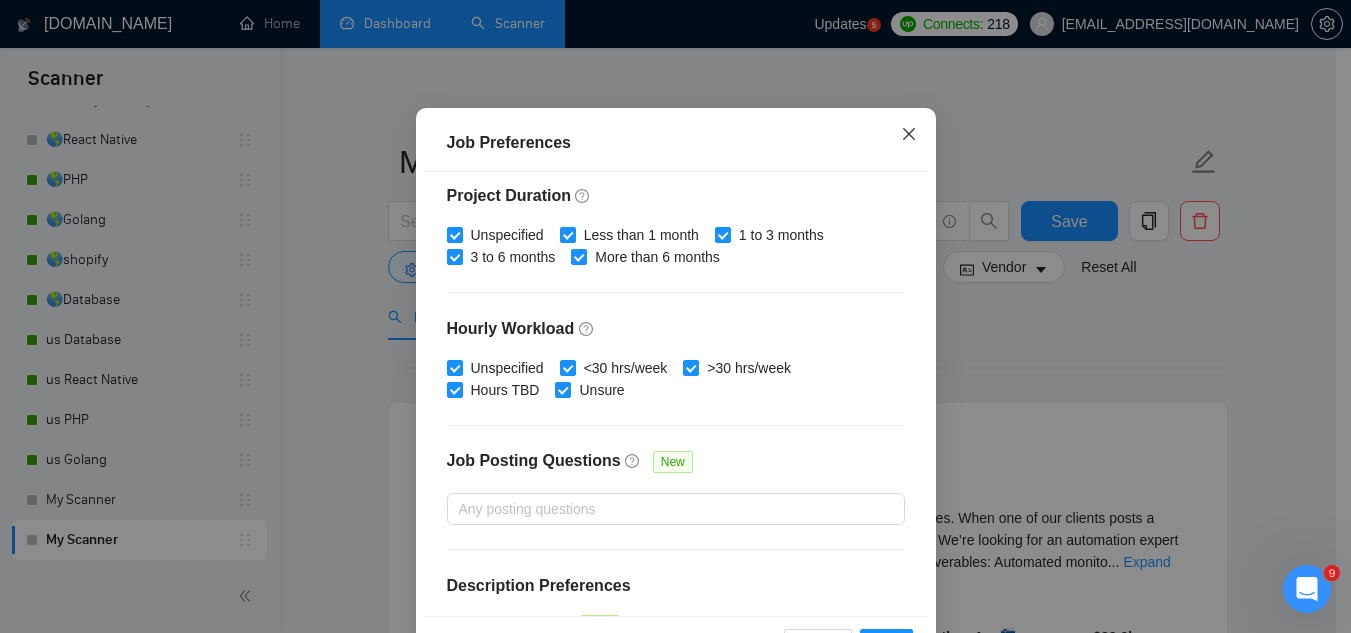 click 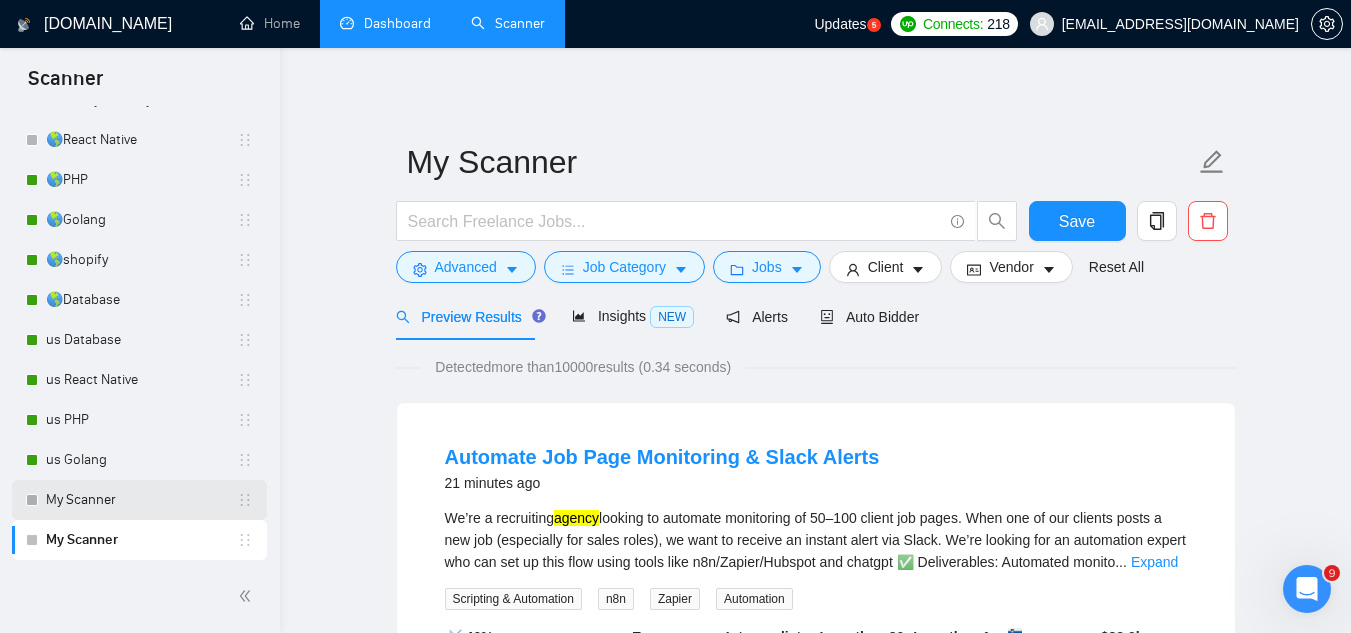 click on "My Scanner" at bounding box center (141, 500) 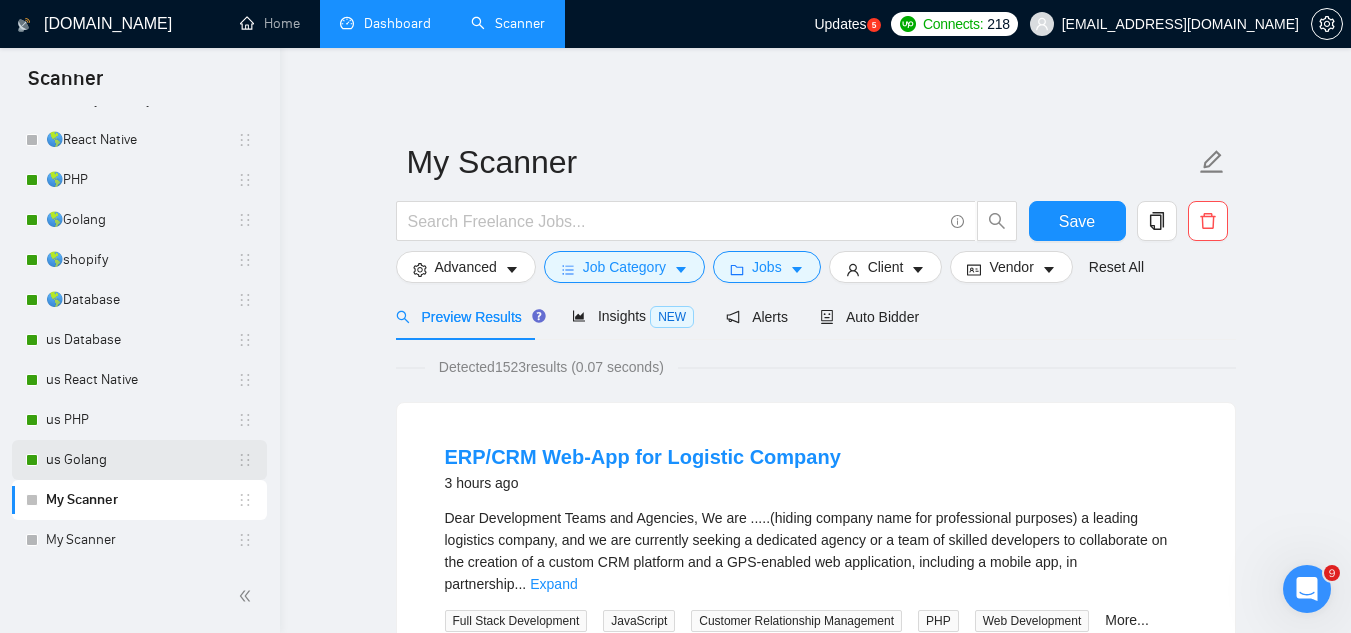 click on "us Golang" at bounding box center (141, 460) 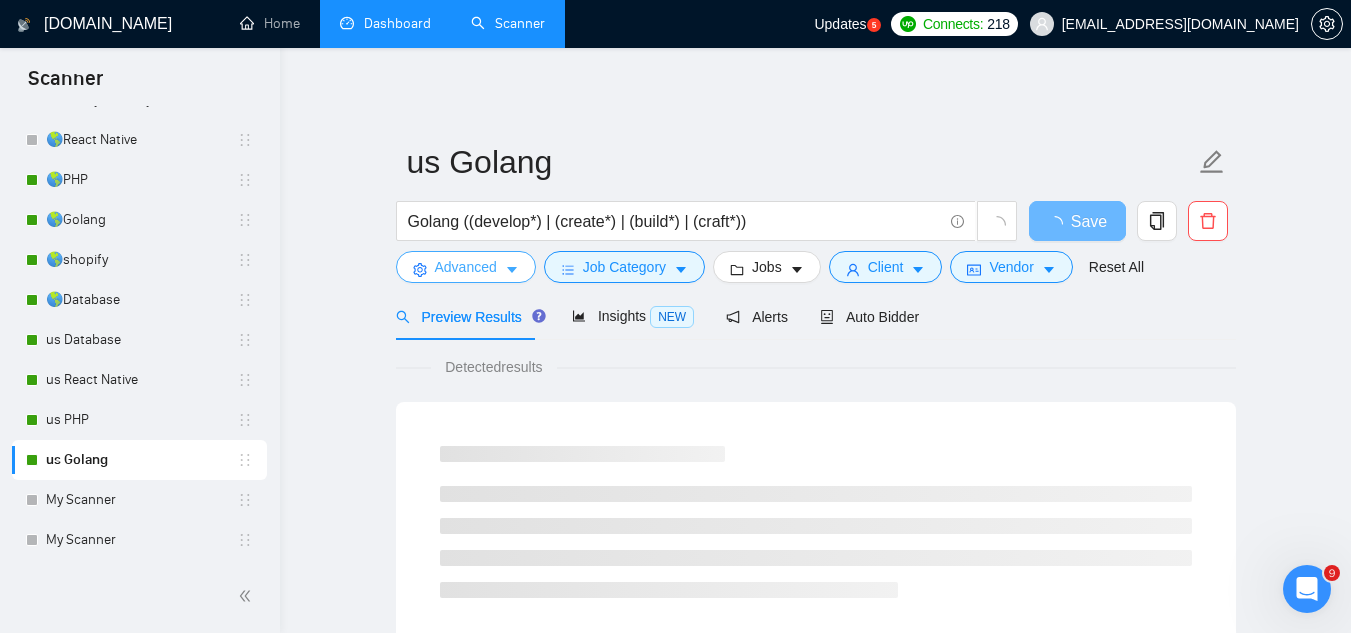 click on "Advanced" at bounding box center [466, 267] 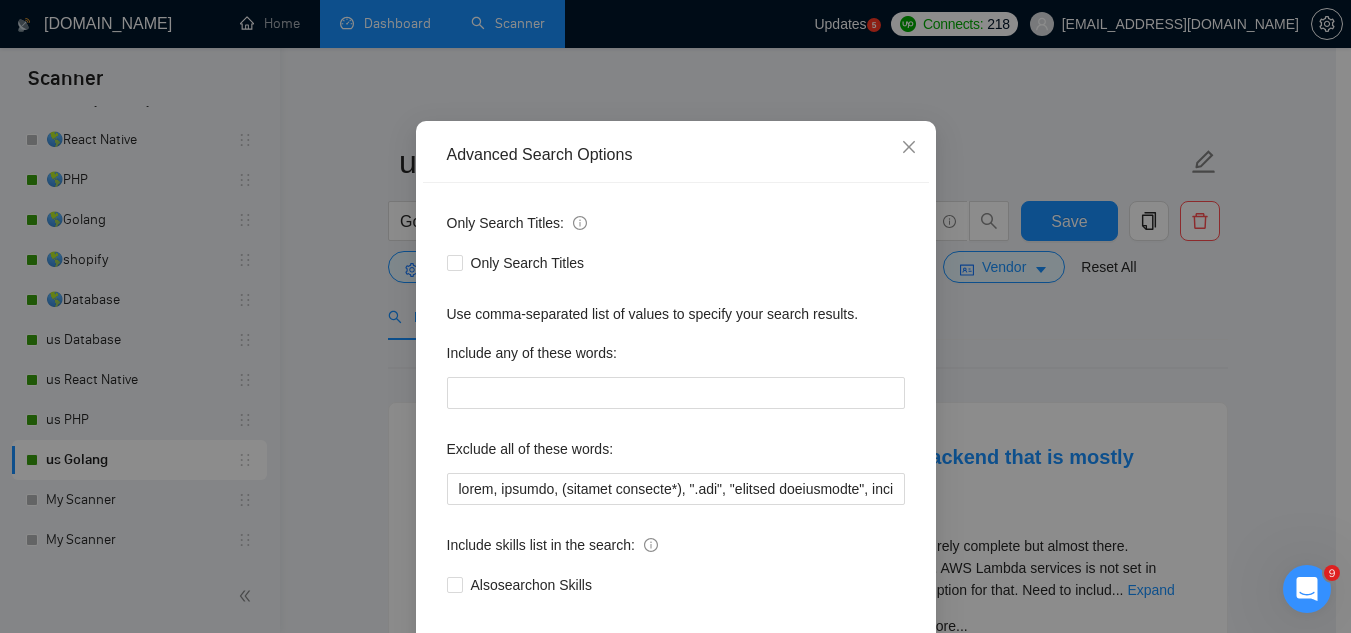 click on "Advanced Search Options Only Search Titles:   Only Search Titles Use comma-separated list of values to specify your search results. Include any of these words: Exclude all of these words: Include skills list in the search:   Also  search  on Skills Reset OK" at bounding box center [675, 316] 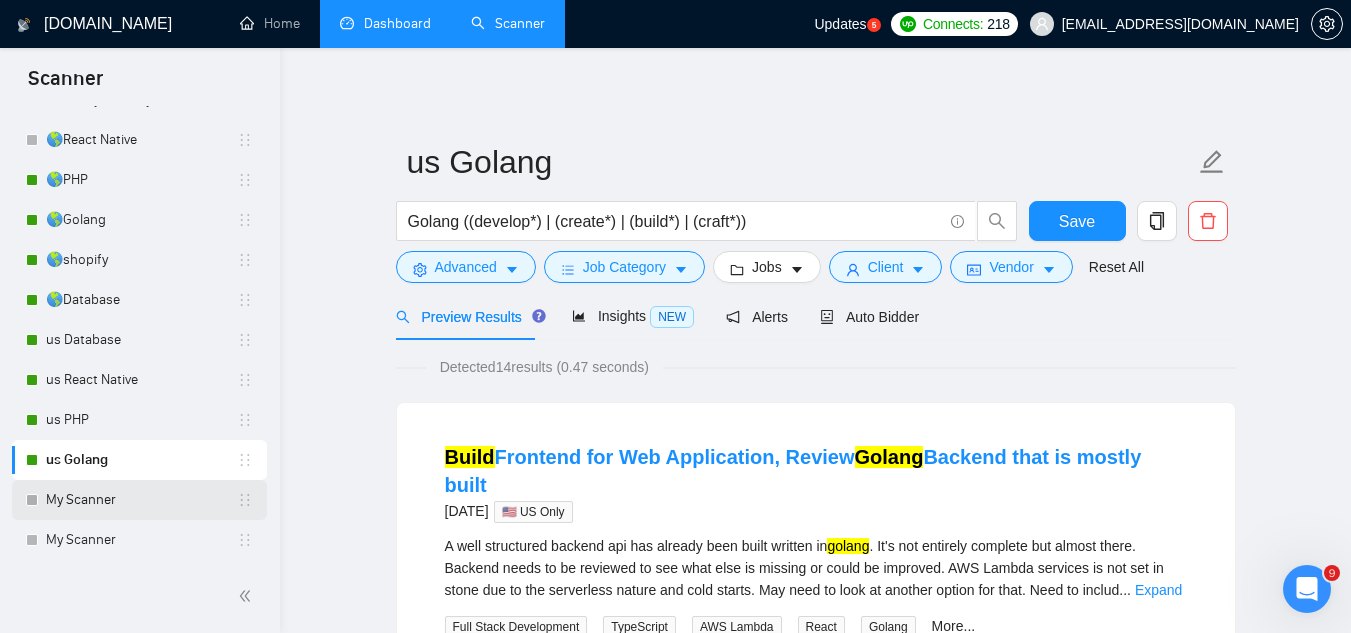 click on "My Scanner" at bounding box center (141, 500) 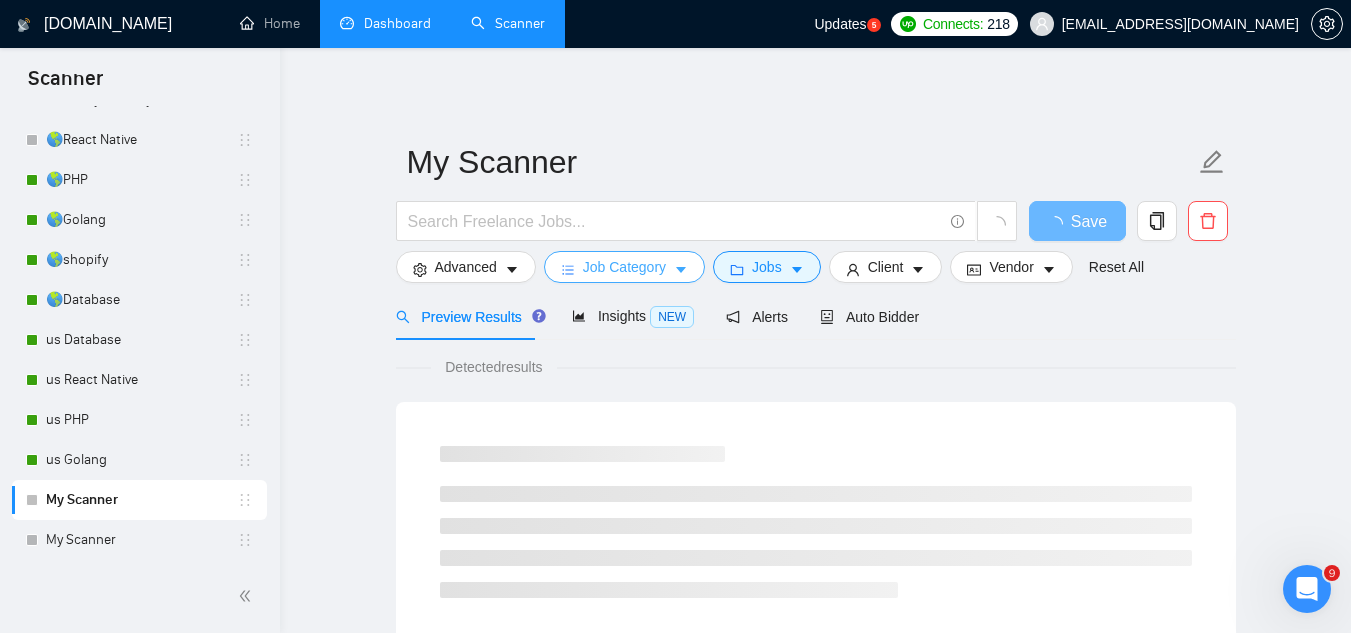 click on "Job Category" at bounding box center (624, 267) 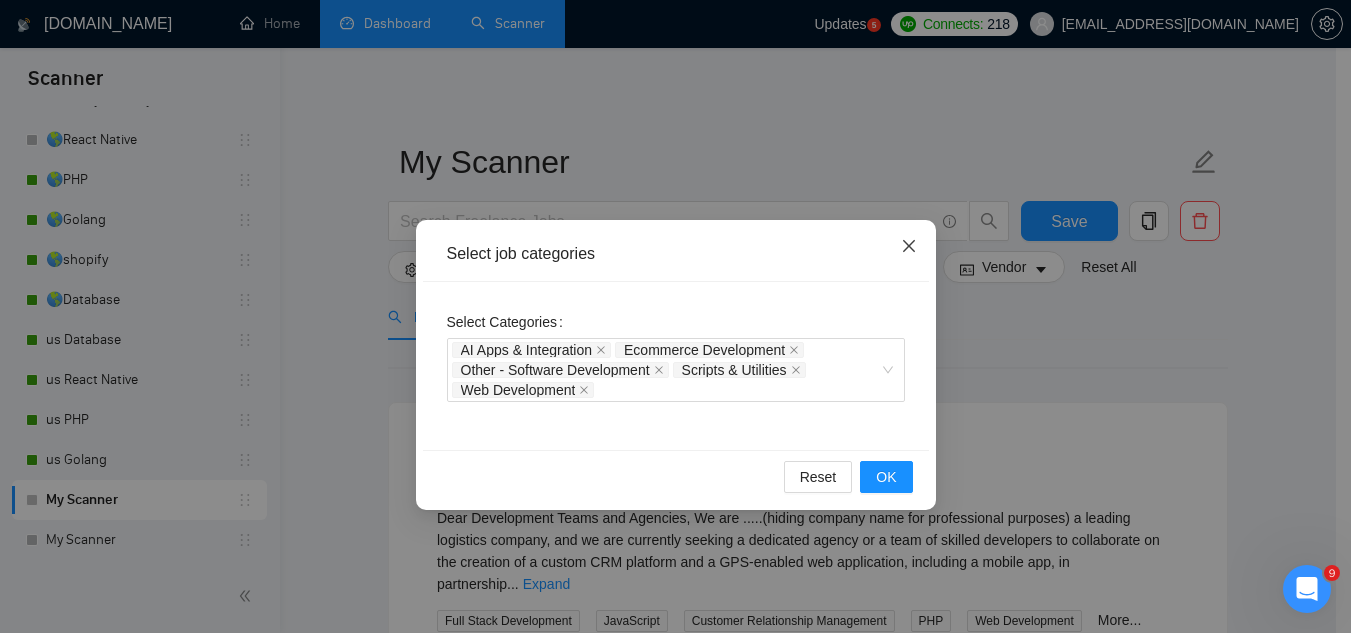 click 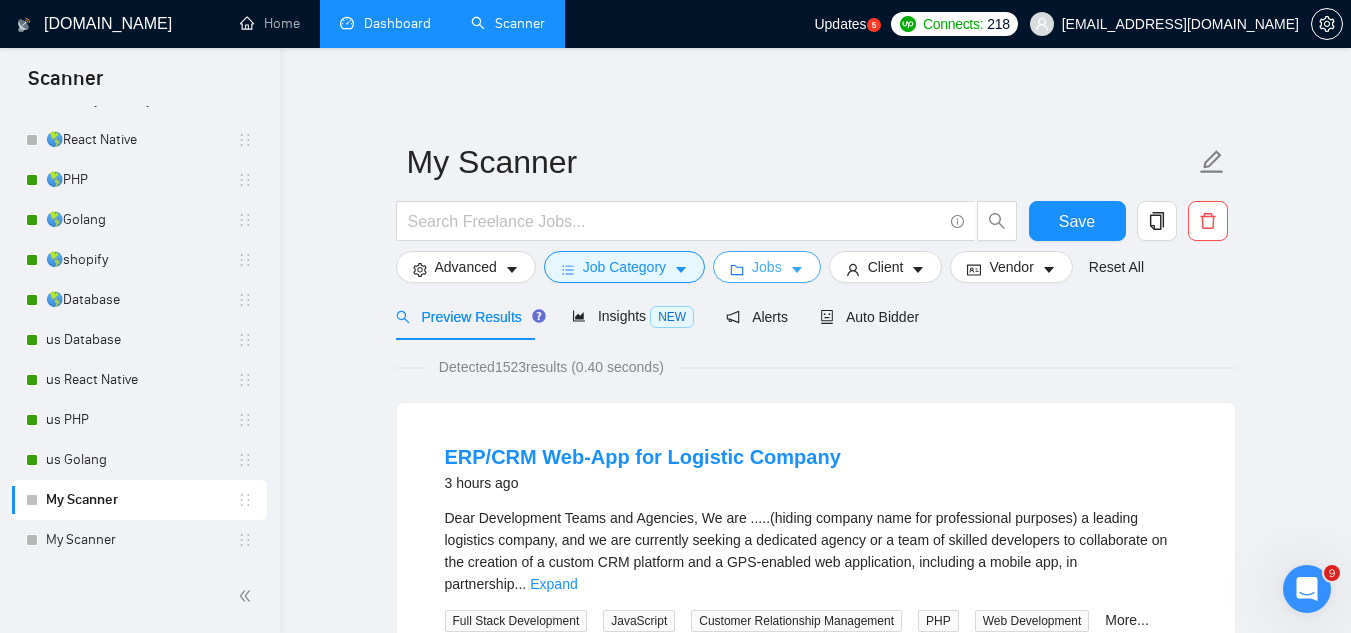 click on "Jobs" at bounding box center (767, 267) 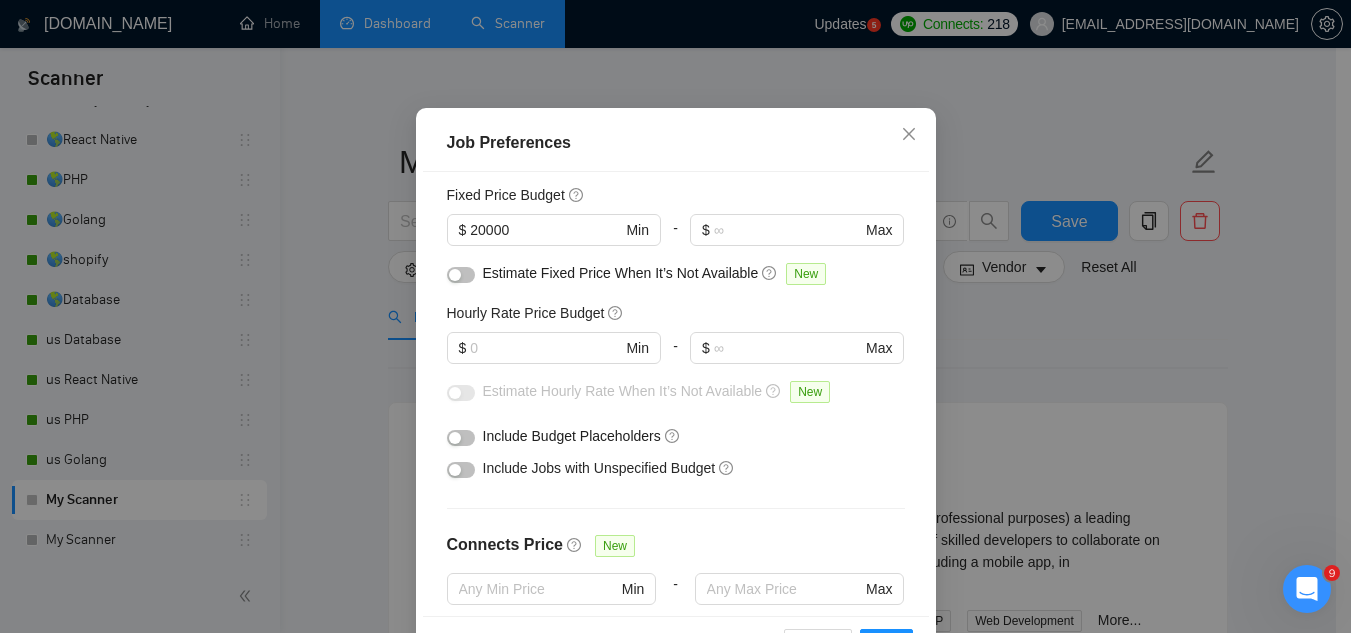 scroll, scrollTop: 0, scrollLeft: 0, axis: both 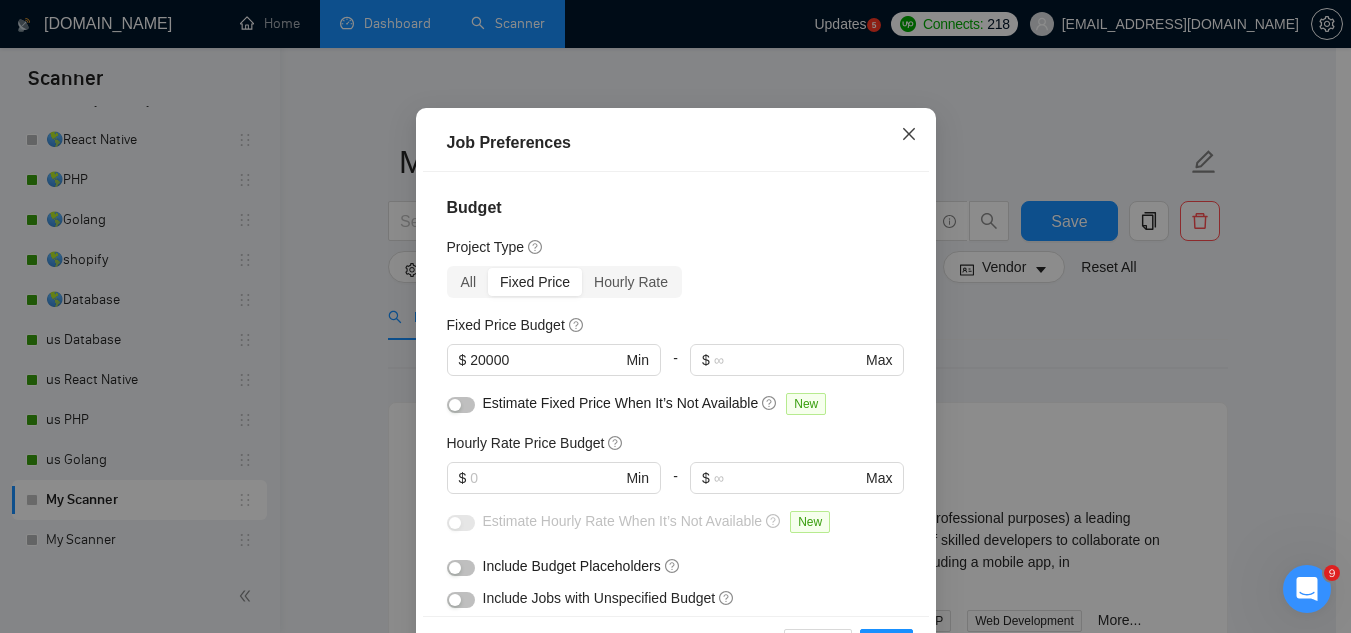 click 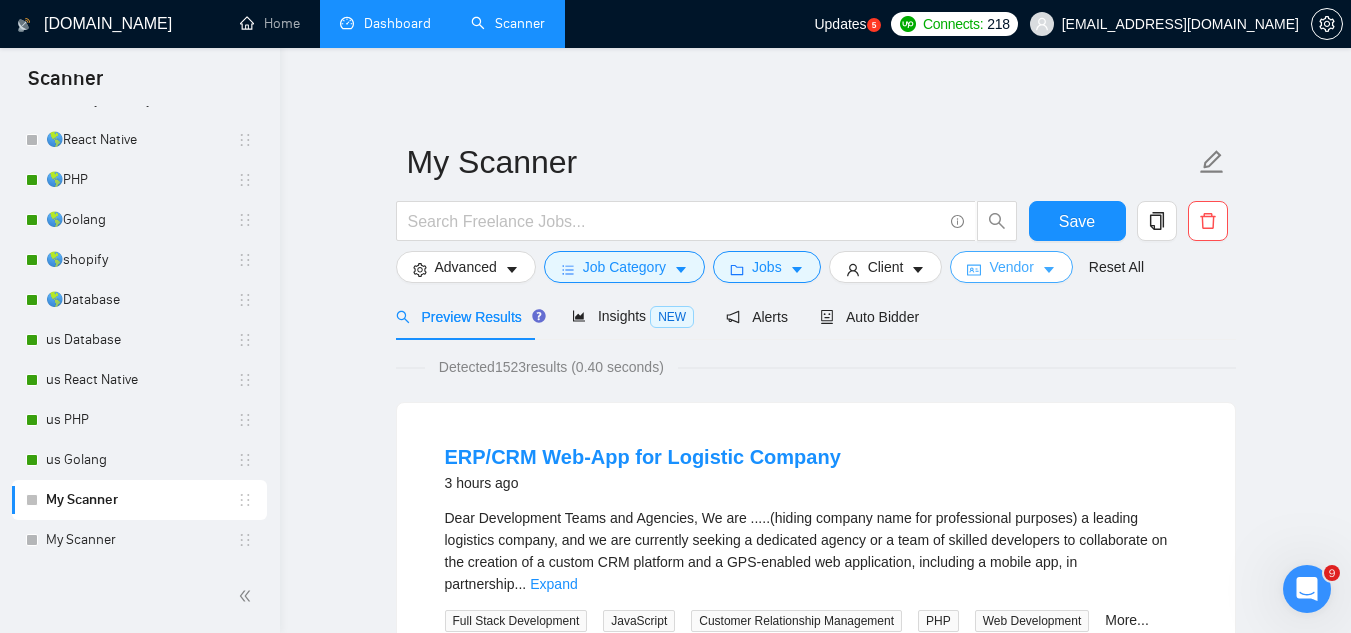 click on "Vendor" at bounding box center (1011, 267) 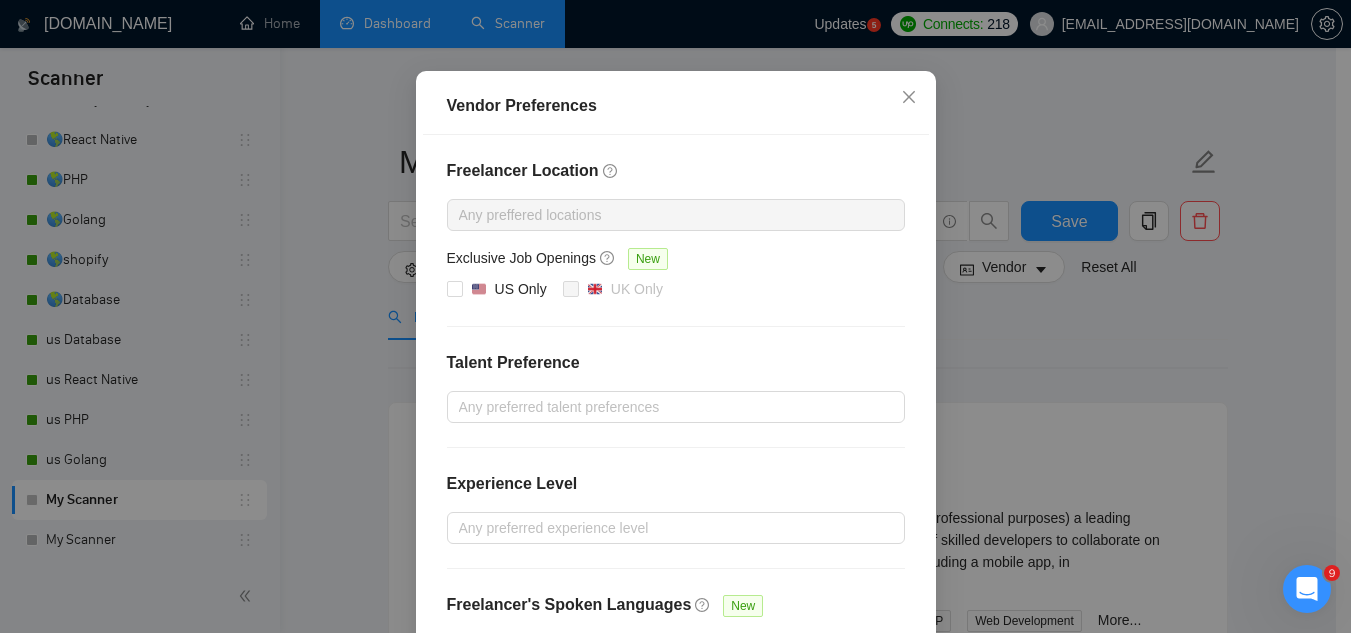 scroll, scrollTop: 0, scrollLeft: 0, axis: both 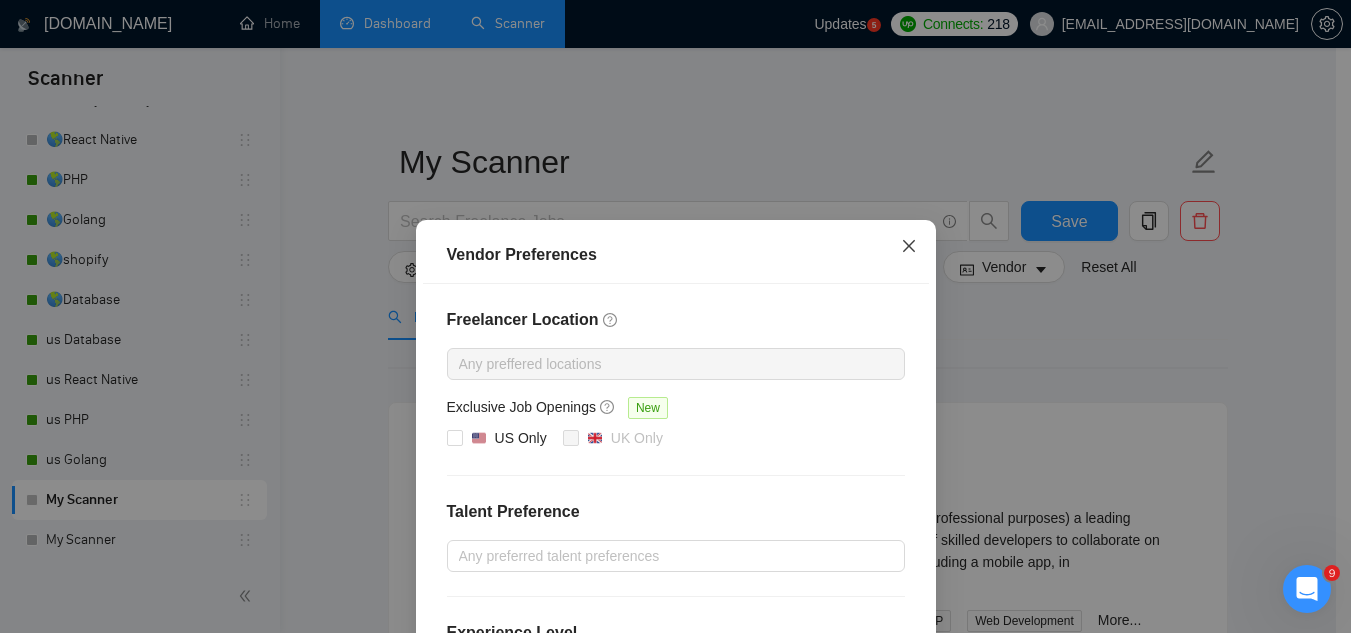 click 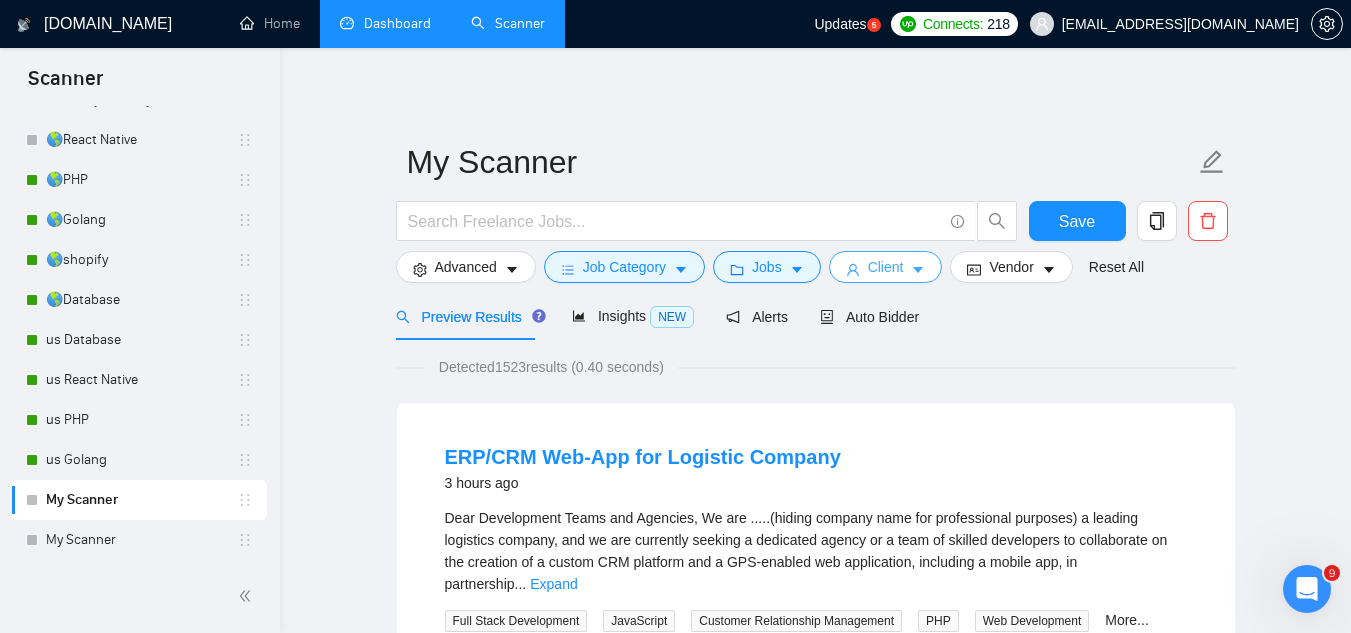 click on "Client" at bounding box center (886, 267) 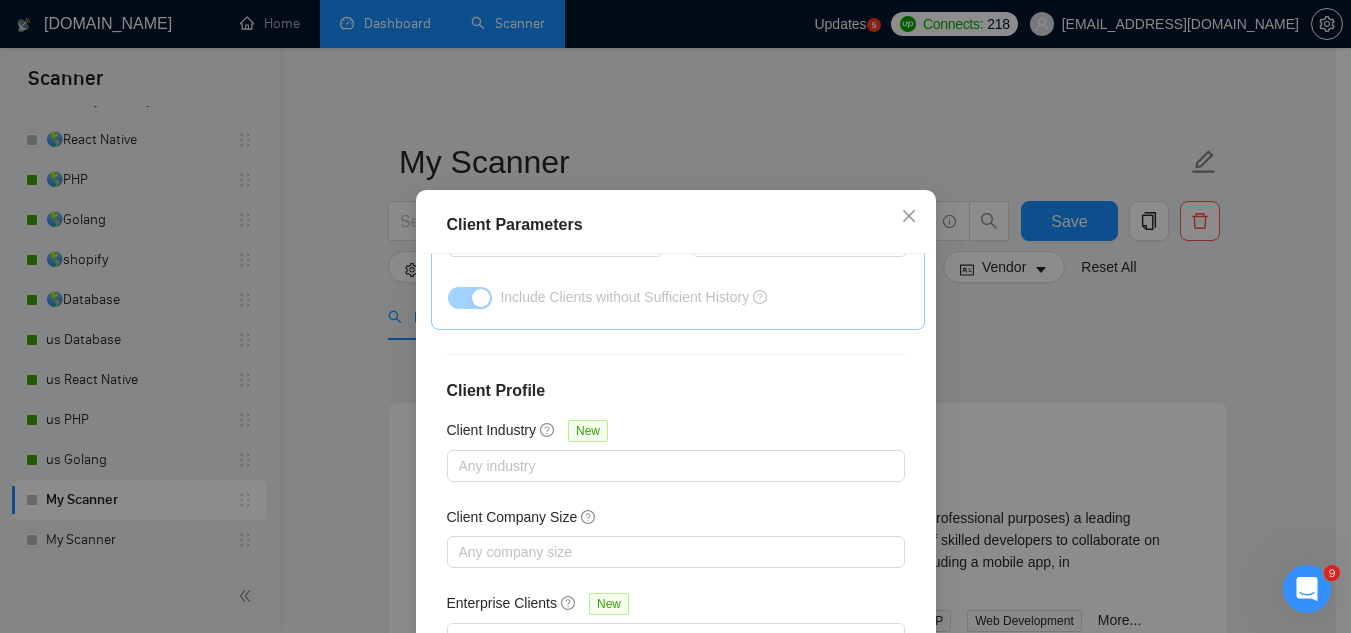 scroll, scrollTop: 801, scrollLeft: 0, axis: vertical 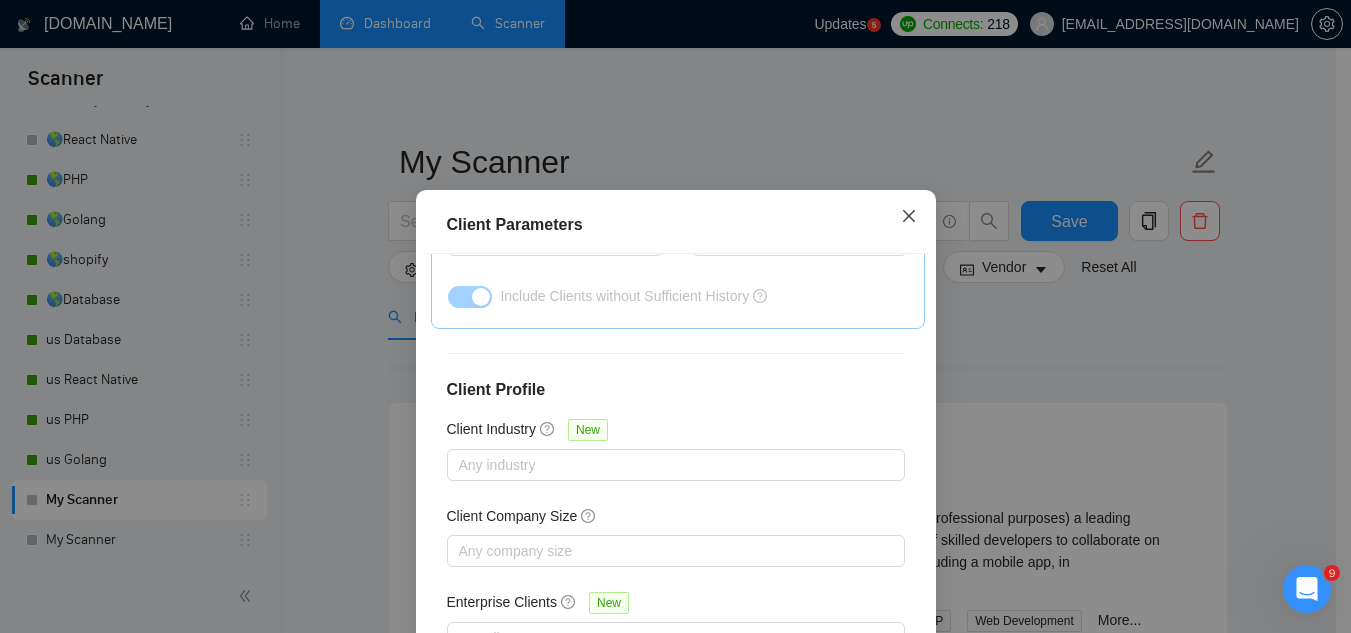 click at bounding box center [909, 217] 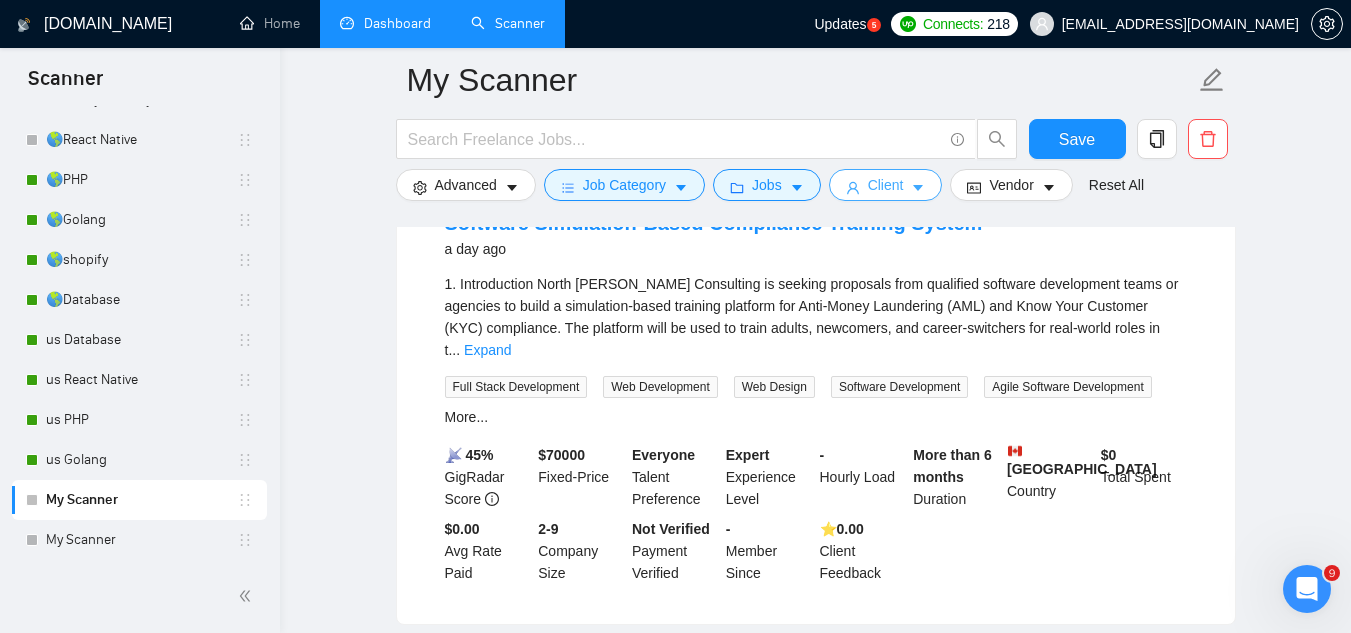 scroll, scrollTop: 2100, scrollLeft: 0, axis: vertical 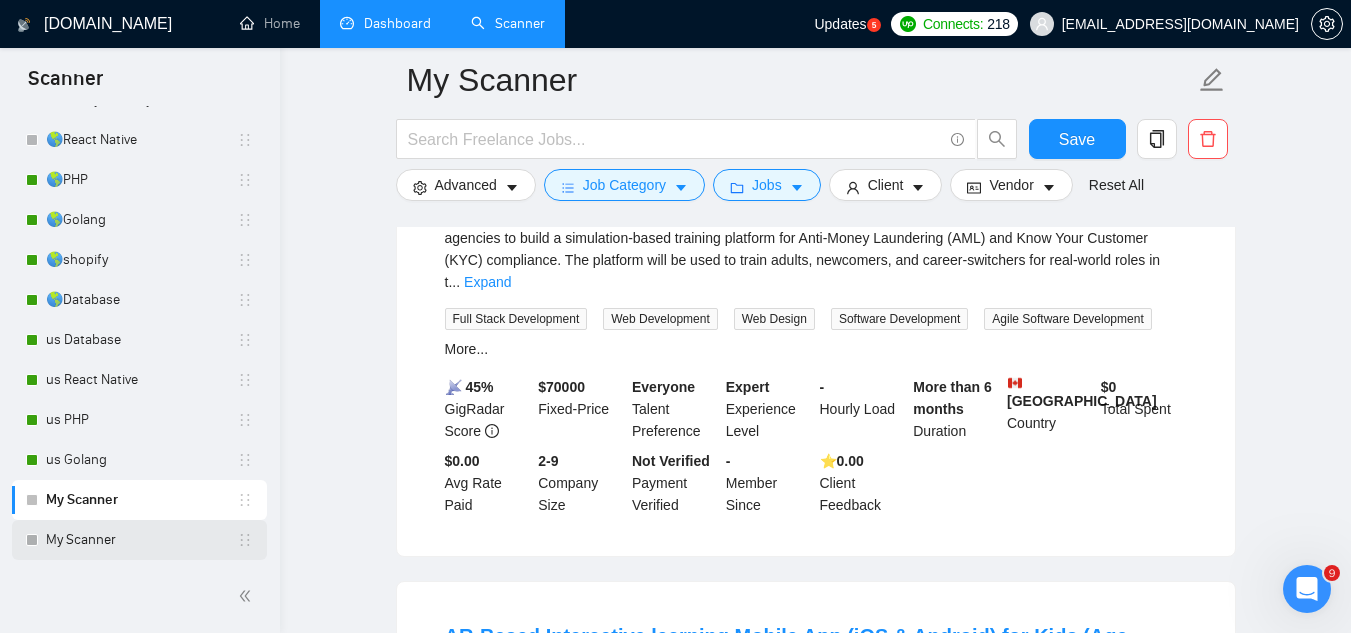 click on "My Scanner" at bounding box center (141, 540) 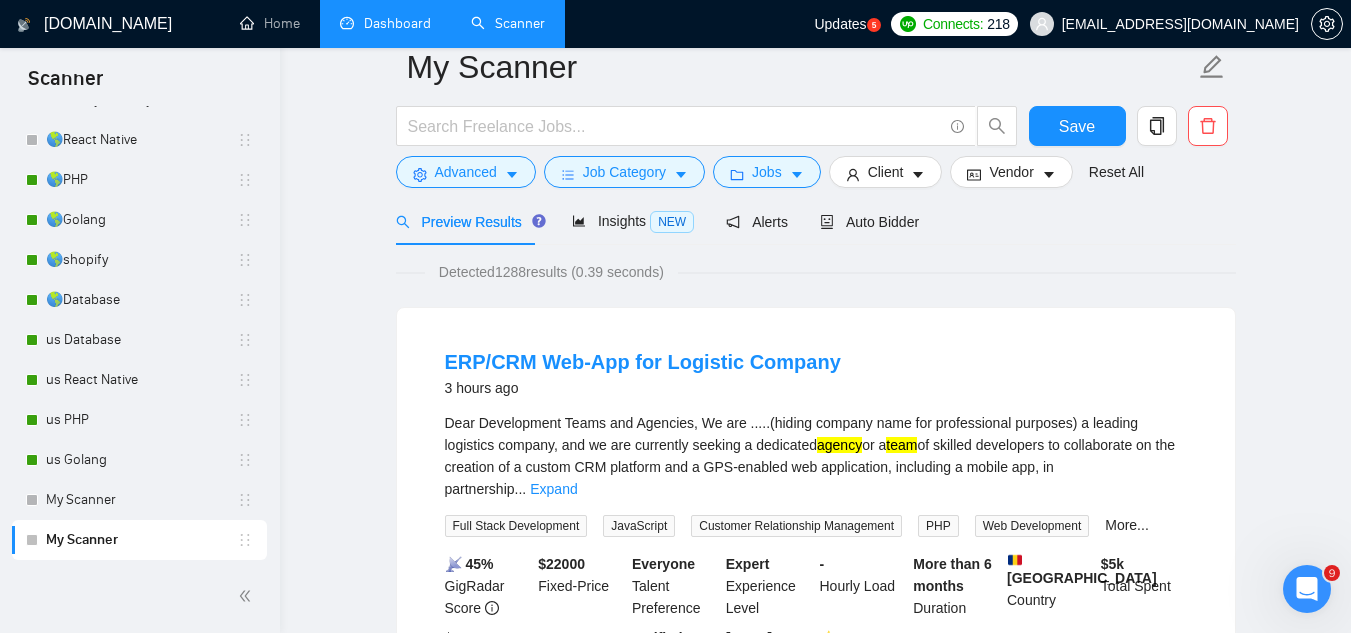 scroll, scrollTop: 0, scrollLeft: 0, axis: both 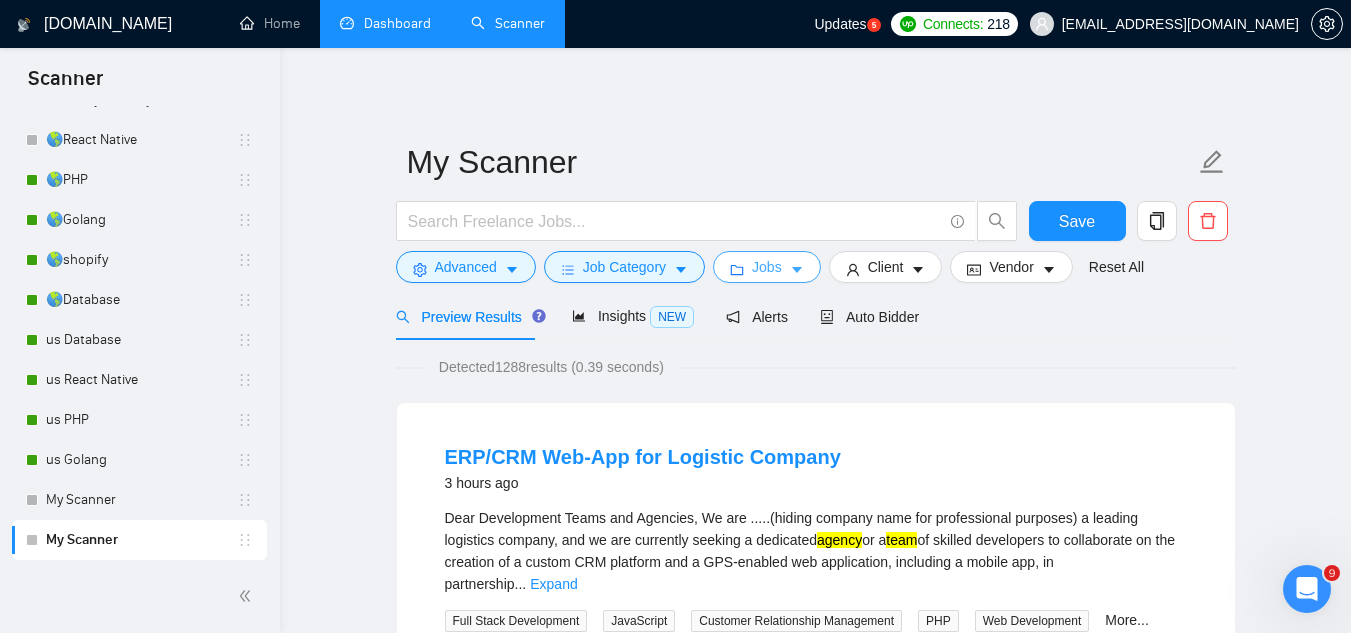 click on "Jobs" at bounding box center [767, 267] 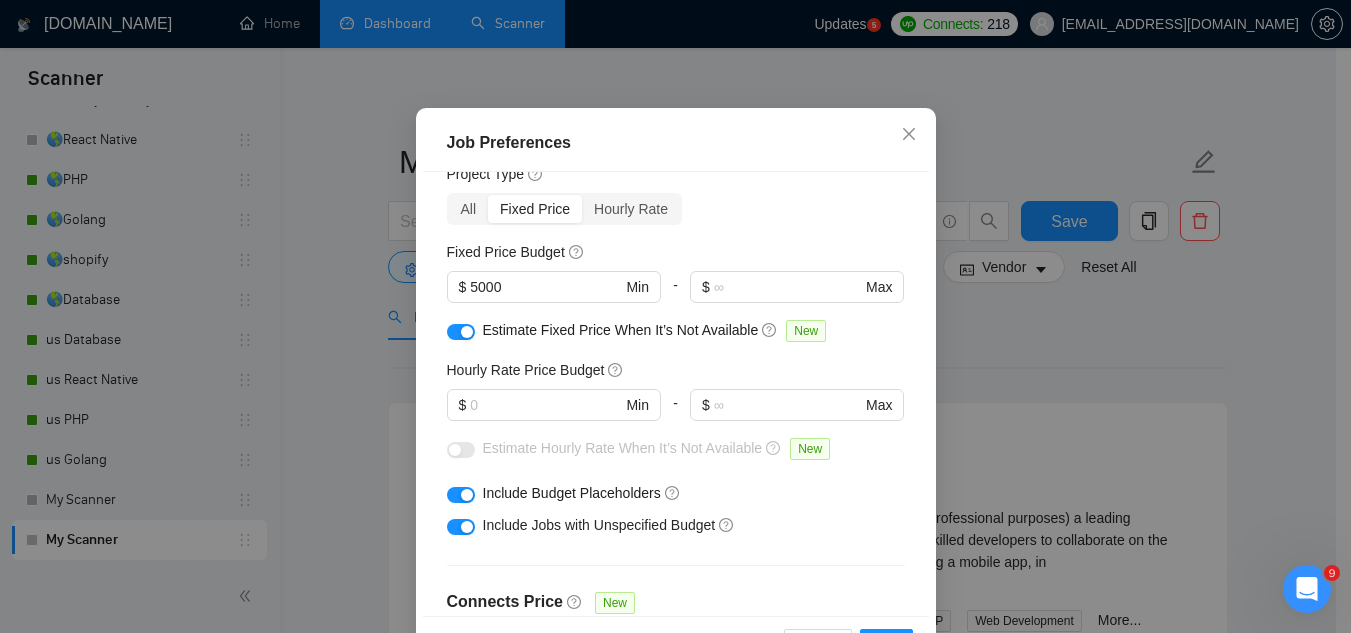 scroll, scrollTop: 0, scrollLeft: 0, axis: both 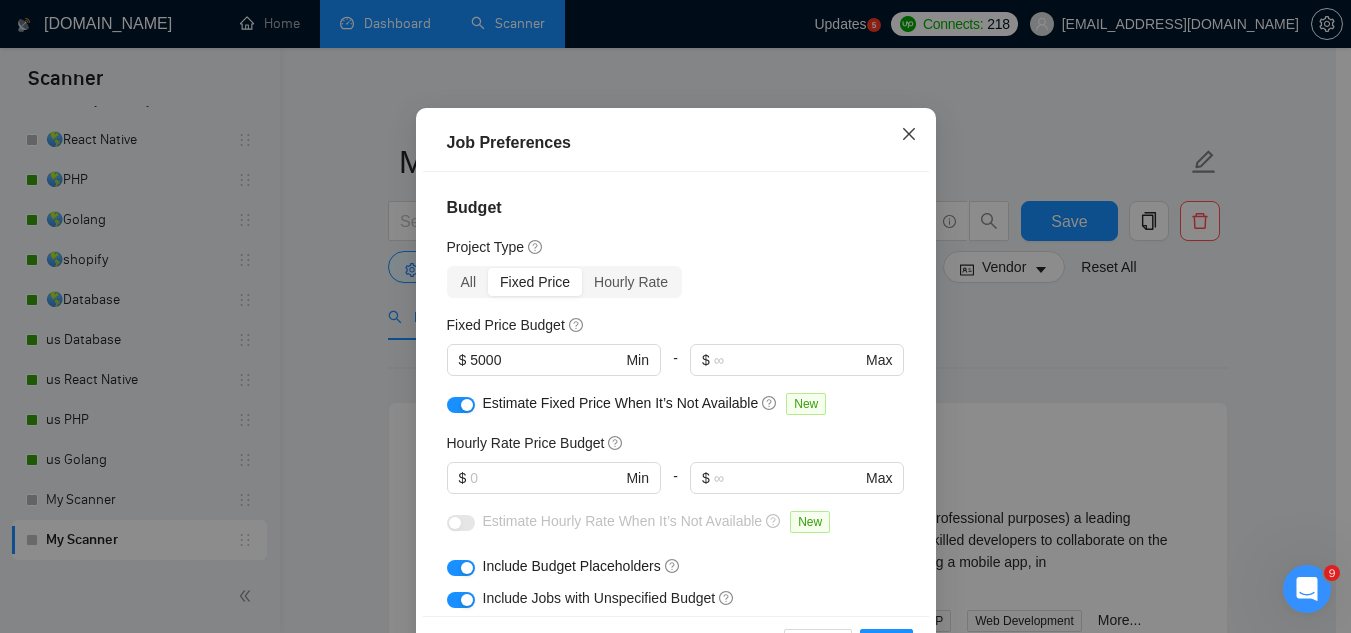 click 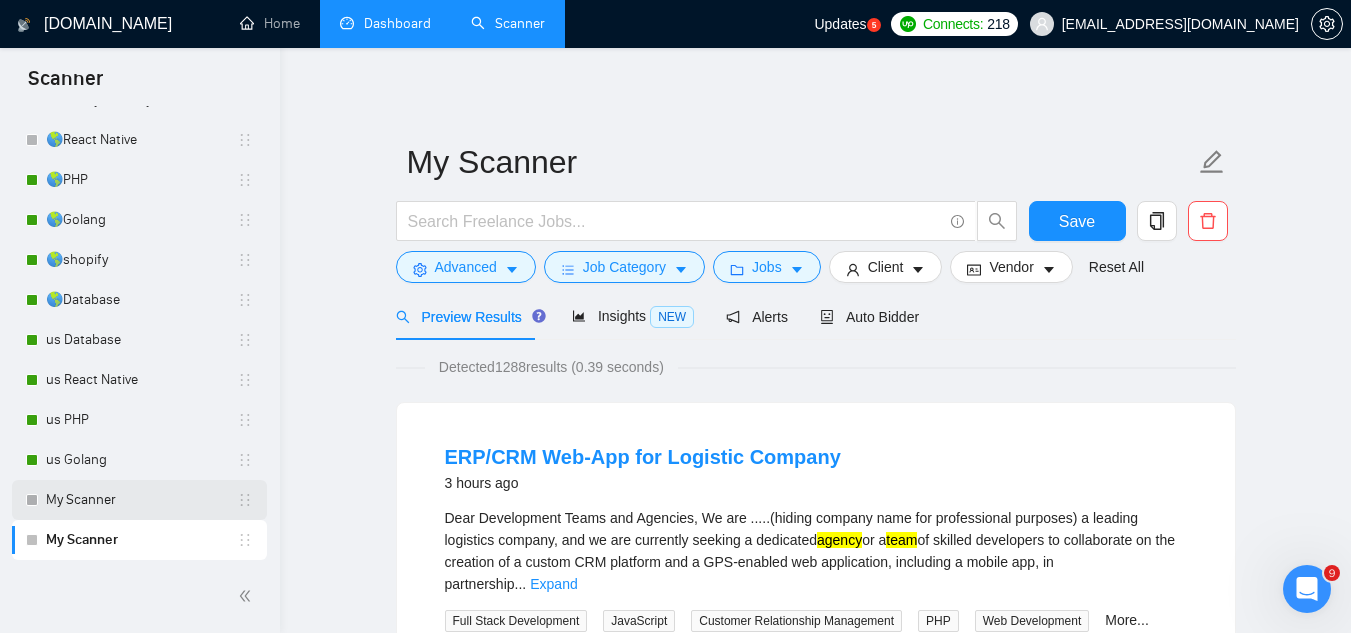 click on "My Scanner" at bounding box center (141, 500) 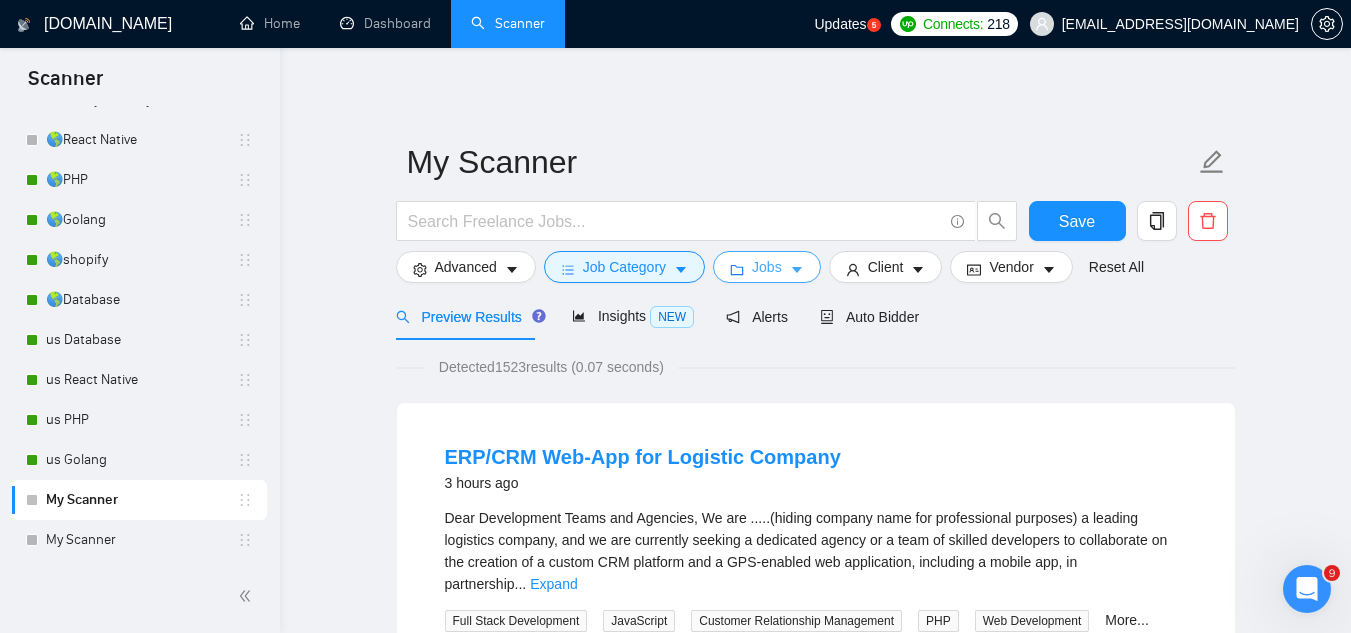 click on "Jobs" at bounding box center (767, 267) 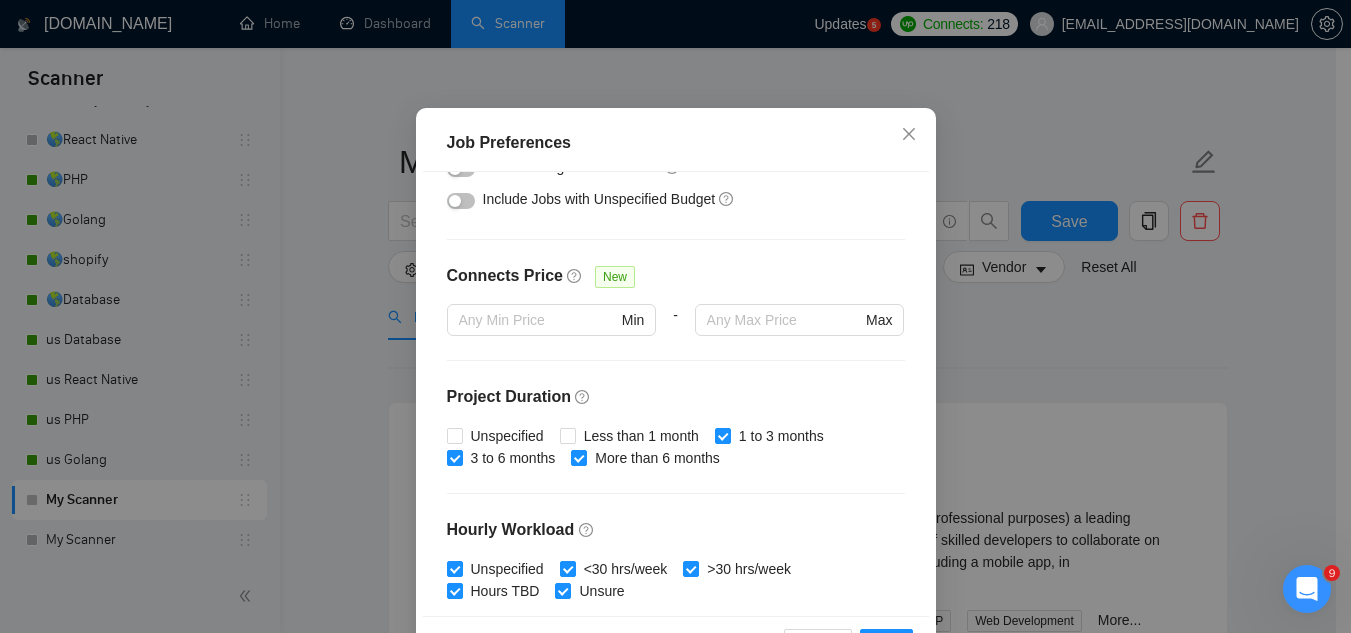 scroll, scrollTop: 0, scrollLeft: 0, axis: both 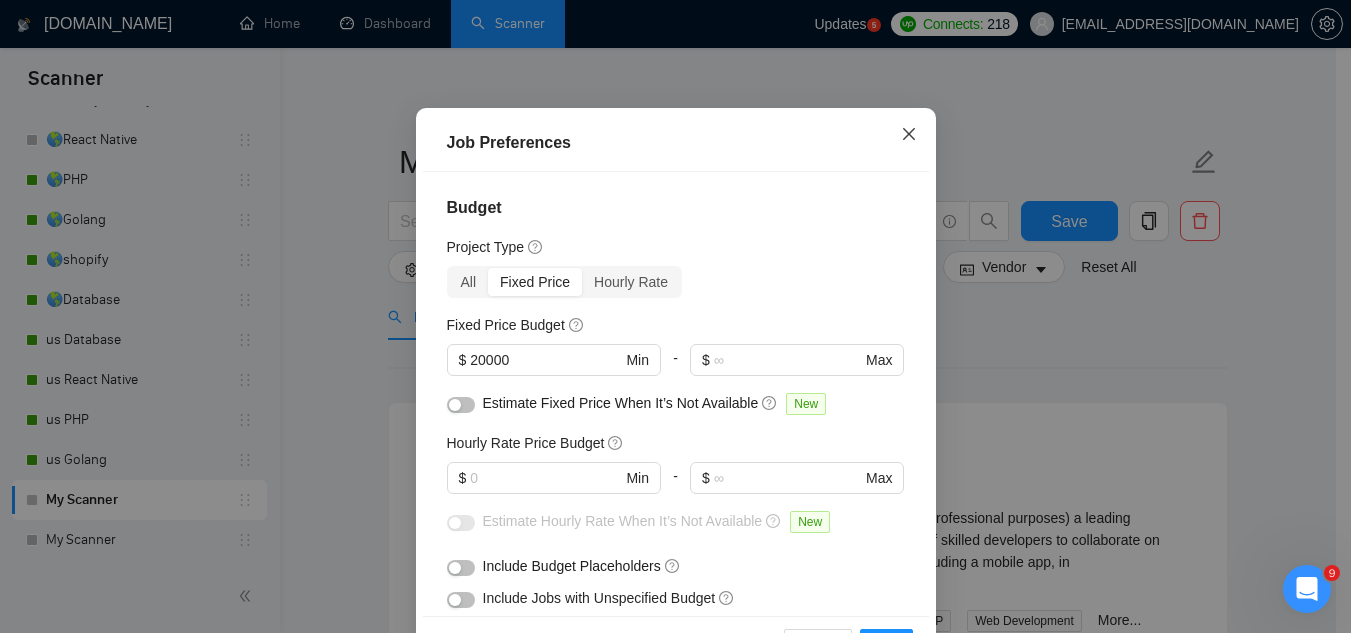 click 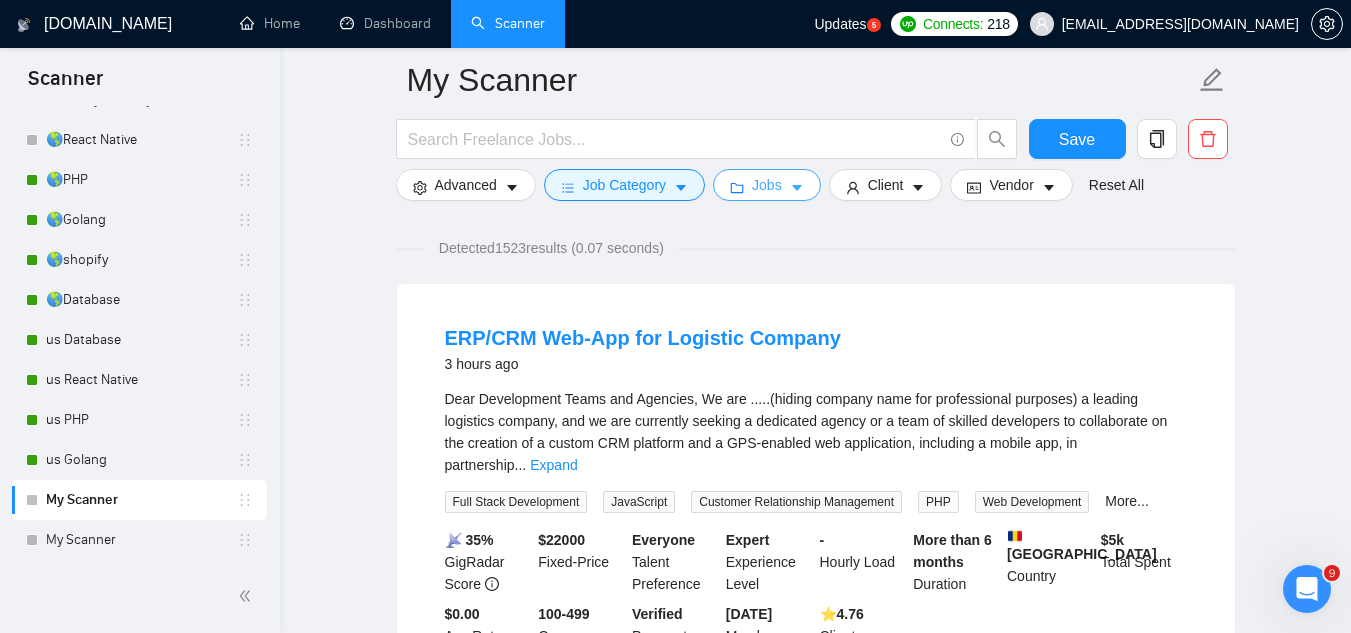 scroll, scrollTop: 100, scrollLeft: 0, axis: vertical 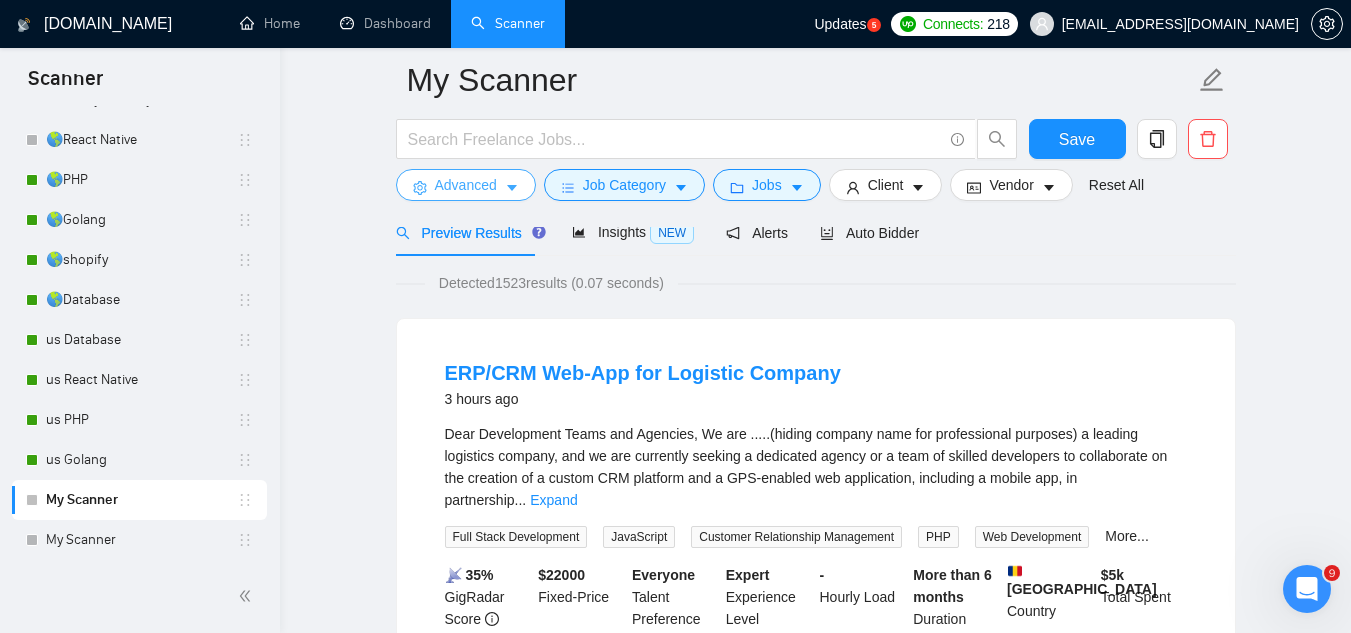 click on "Advanced" at bounding box center (466, 185) 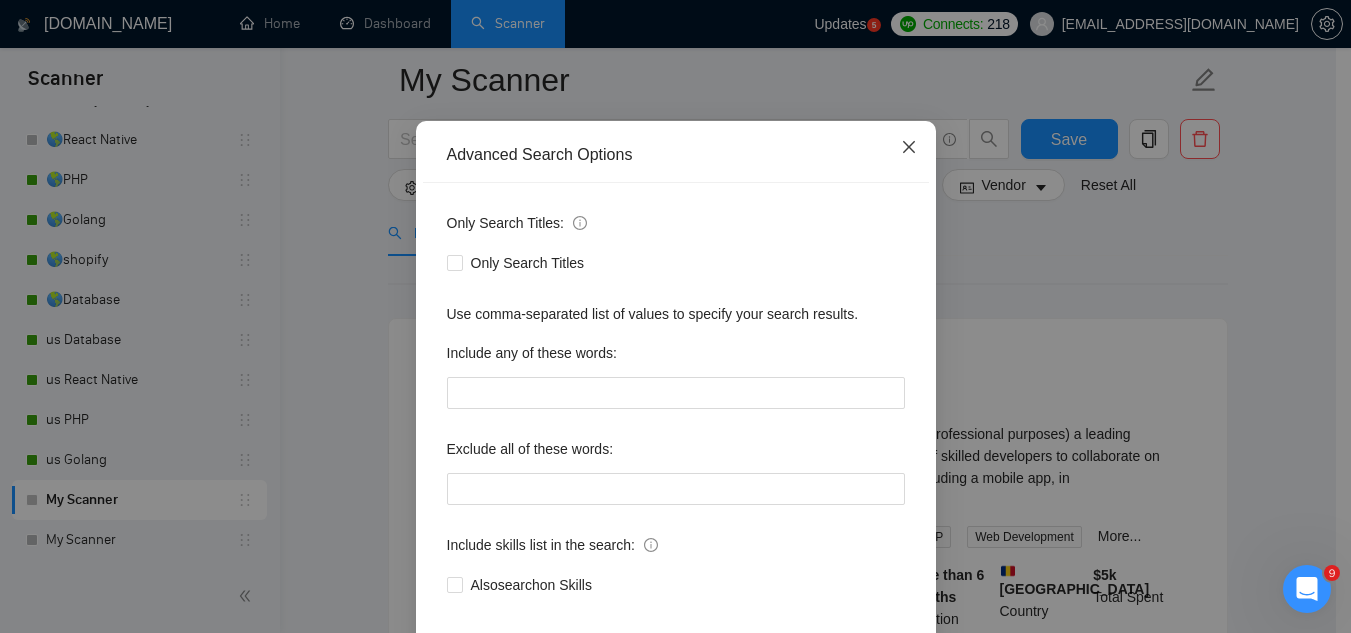 click 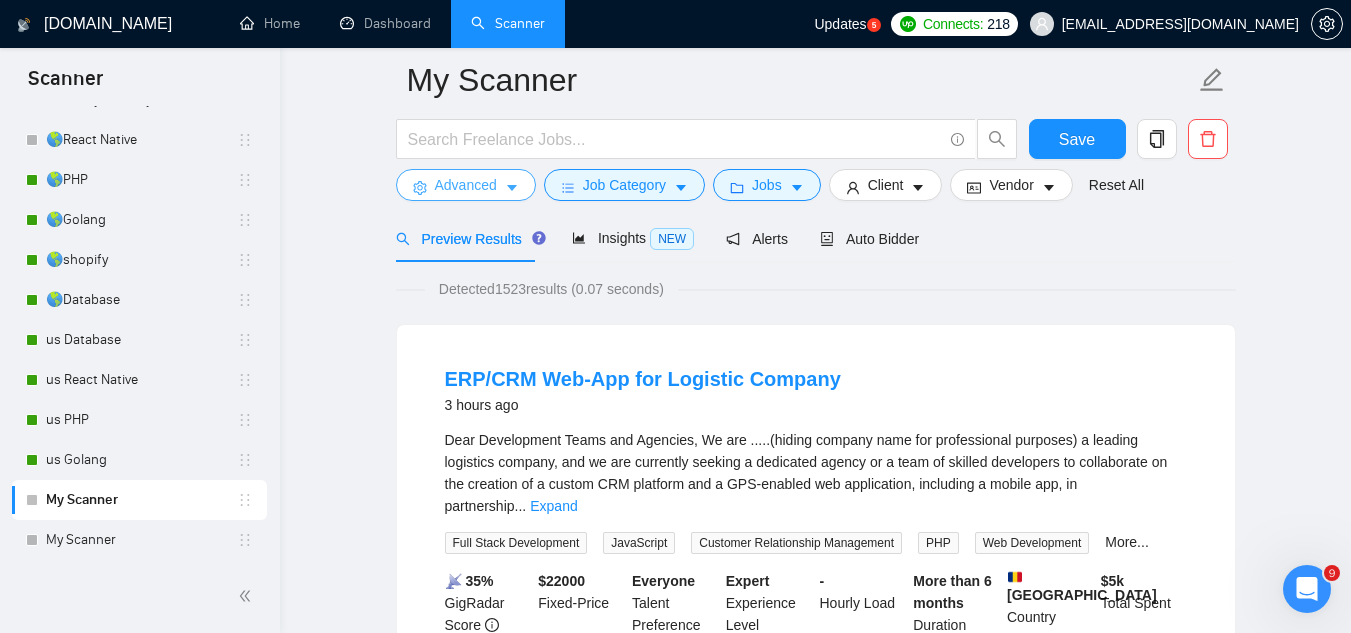 scroll, scrollTop: 0, scrollLeft: 0, axis: both 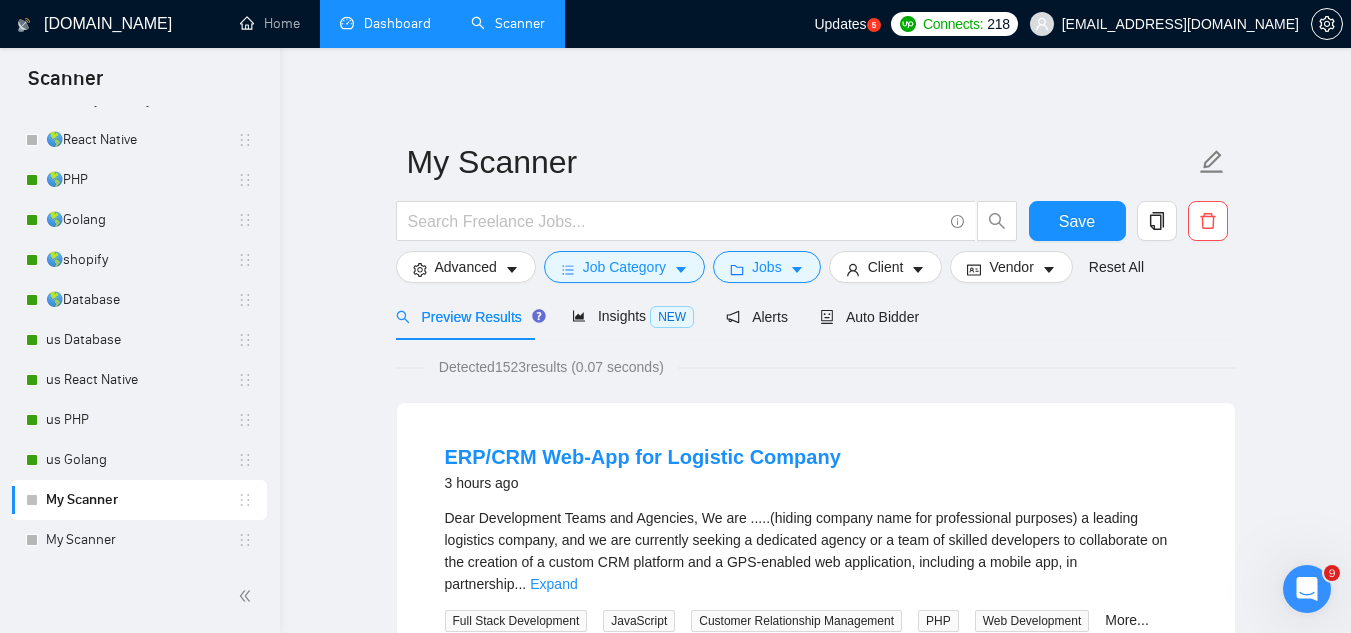 click on "Dashboard" at bounding box center [385, 23] 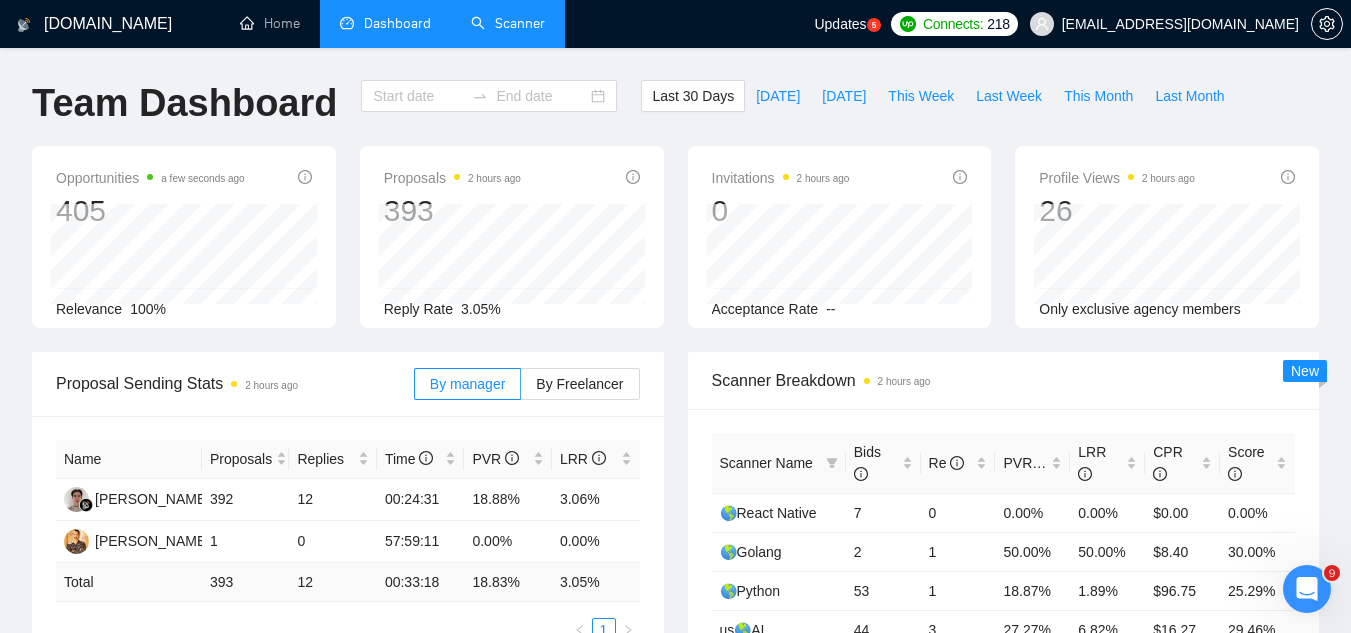 type on "[DATE]" 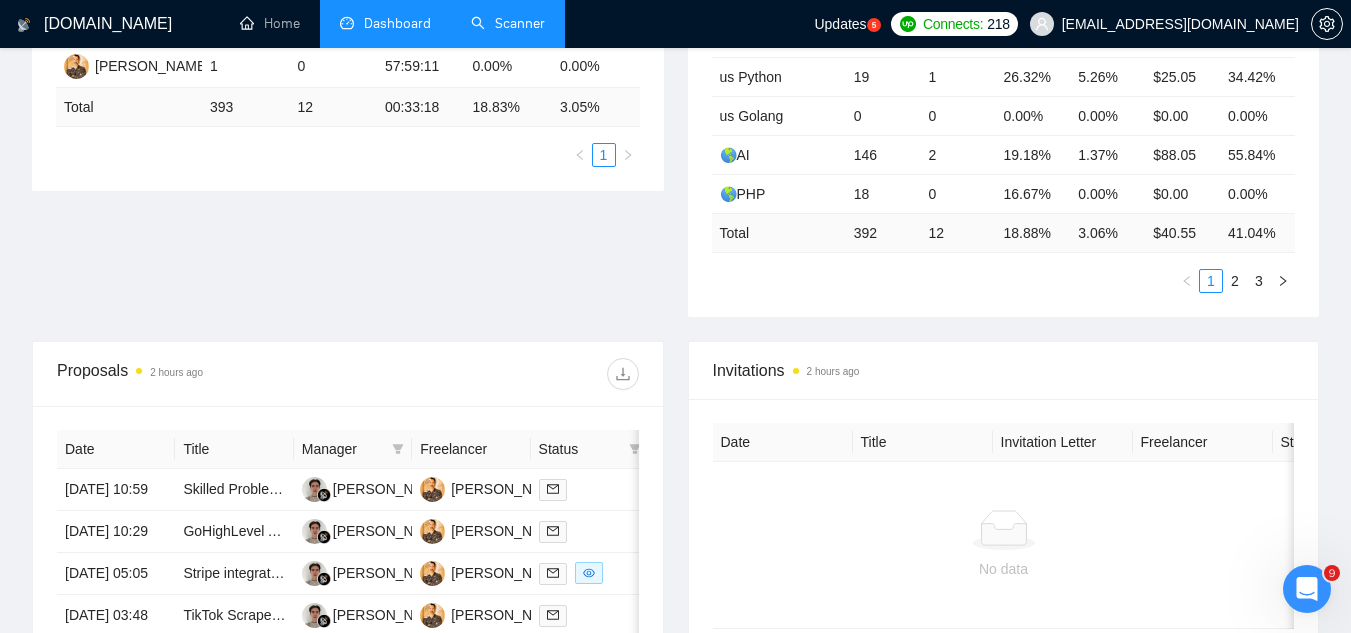 scroll, scrollTop: 600, scrollLeft: 0, axis: vertical 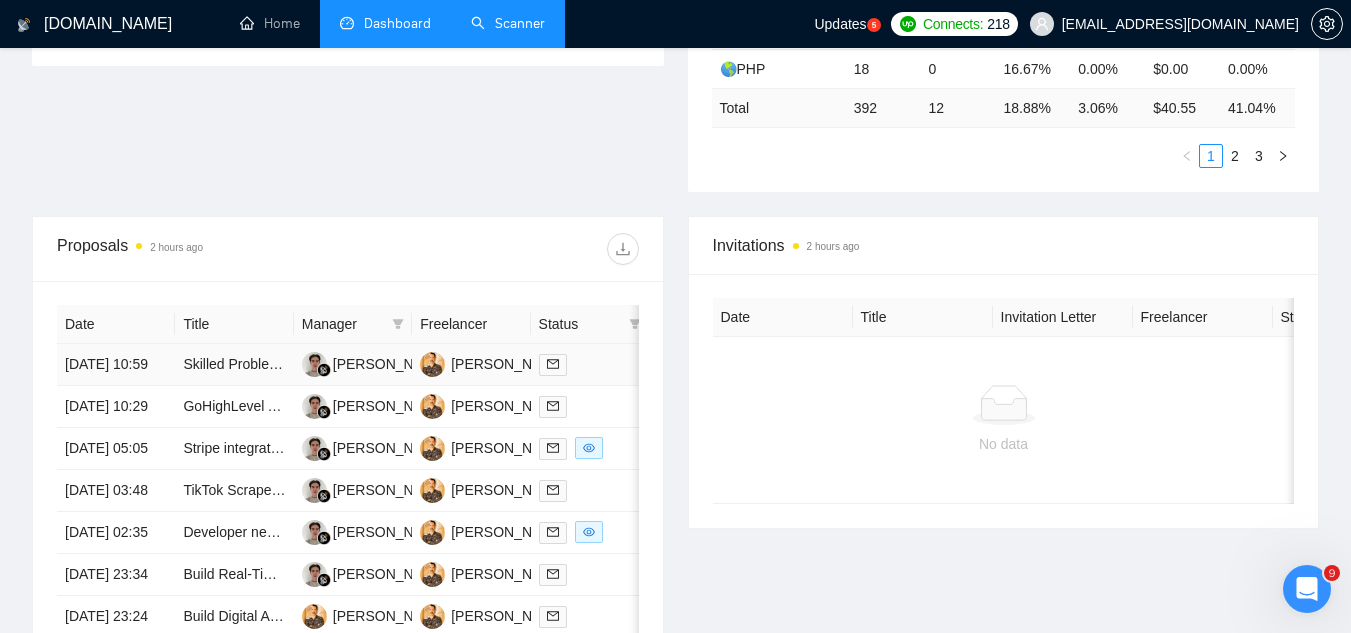 click on "Skilled Problem Solver Needed ( React, Next, OpenAI, Segmind )" at bounding box center [234, 365] 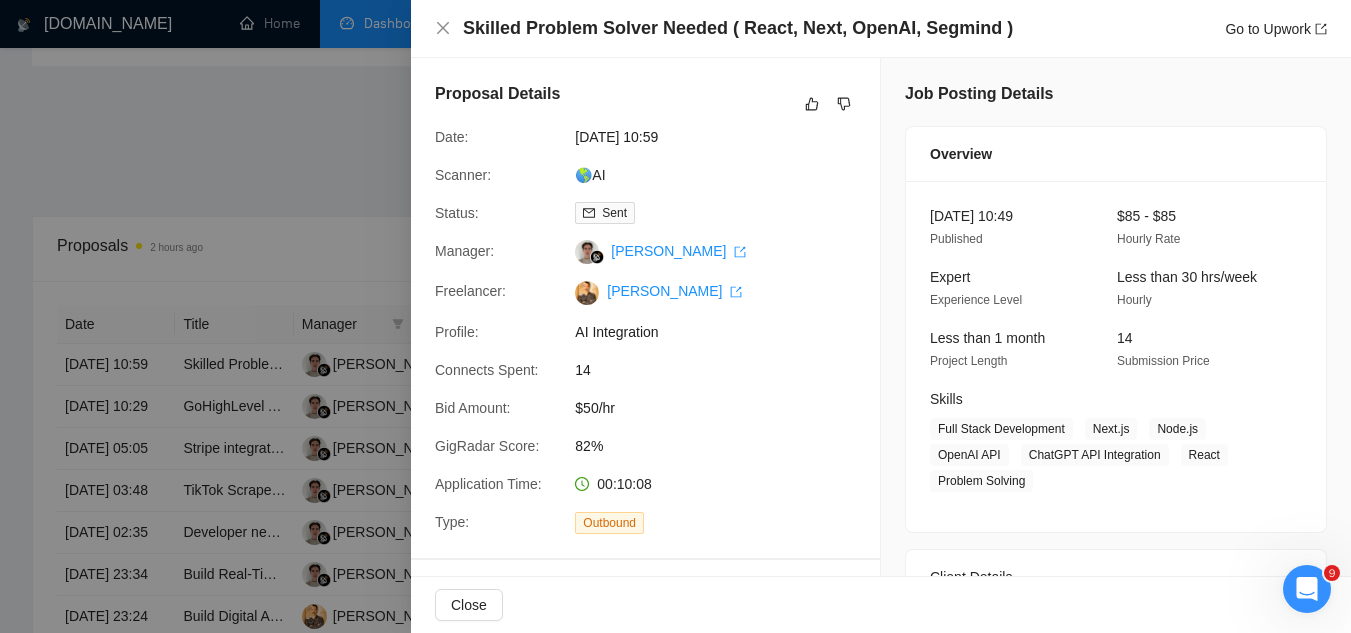 click at bounding box center [675, 316] 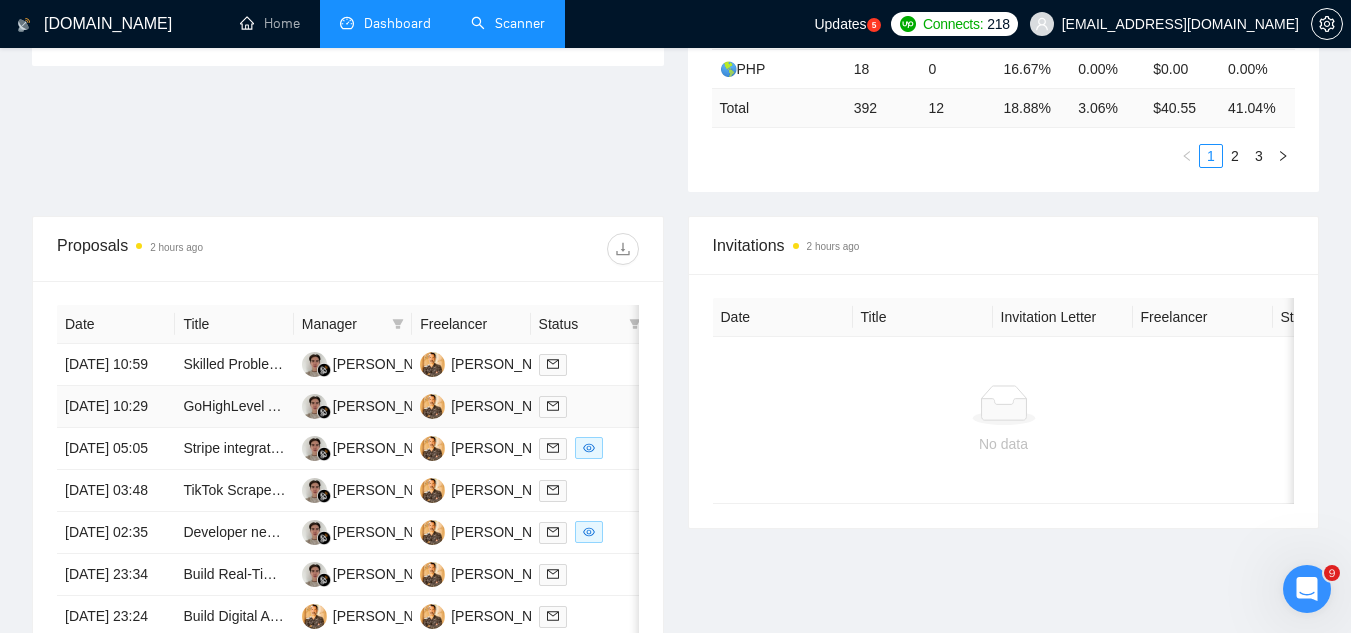 click on "GoHighLevel API Integration – Route Email Replies to Conversation Tab (Urgent – Complete [DATE])" at bounding box center [234, 407] 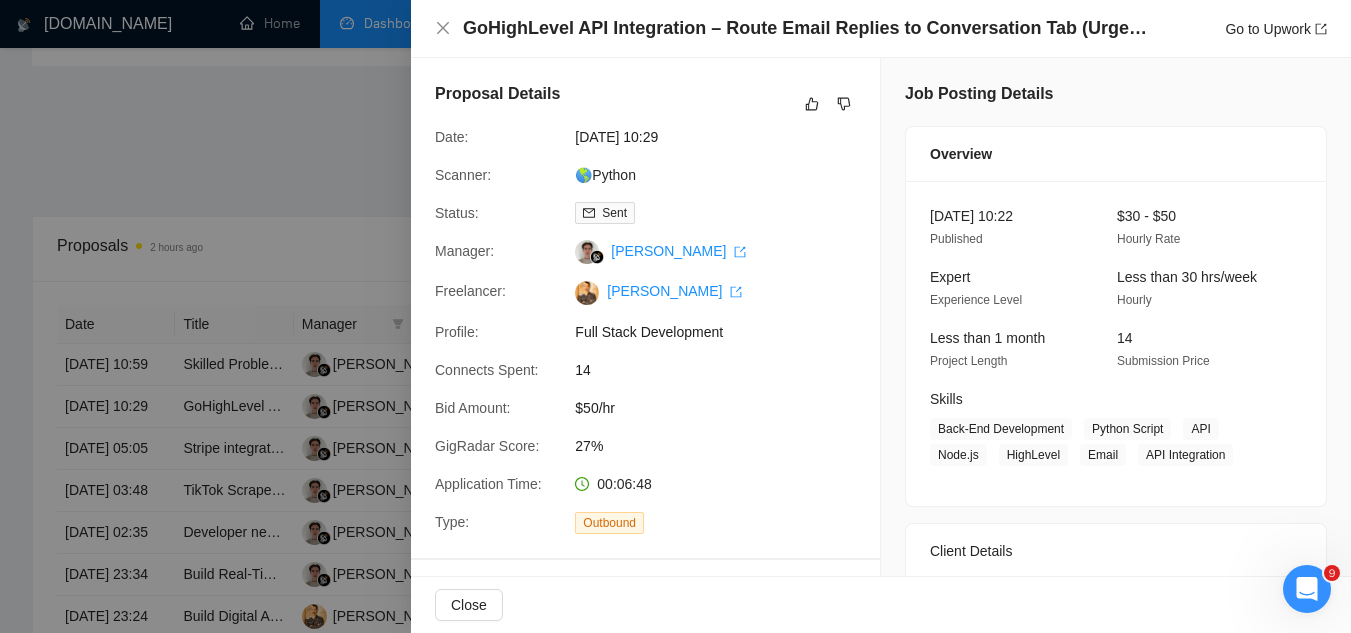 click at bounding box center [675, 316] 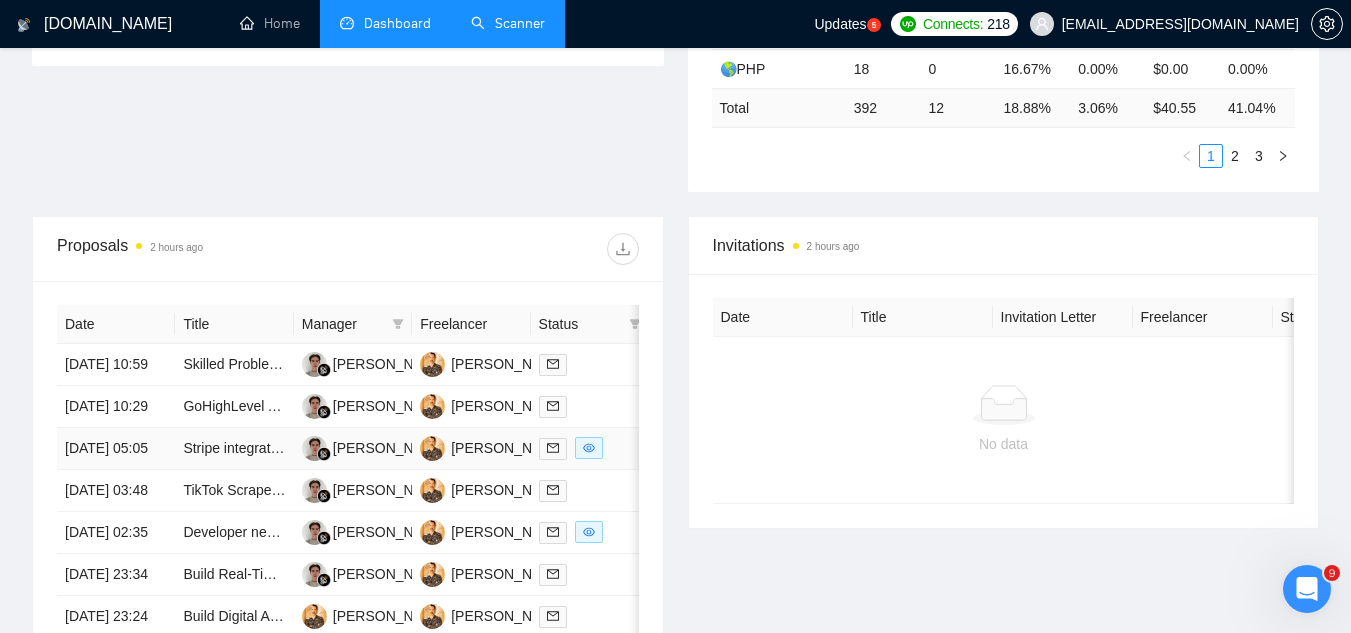 click on "Stripe integration for web app" at bounding box center (234, 449) 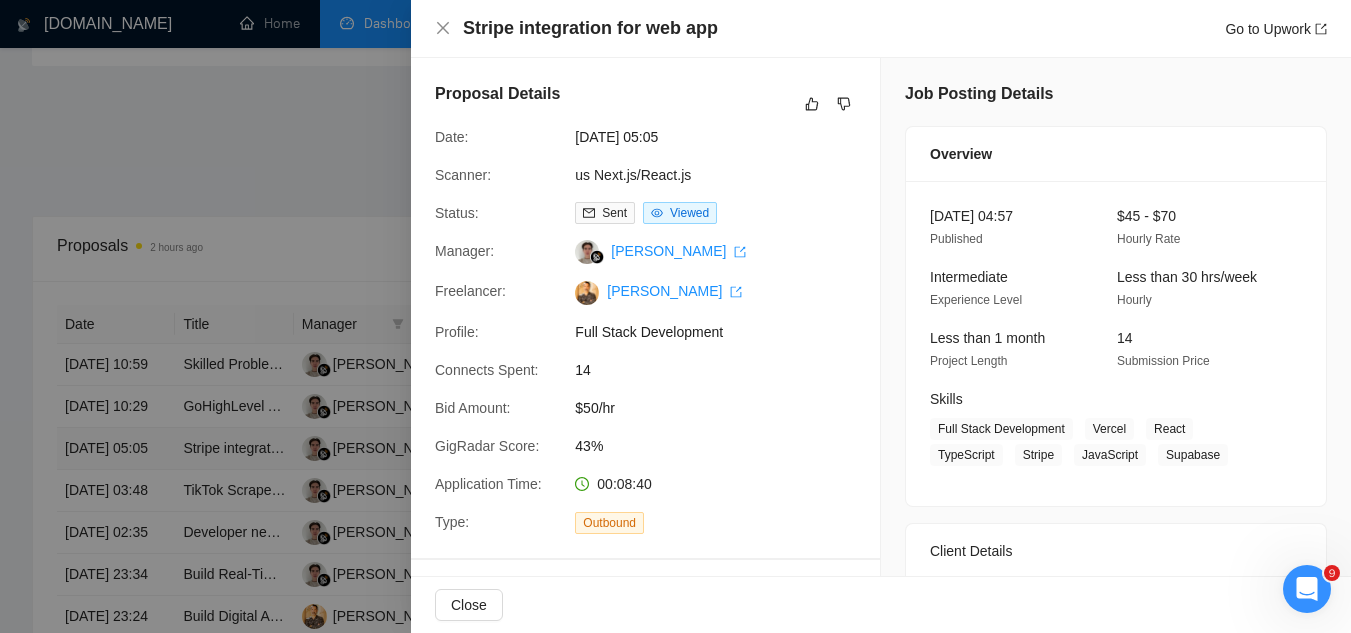 click at bounding box center [675, 316] 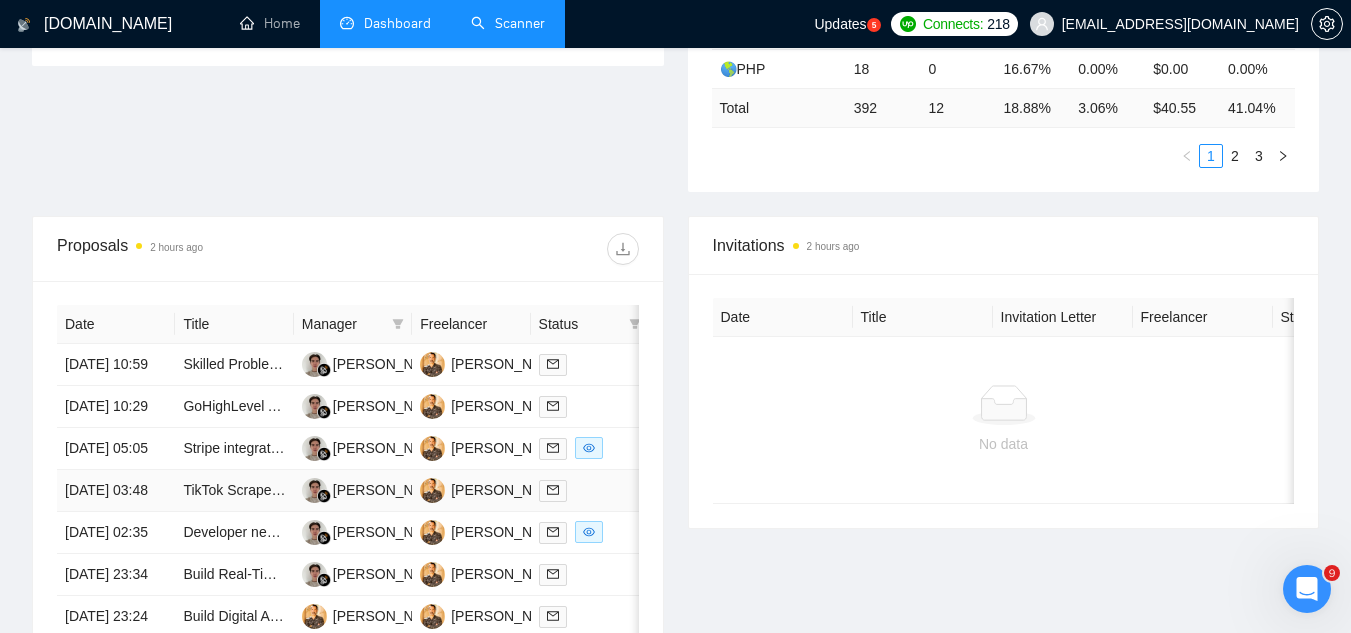 click on "TikTok Scraper Tool Maintenance" at bounding box center [234, 491] 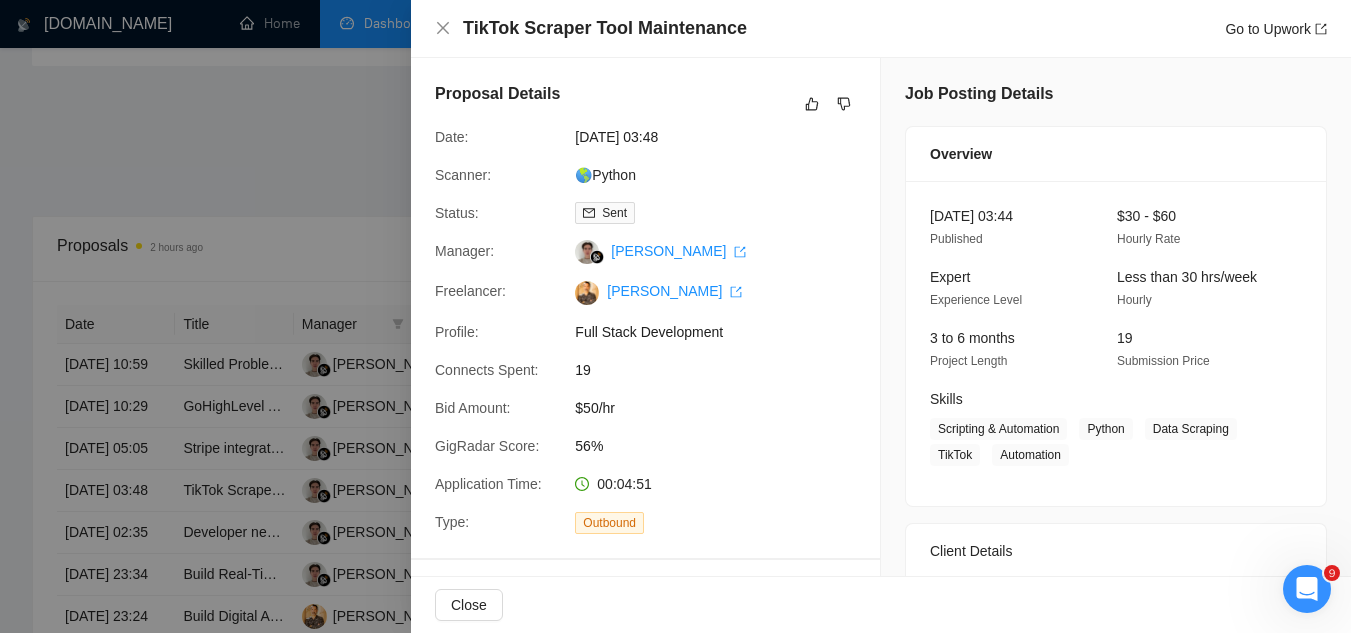 click at bounding box center (675, 316) 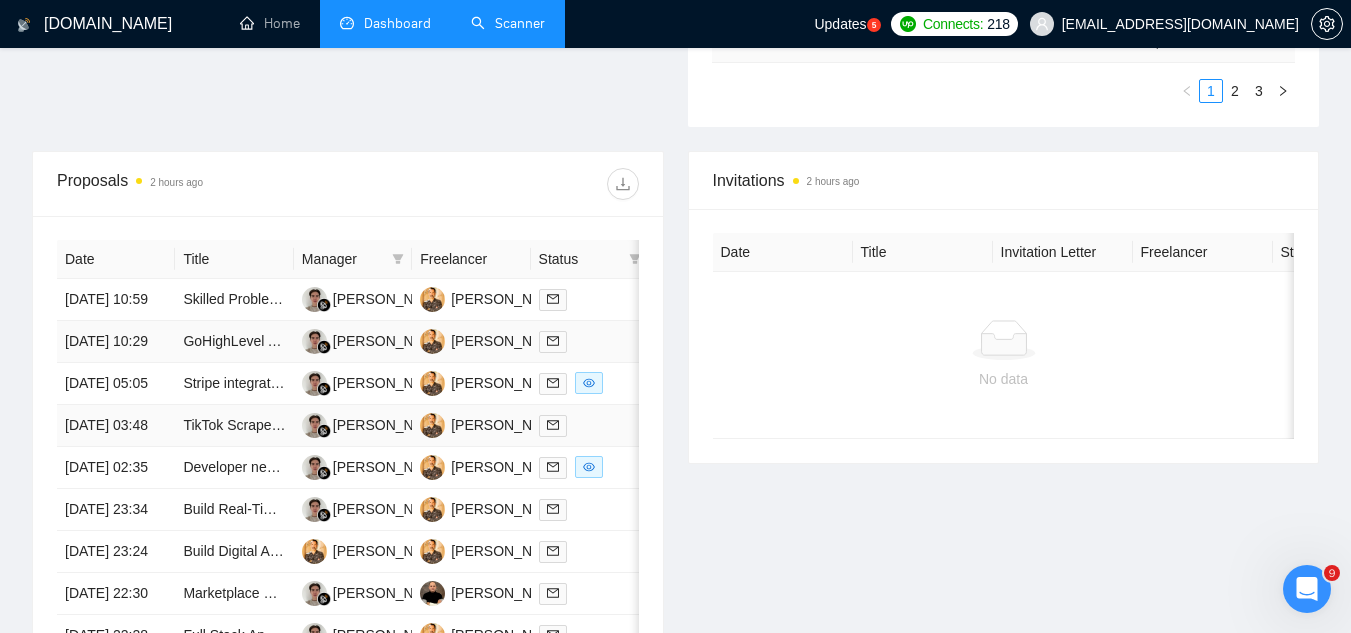 scroll, scrollTop: 700, scrollLeft: 0, axis: vertical 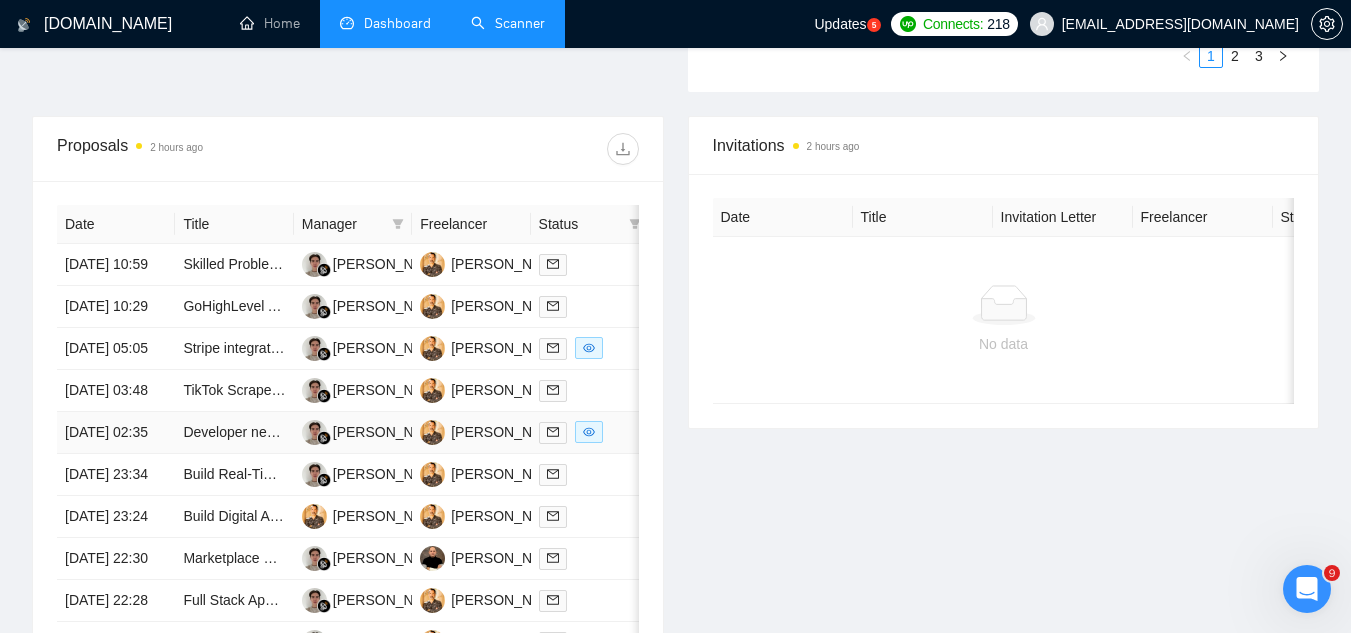 click on "Developer needed for Wordpress/Elementor site design fix" at bounding box center [234, 433] 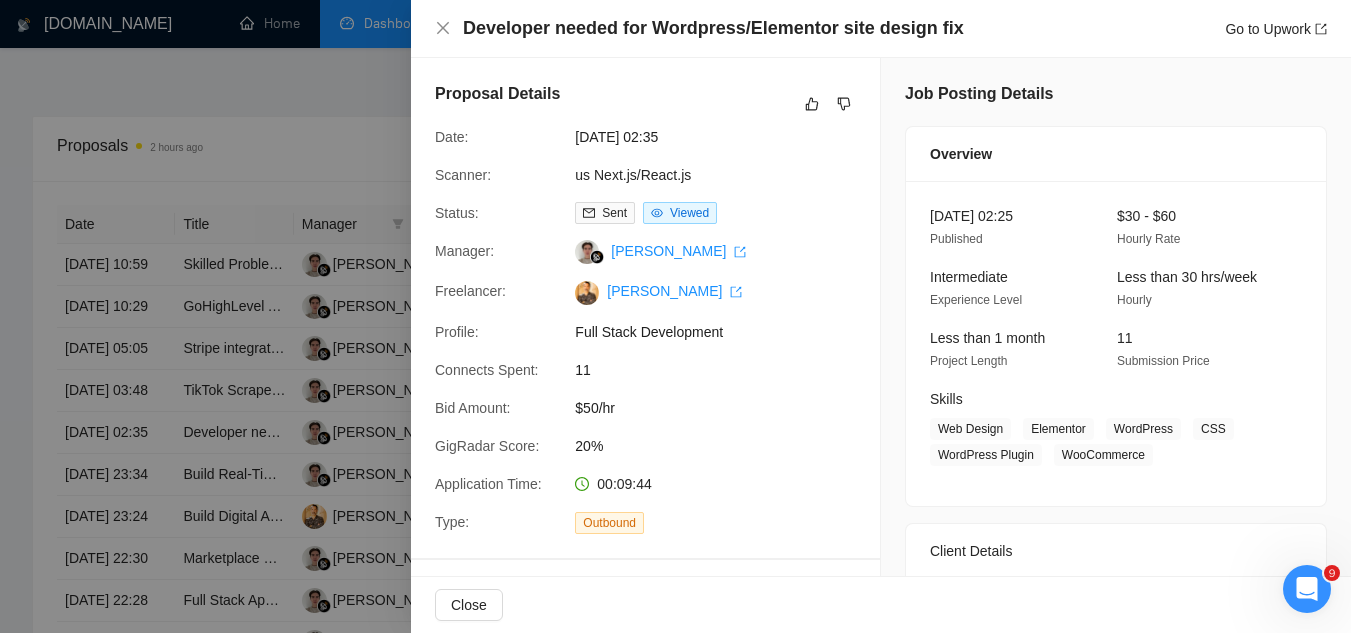 click at bounding box center [675, 316] 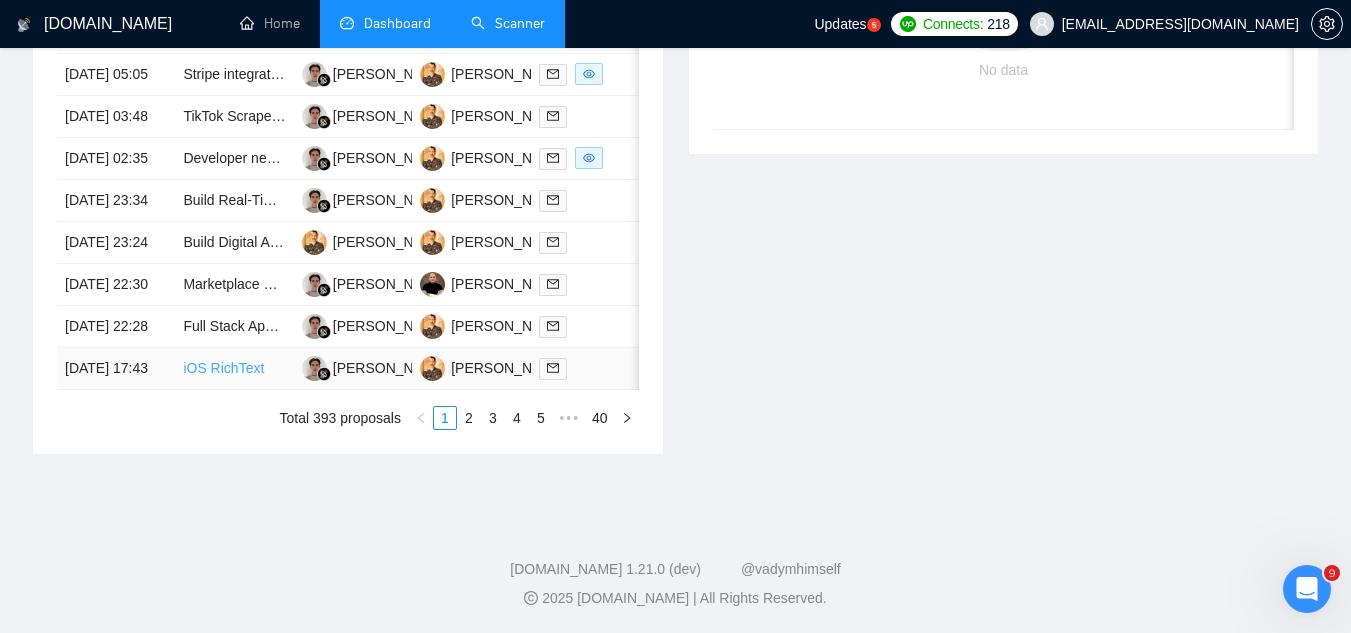 scroll, scrollTop: 1100, scrollLeft: 0, axis: vertical 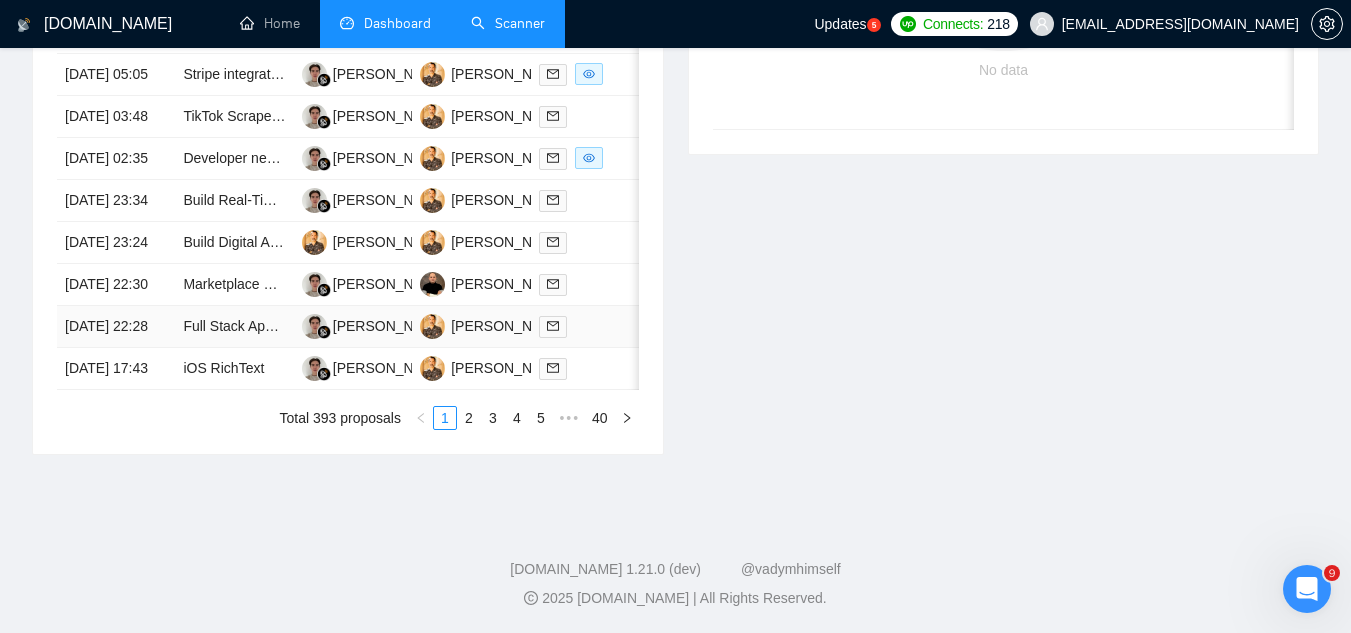 click on "Full Stack Application Support Engineer" at bounding box center (234, 327) 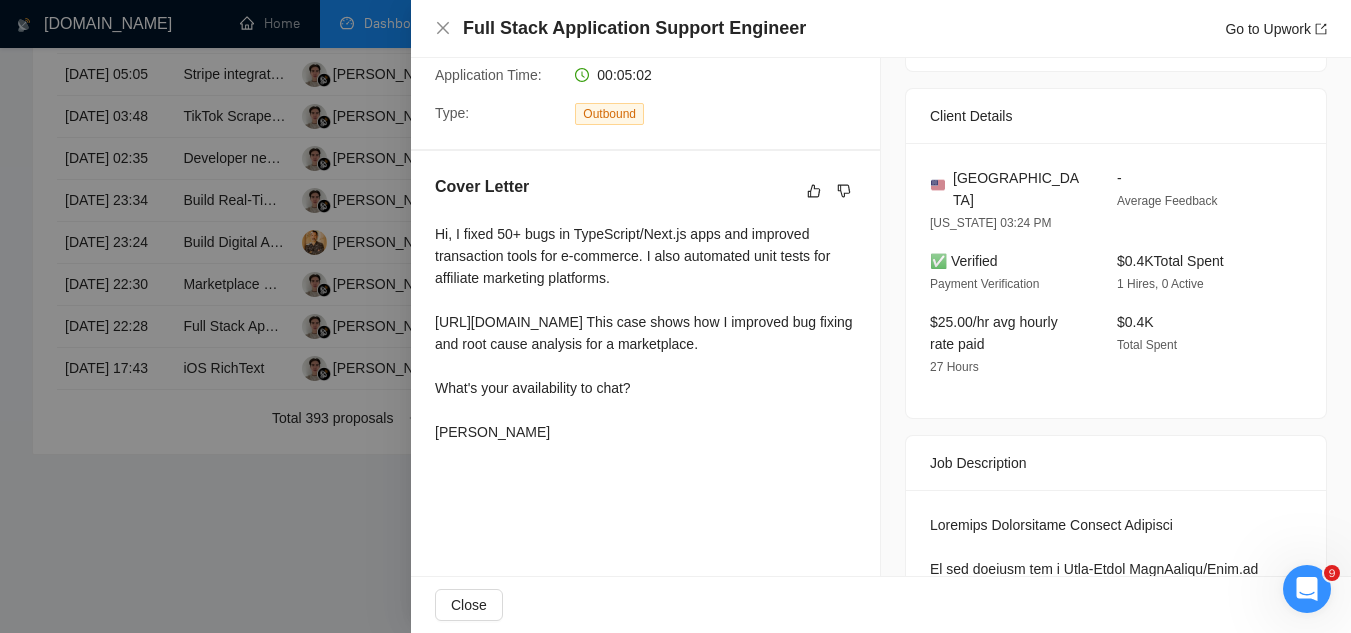 scroll, scrollTop: 400, scrollLeft: 0, axis: vertical 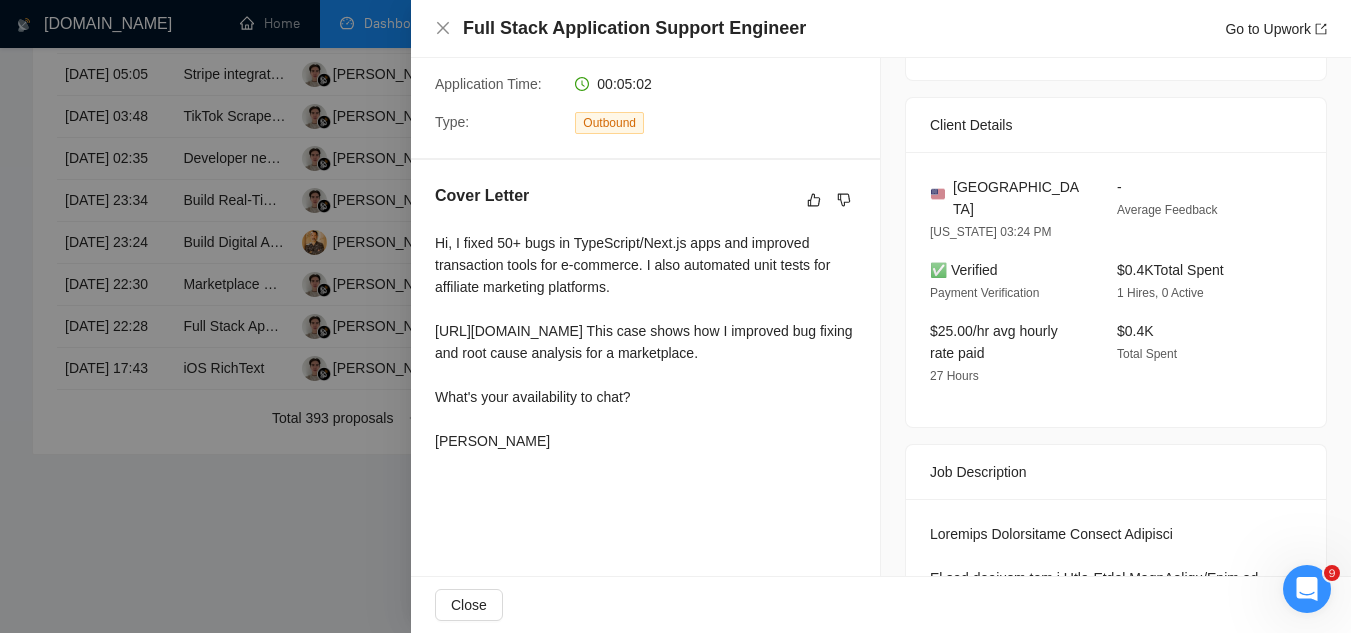 click at bounding box center (675, 316) 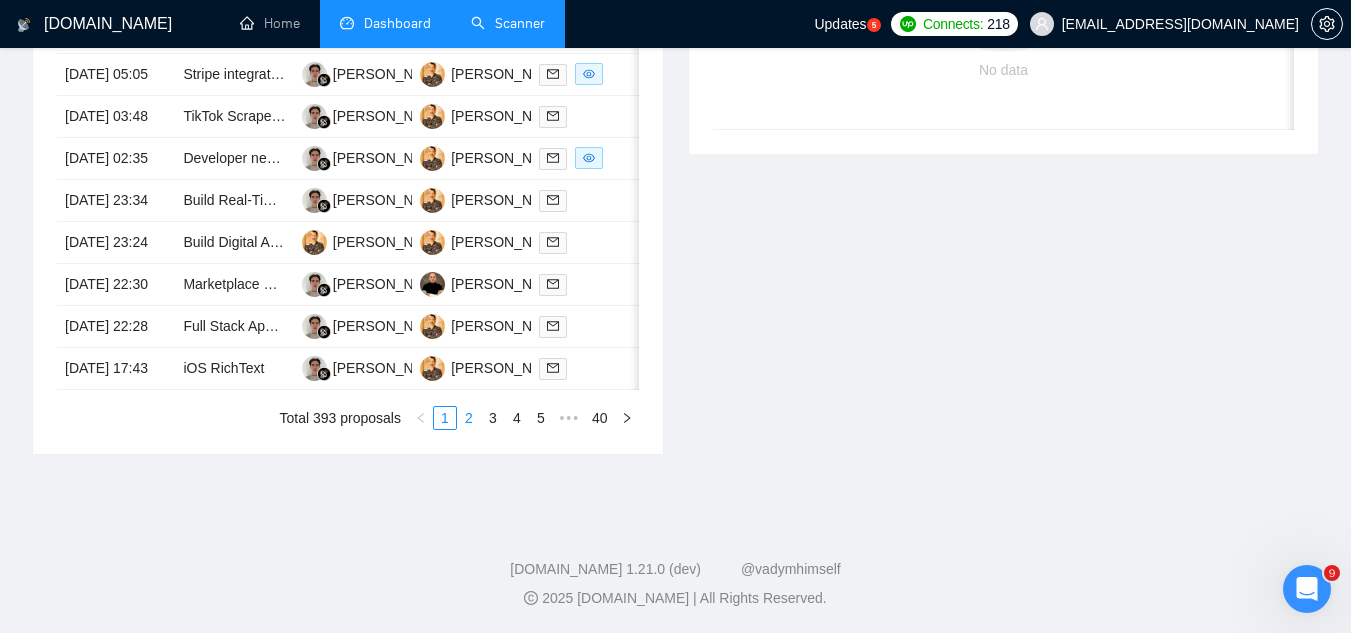 click on "2" at bounding box center (469, 418) 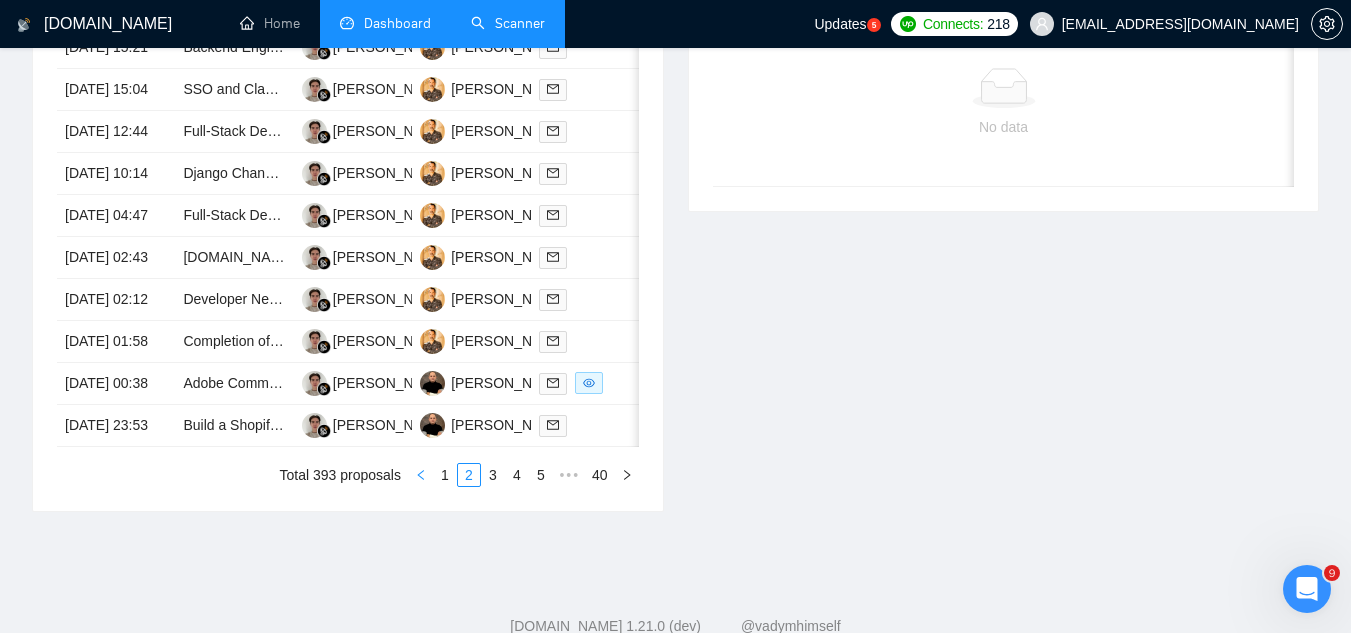 scroll, scrollTop: 700, scrollLeft: 0, axis: vertical 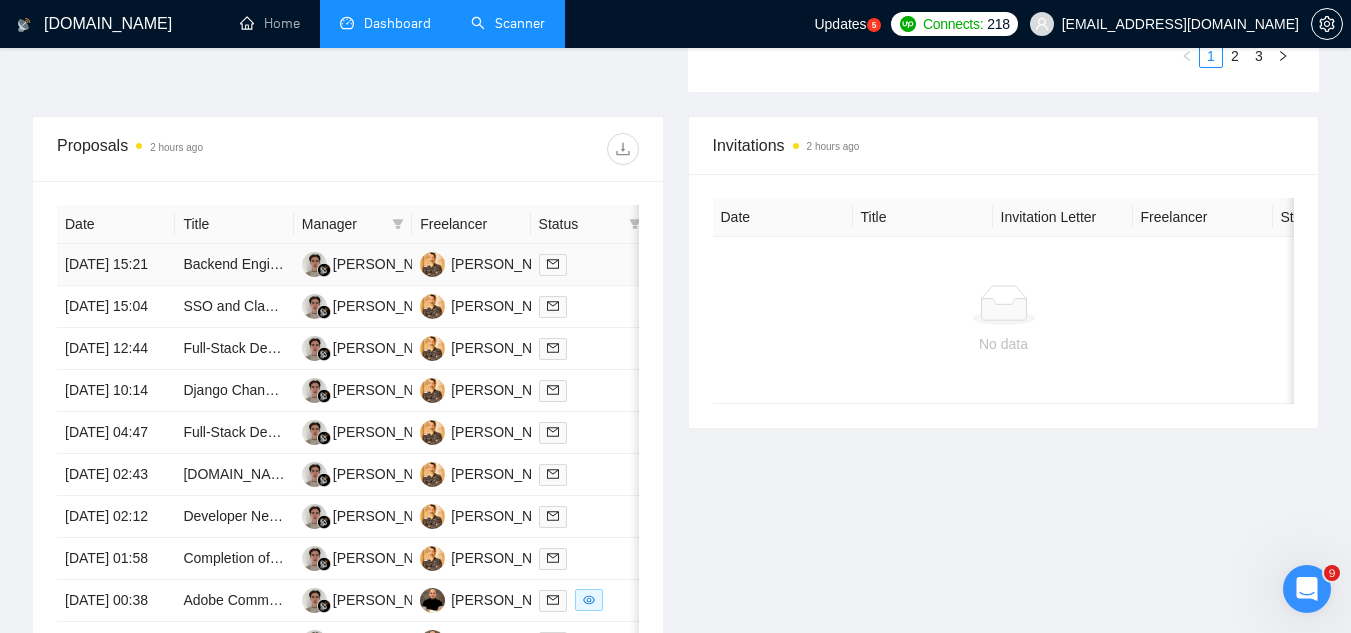 click on "Backend Engineer – LLM/RAG + Vector Search (Weaviate/OpenAI)+Prompt" at bounding box center [234, 265] 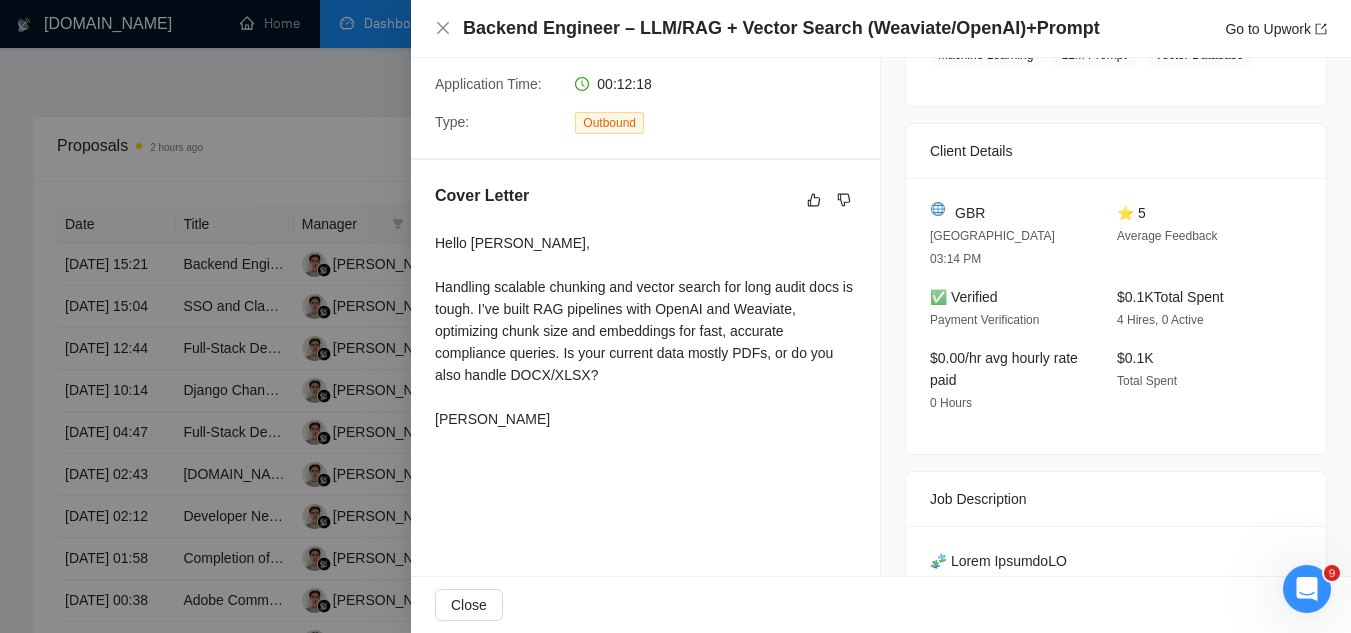 click at bounding box center (675, 316) 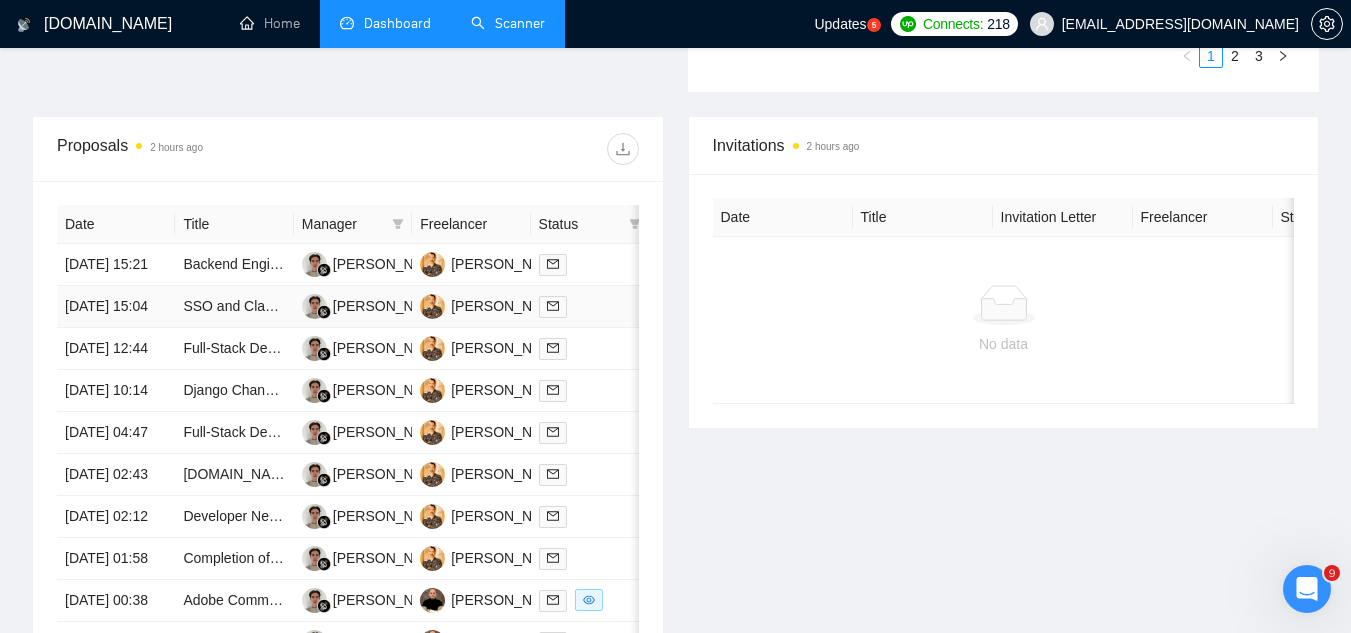 click on "SSO and Class Roster Sync Integration for React/Node App" at bounding box center (234, 307) 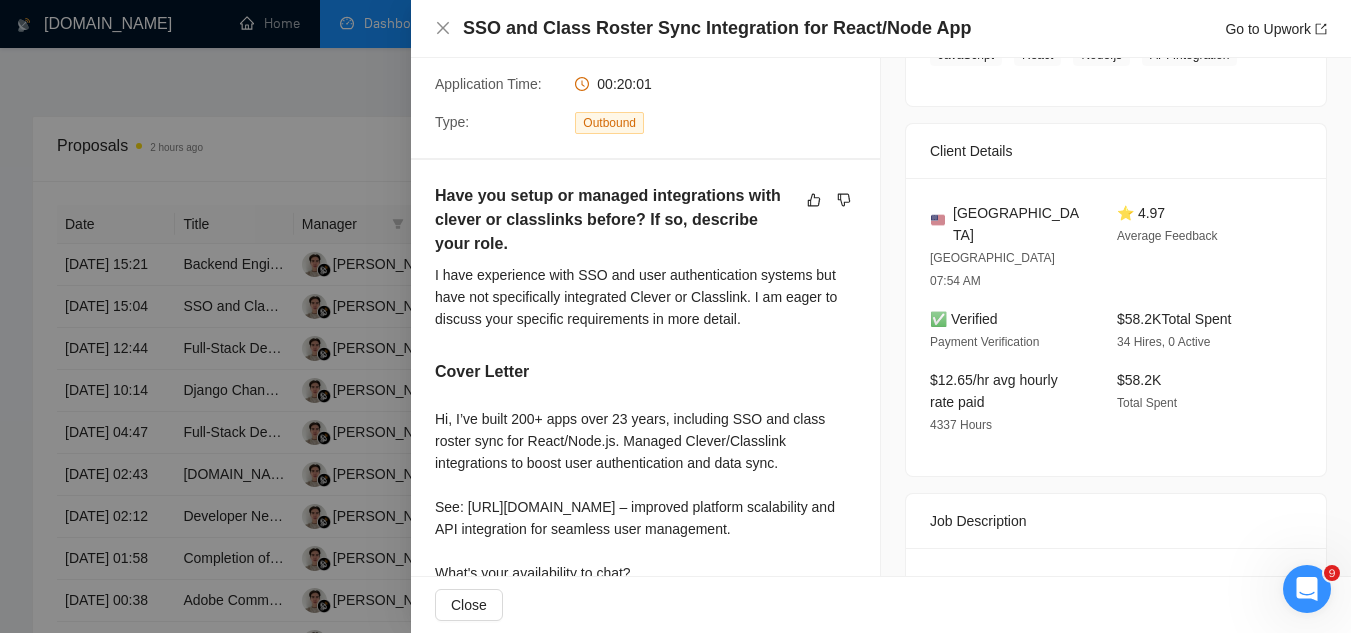 click at bounding box center (675, 316) 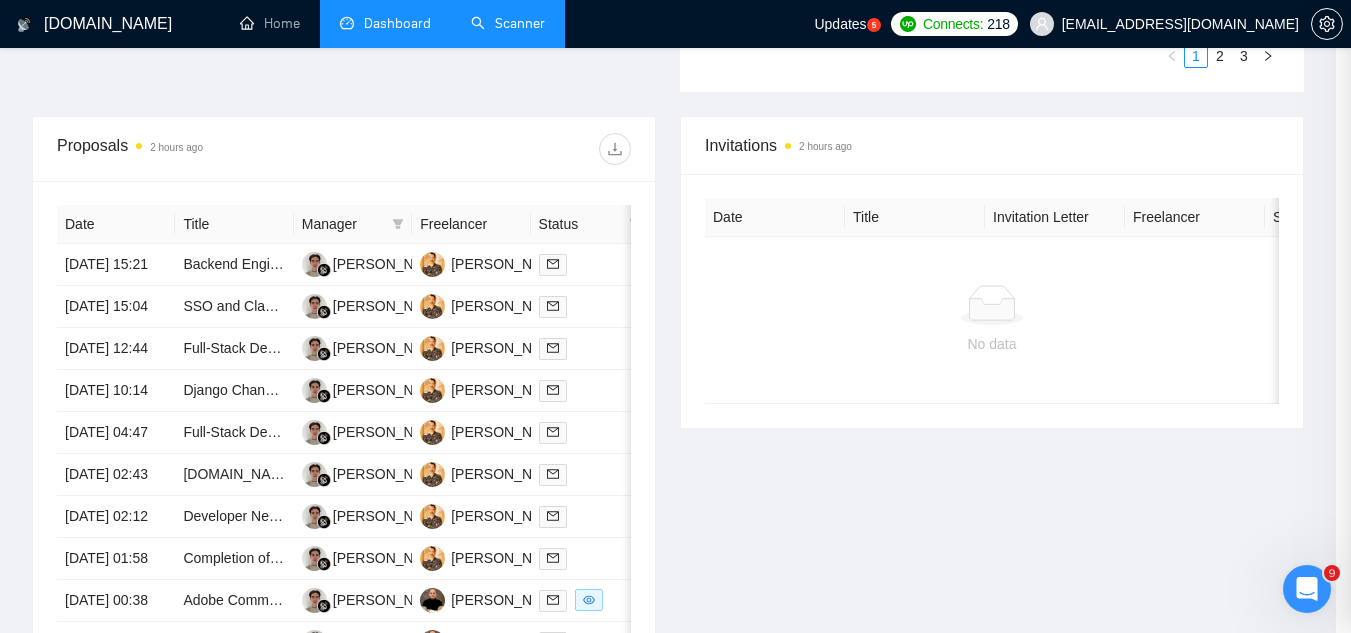 click at bounding box center [675, 316] 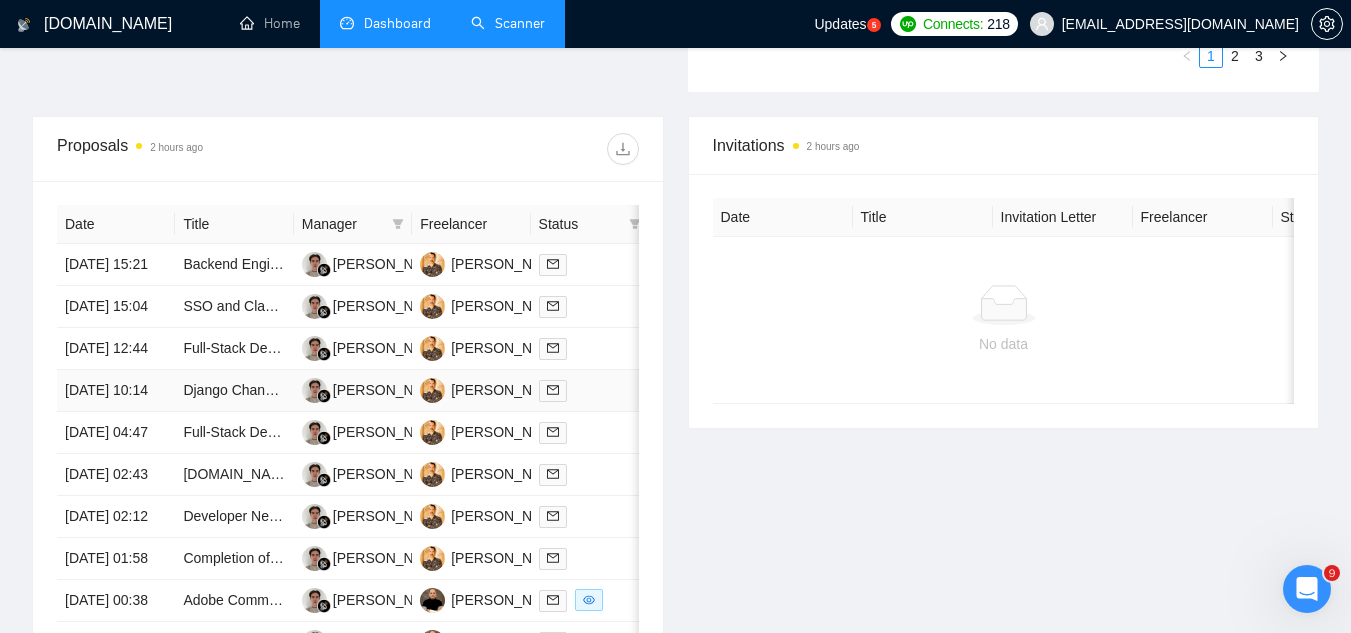 click on "Django Channels - nginx - multiple worker issue" at bounding box center (234, 391) 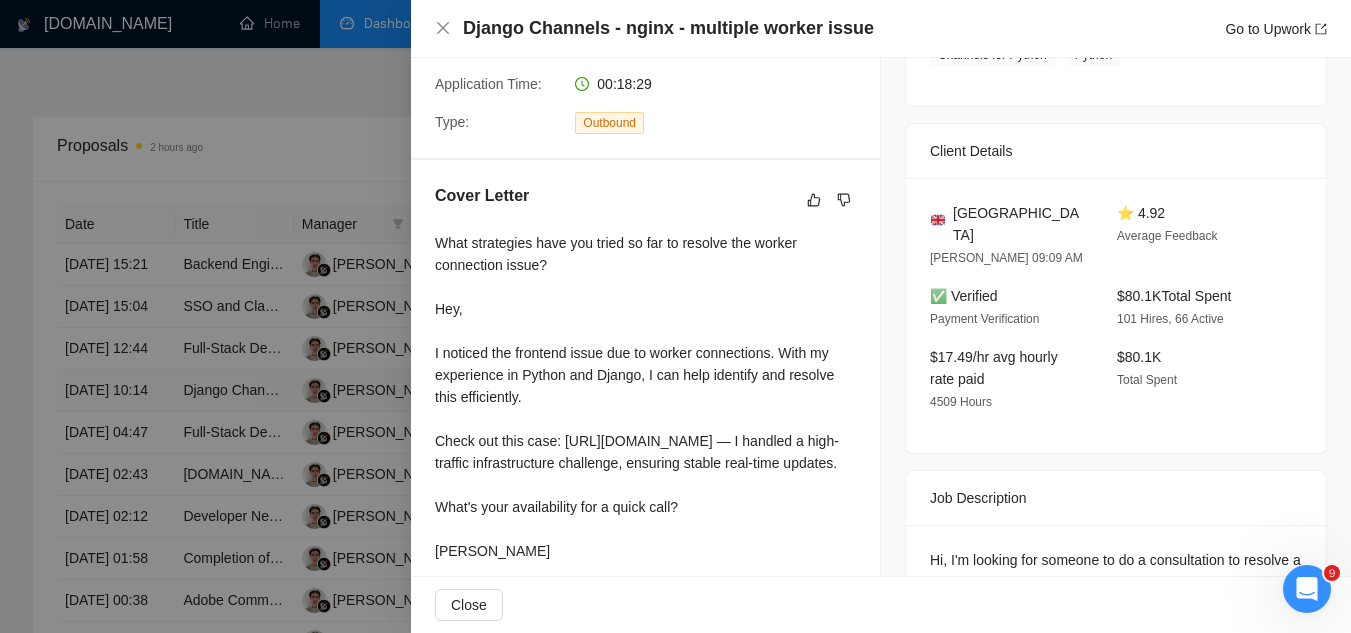 click at bounding box center (675, 316) 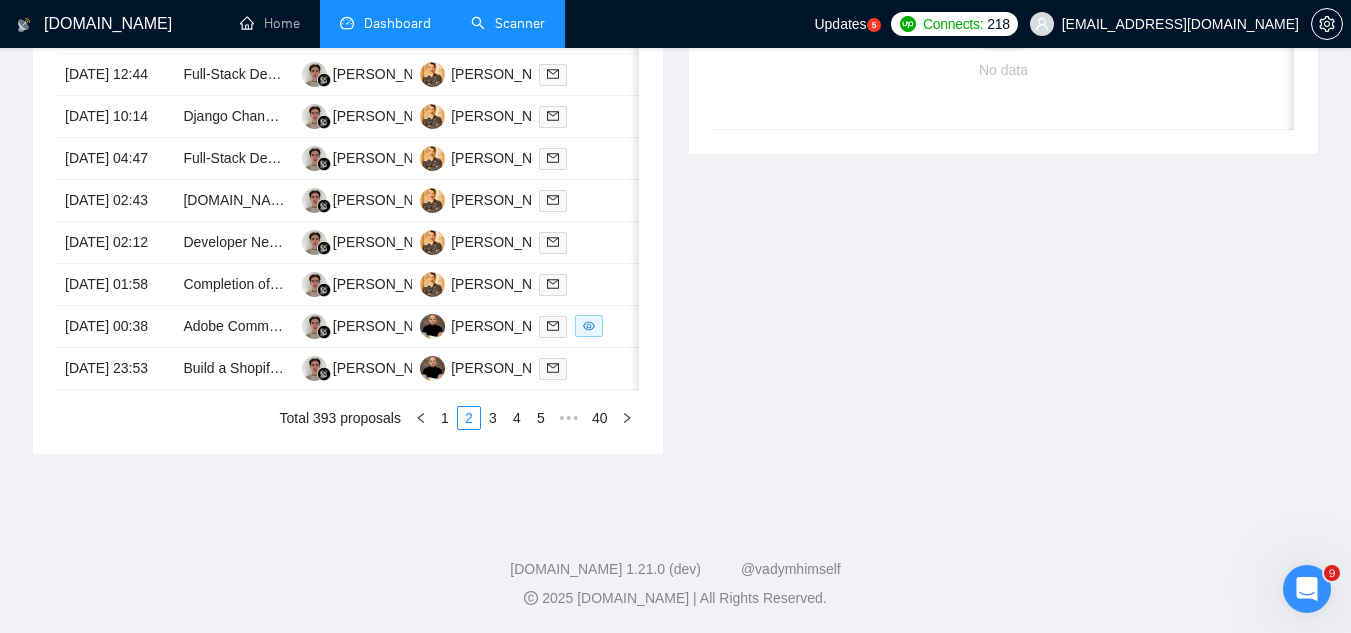 scroll, scrollTop: 1100, scrollLeft: 0, axis: vertical 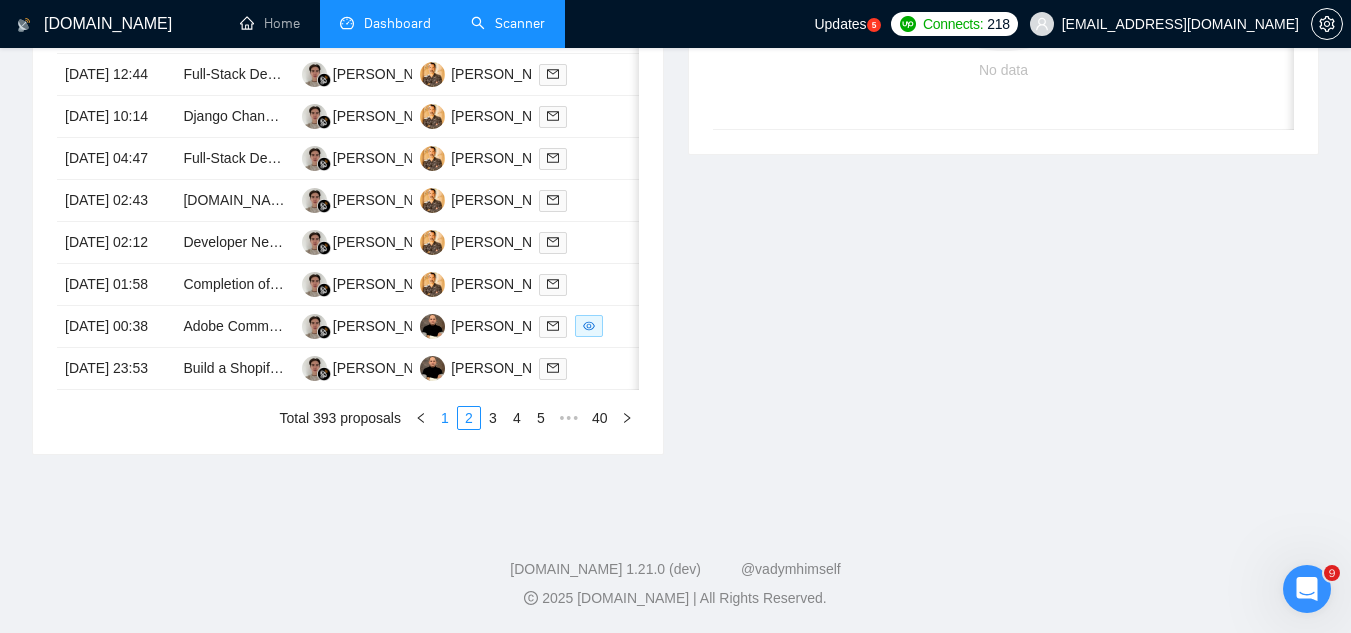 click on "1" at bounding box center (445, 418) 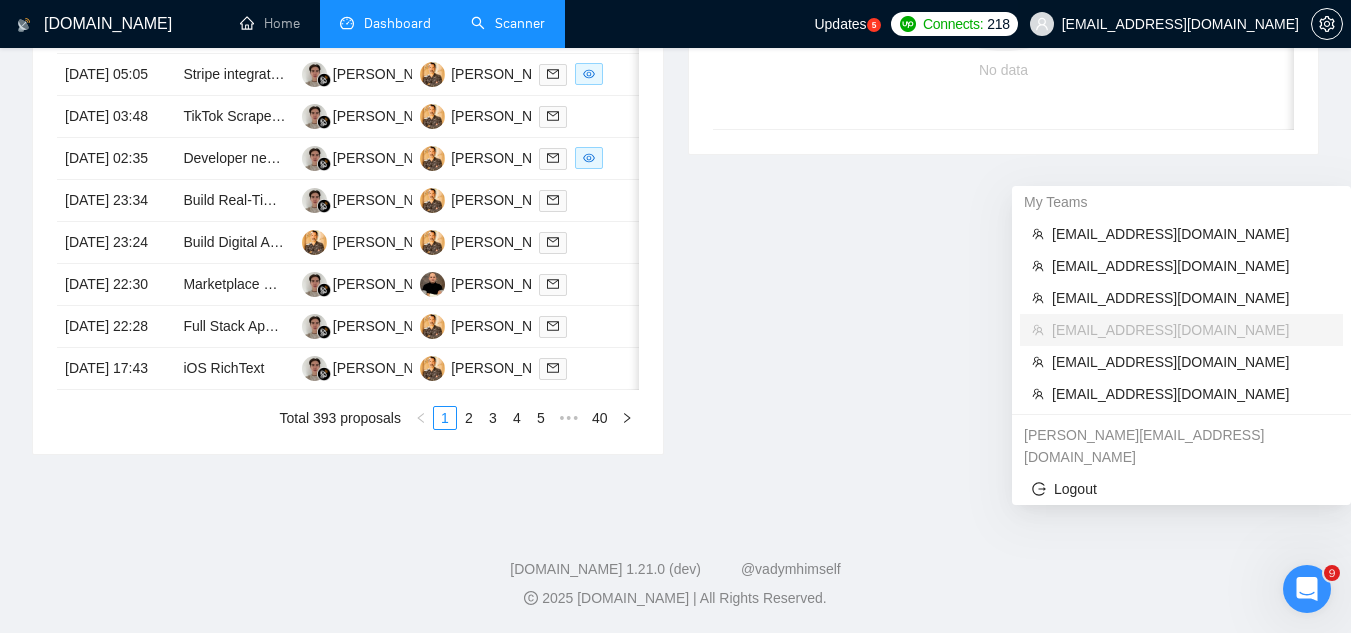 click on "[EMAIL_ADDRESS][DOMAIN_NAME]" at bounding box center (1164, 24) 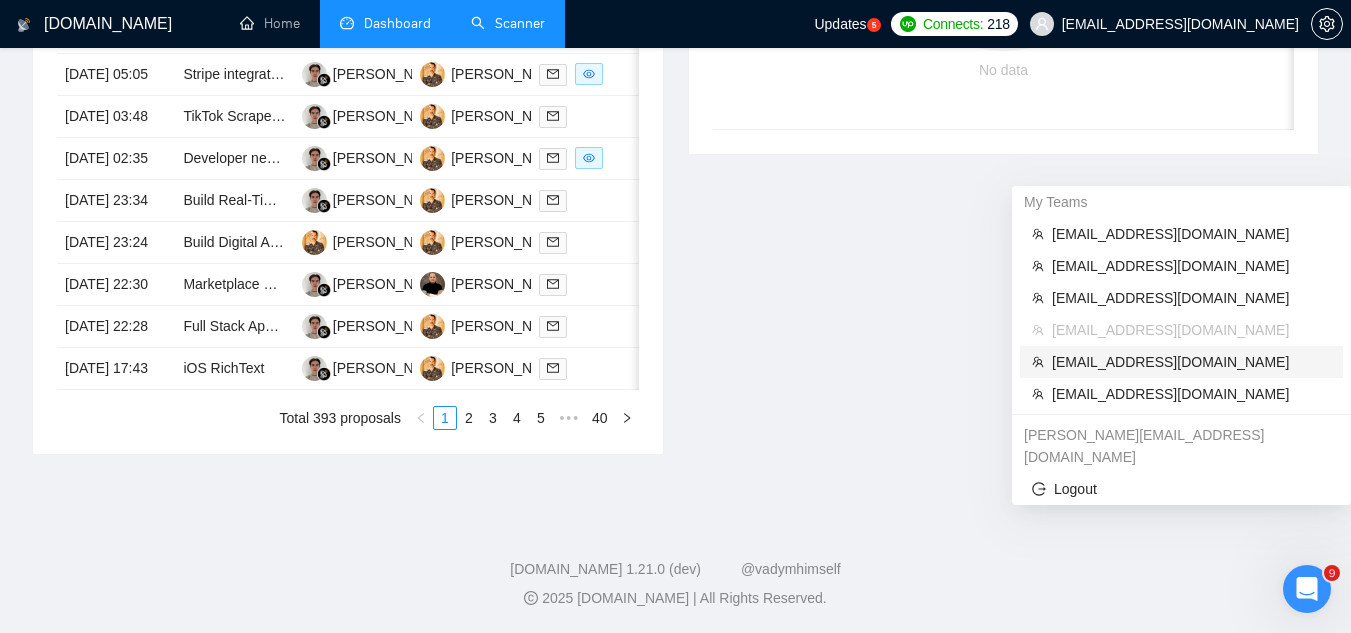 click on "[EMAIL_ADDRESS][DOMAIN_NAME]" at bounding box center (1191, 362) 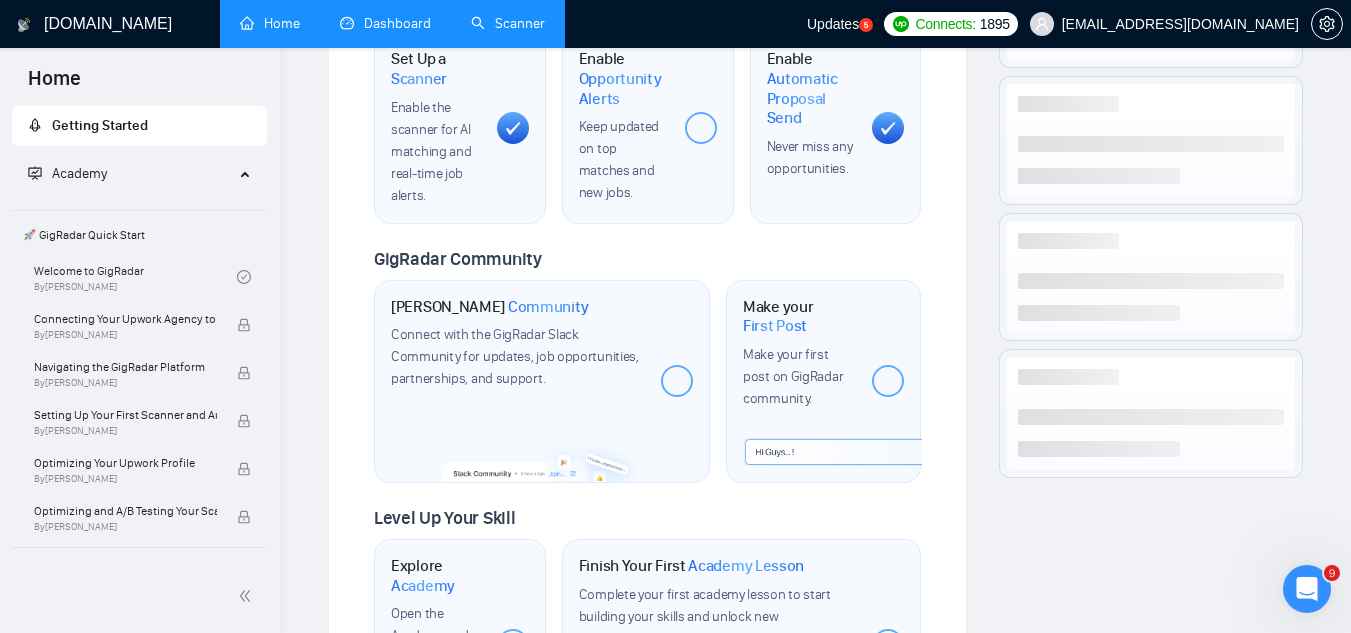 scroll, scrollTop: 806, scrollLeft: 0, axis: vertical 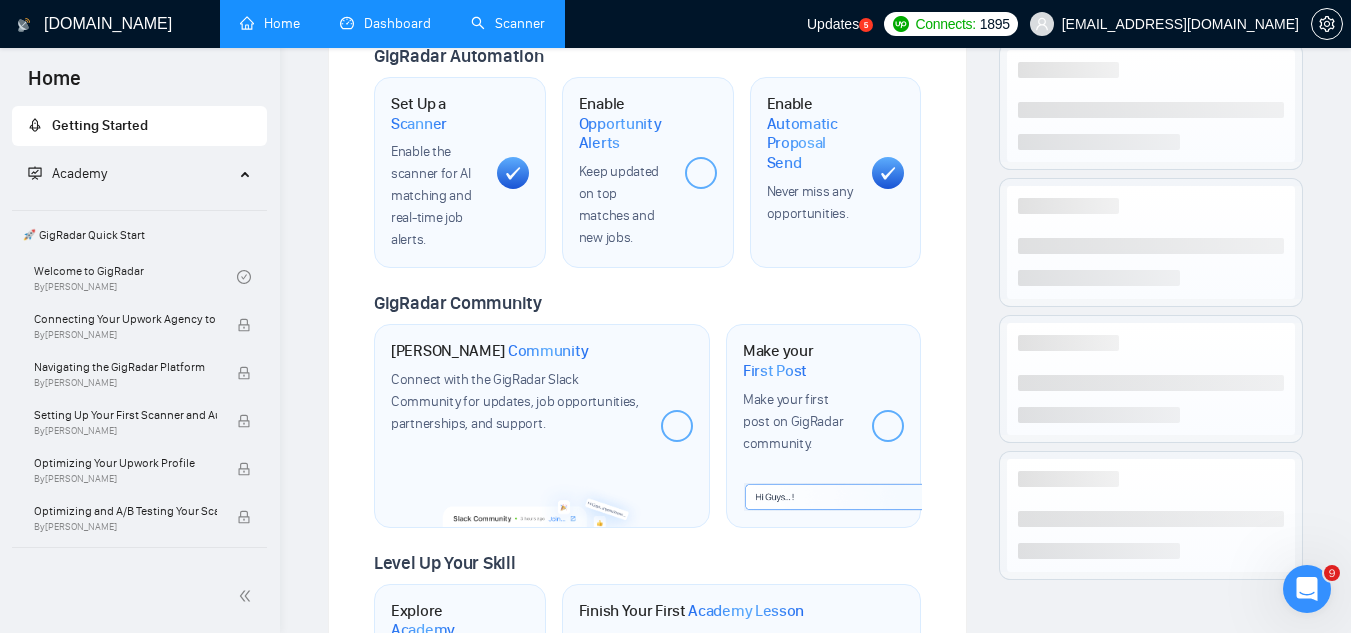click on "Dashboard" at bounding box center (385, 23) 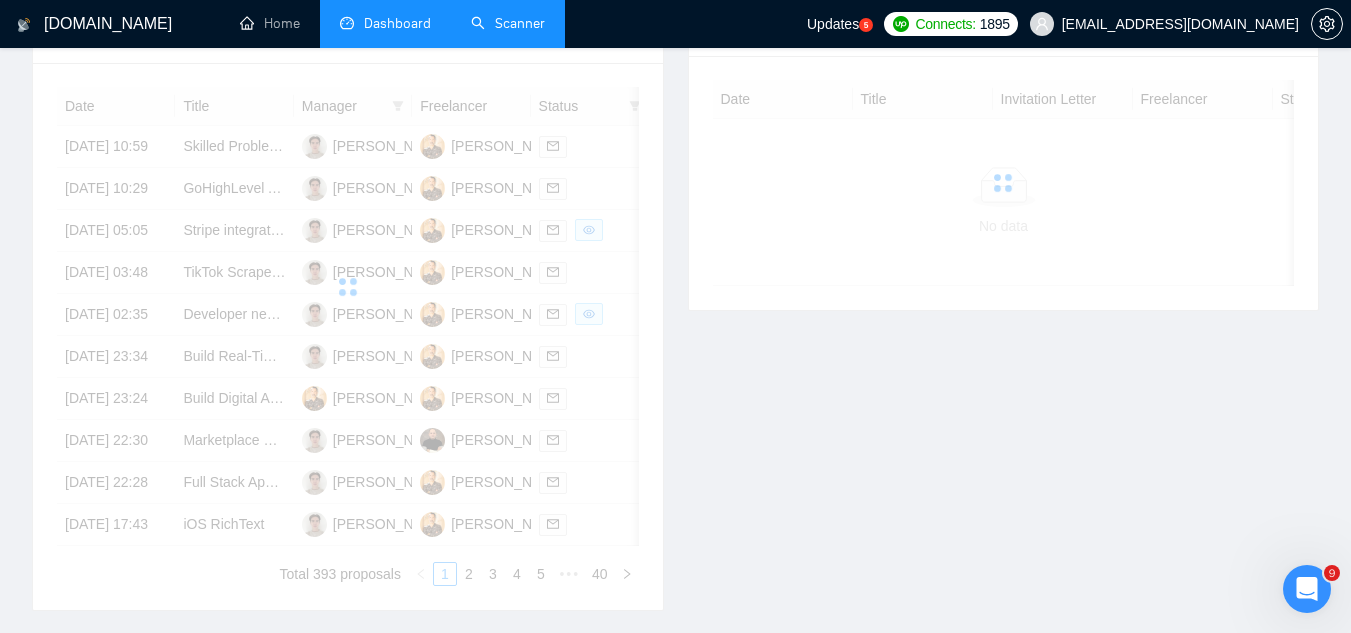 scroll, scrollTop: 602, scrollLeft: 0, axis: vertical 